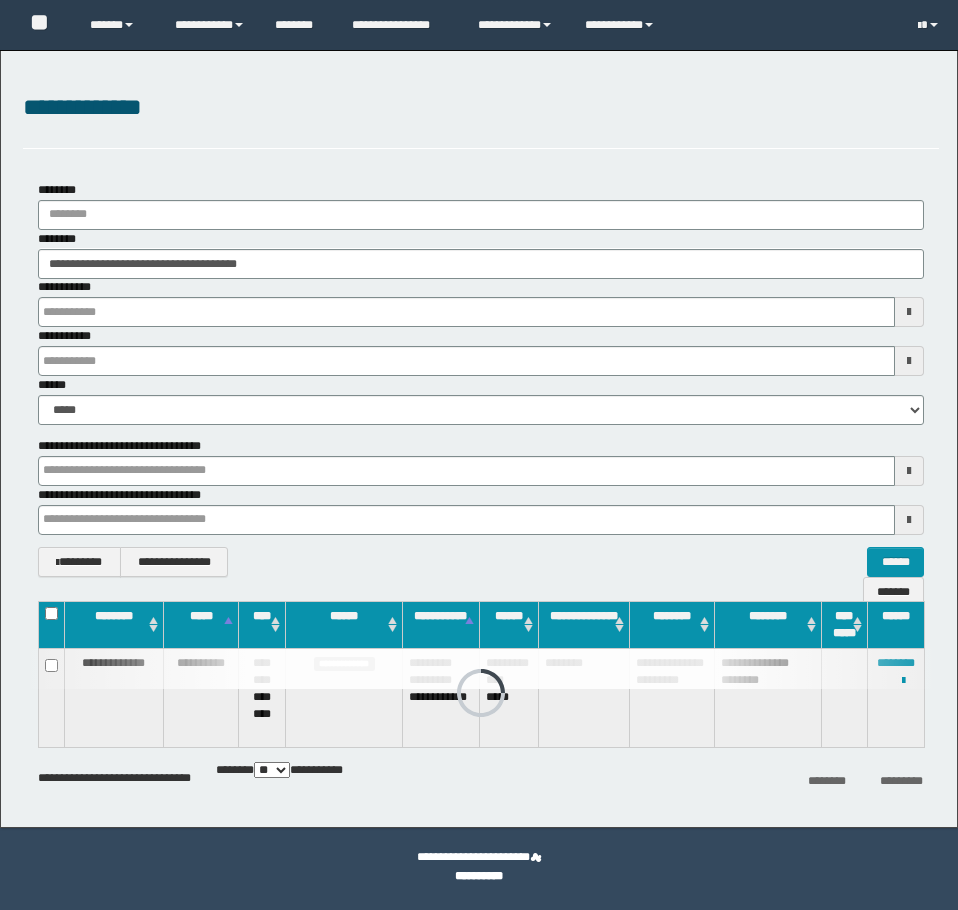 scroll, scrollTop: 0, scrollLeft: 0, axis: both 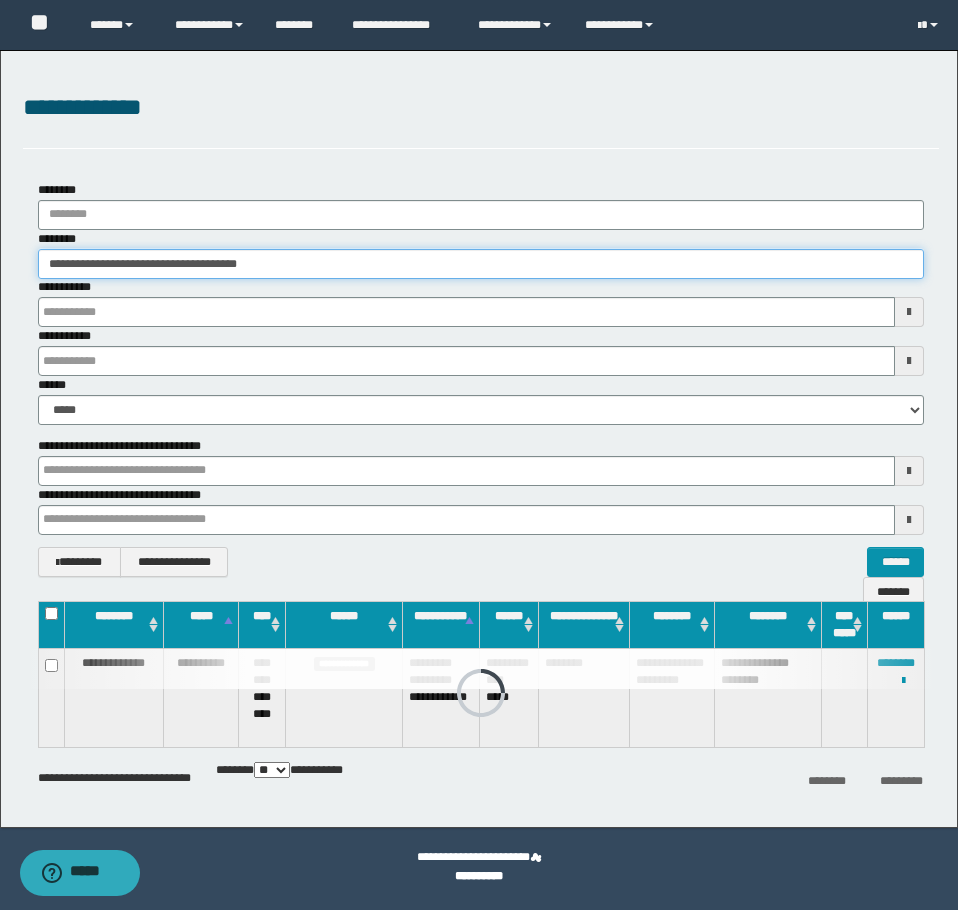 click on "**********" at bounding box center (481, 264) 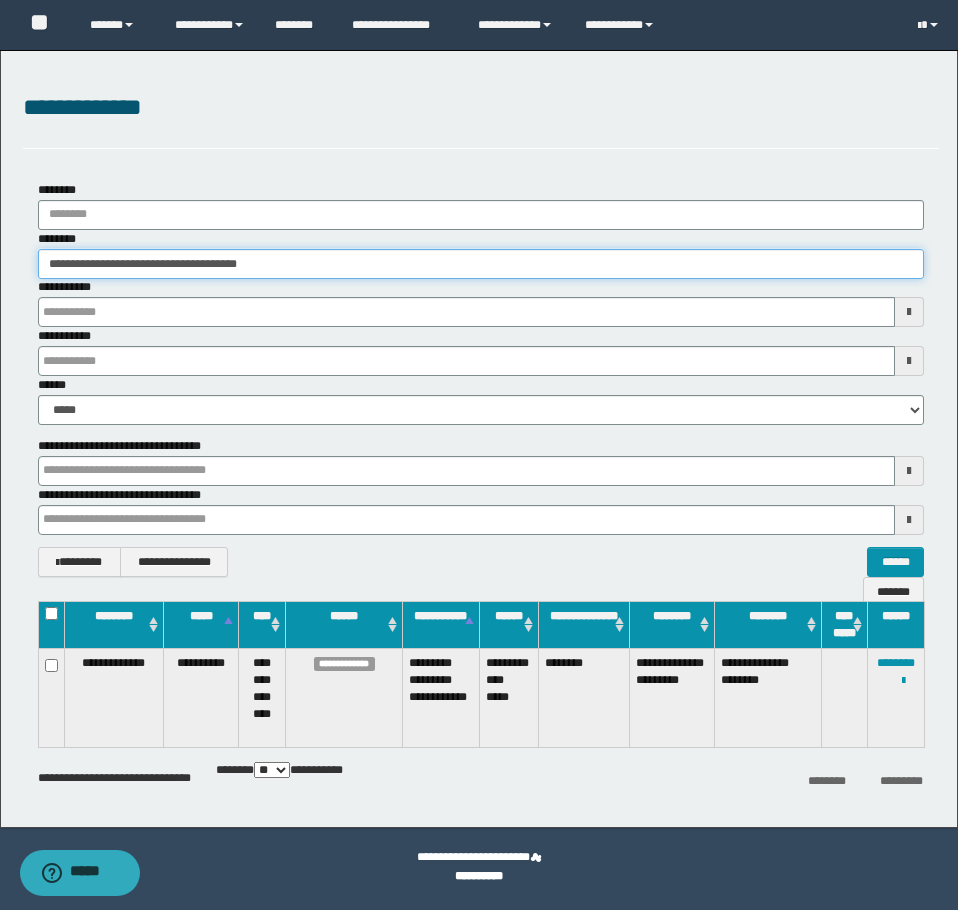 paste 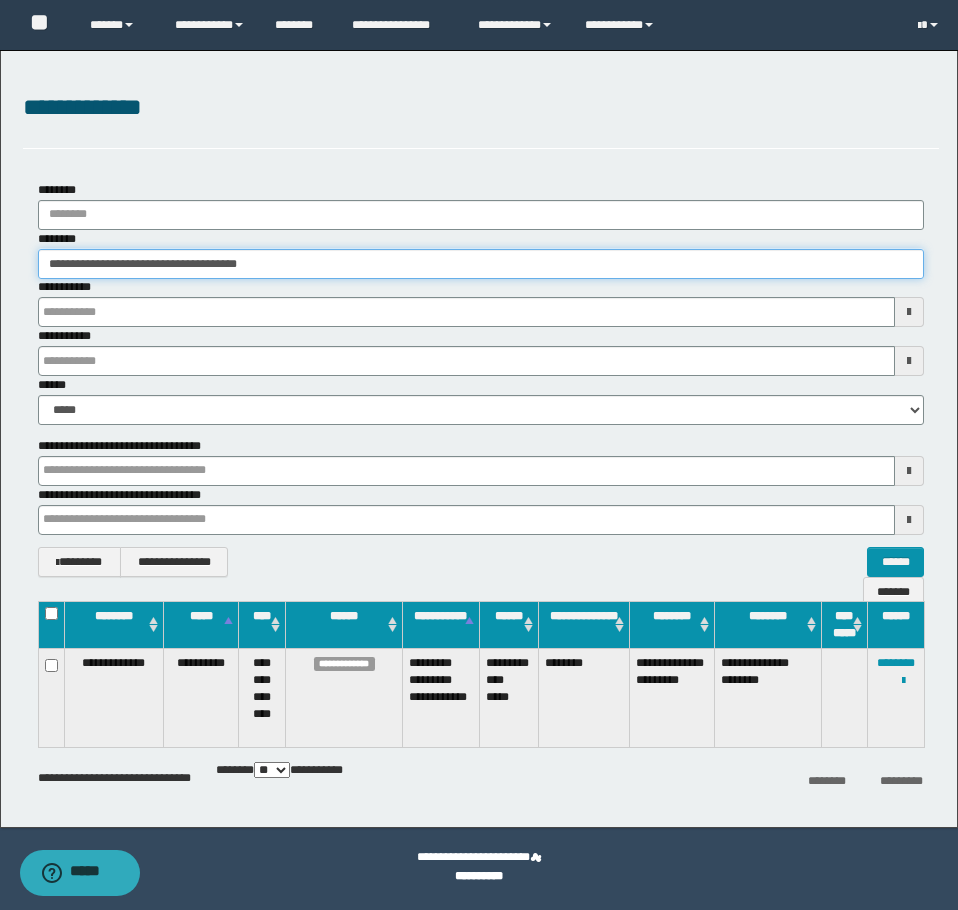 type on "**********" 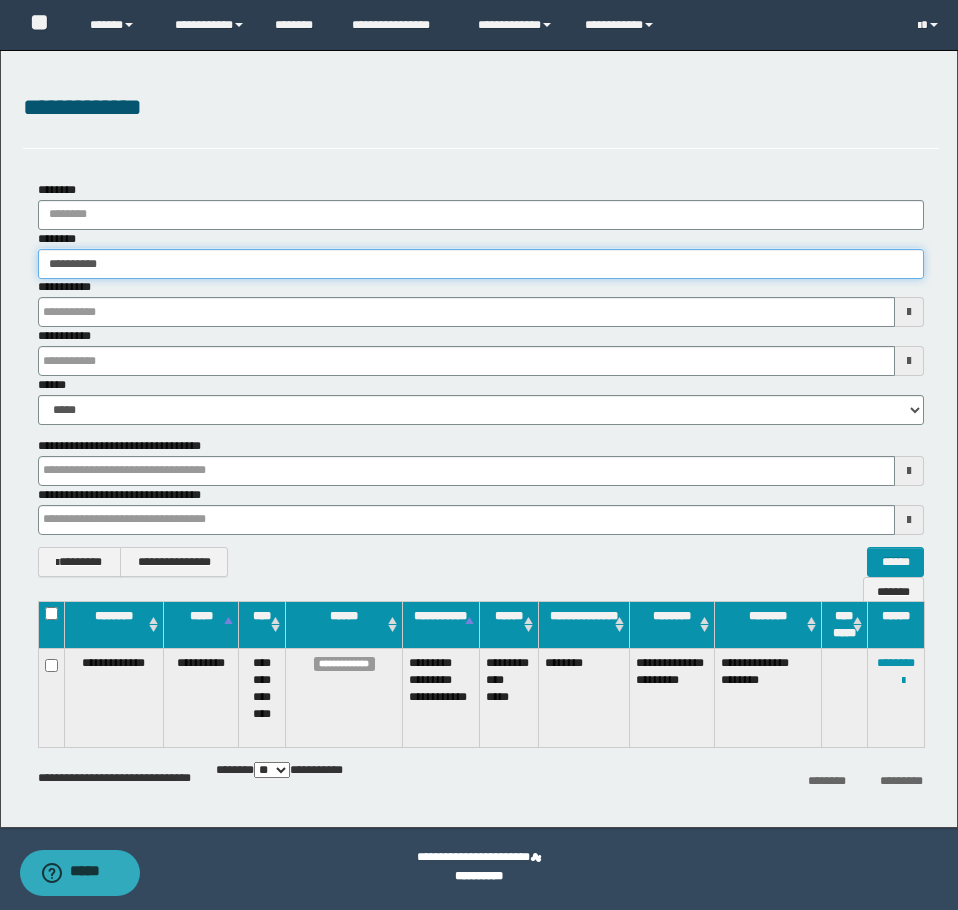 type on "**********" 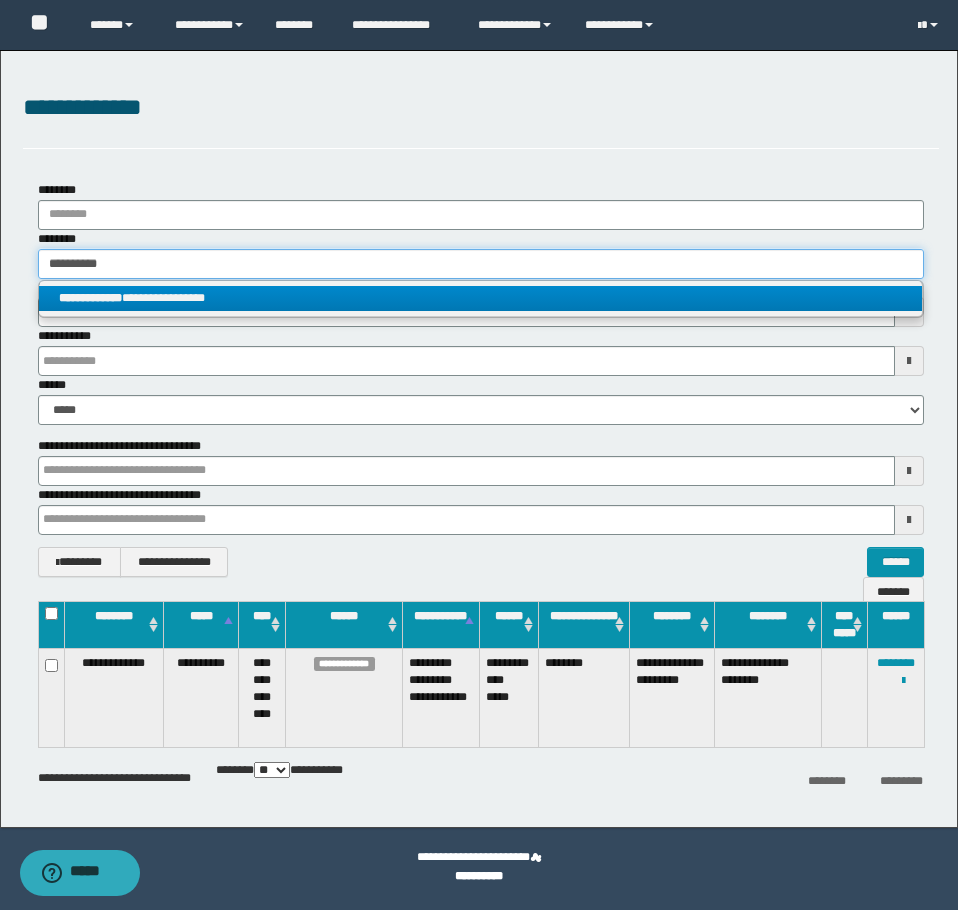 type on "**********" 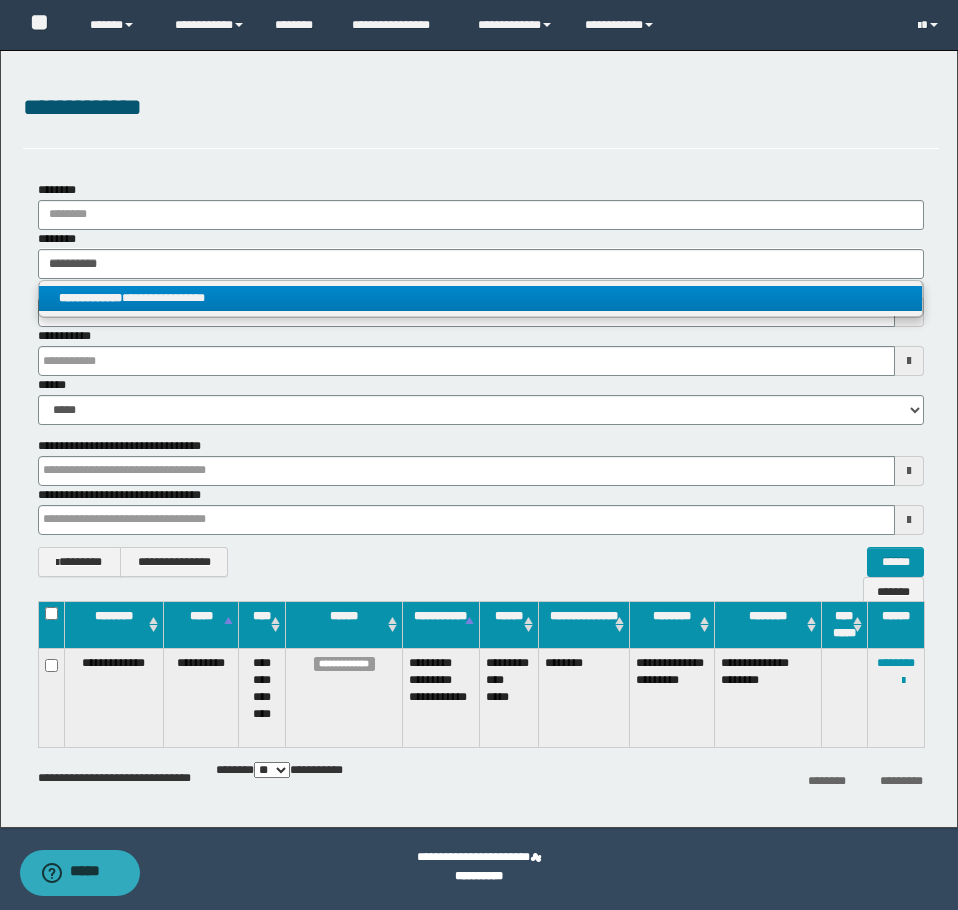 click on "**********" at bounding box center (480, 298) 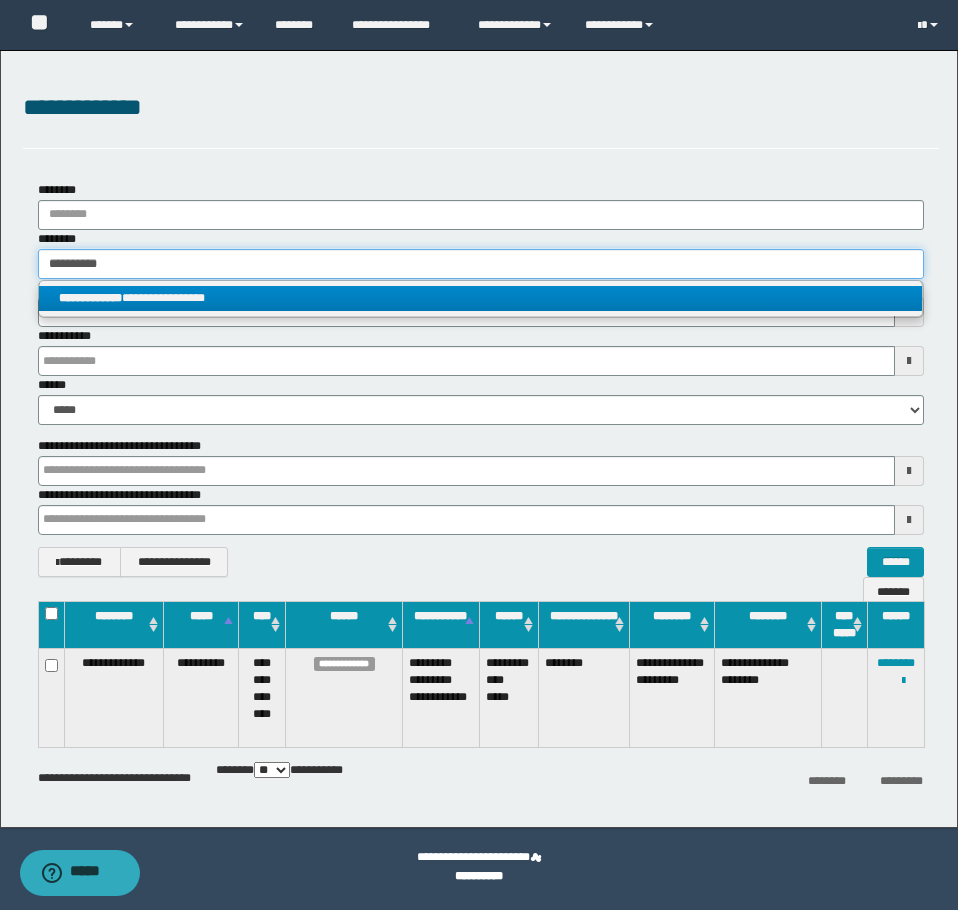 type 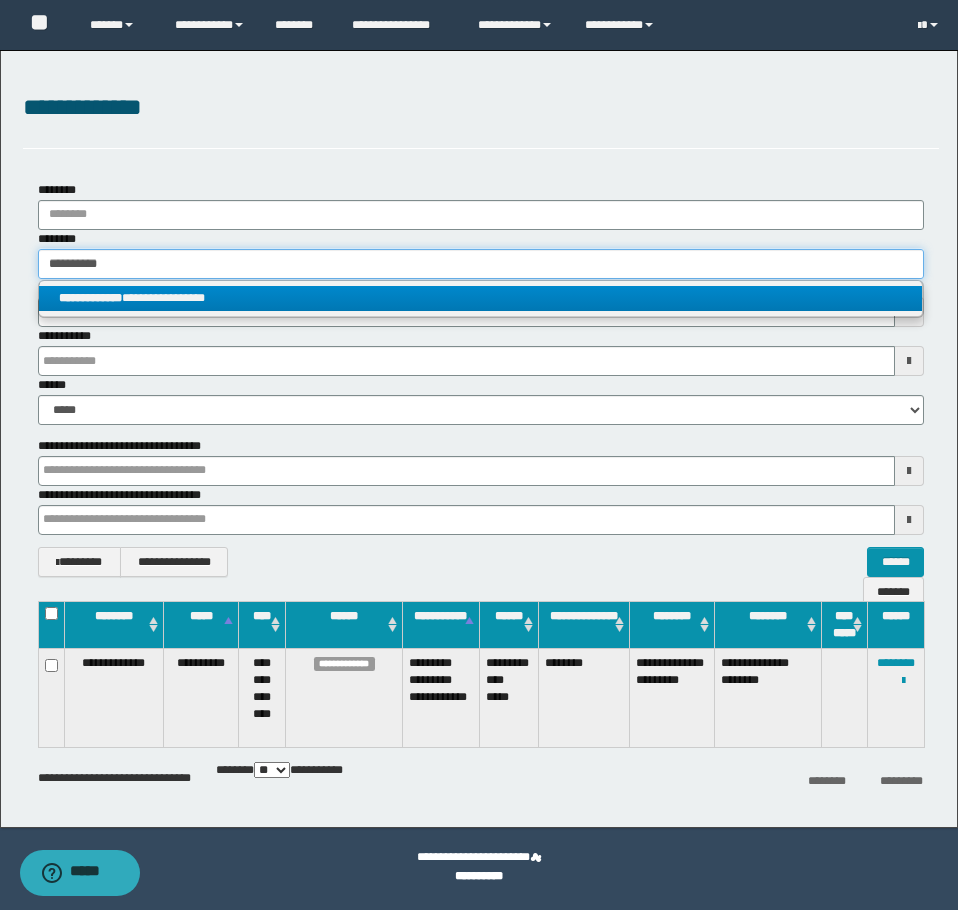 type on "**********" 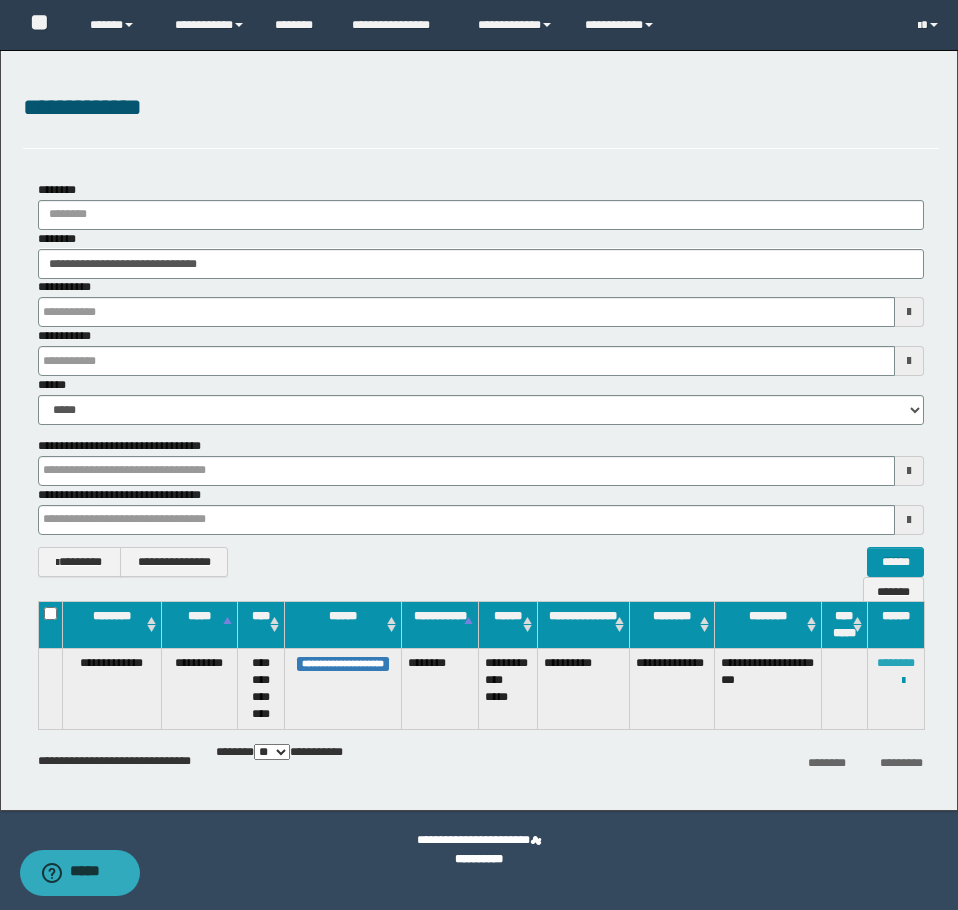 click on "********" at bounding box center (896, 663) 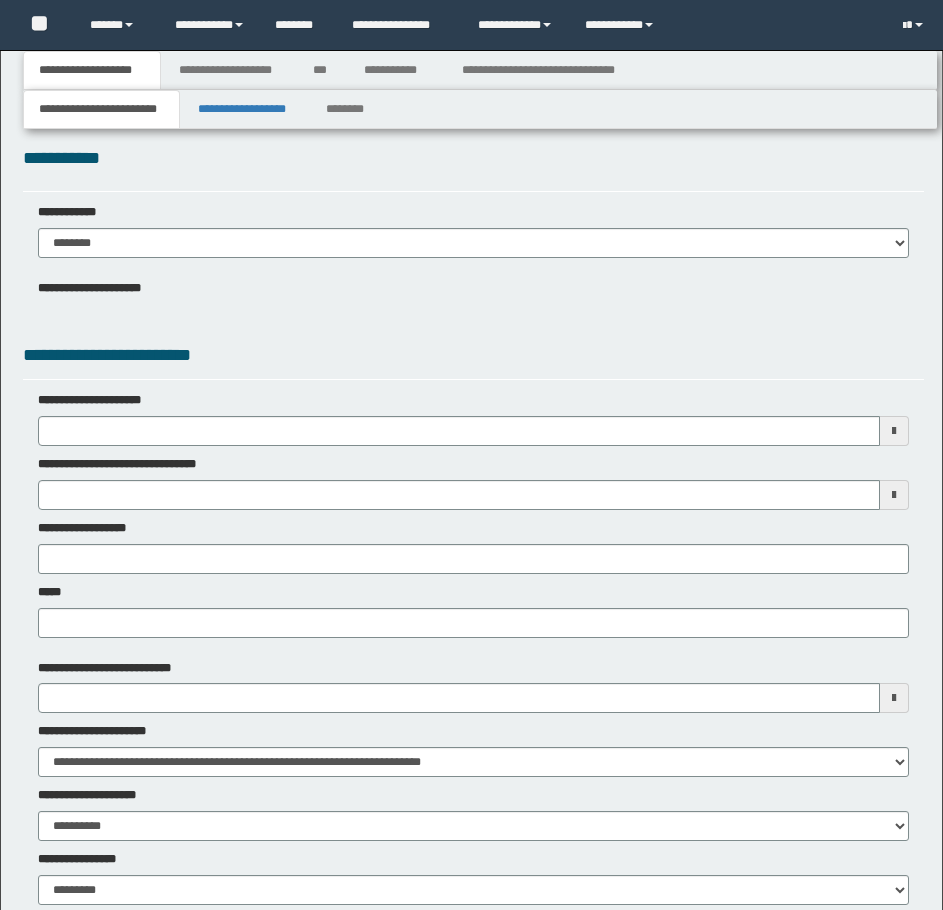 type 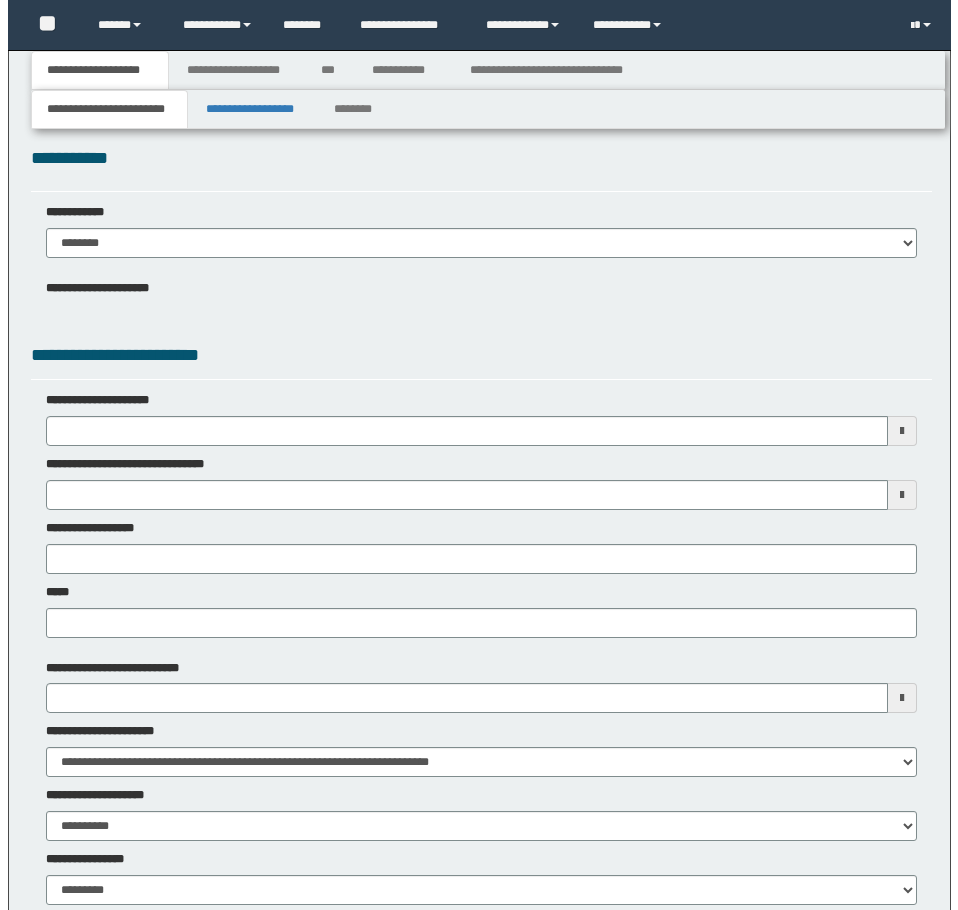 scroll, scrollTop: 0, scrollLeft: 0, axis: both 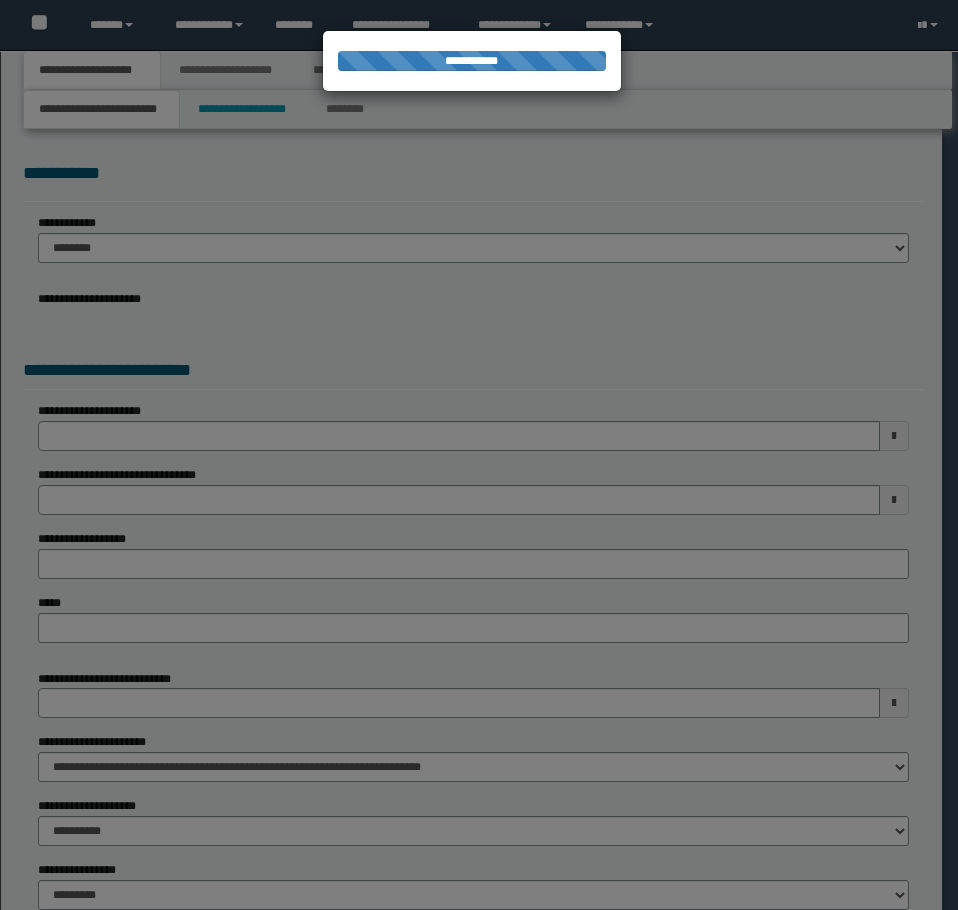 type on "**********" 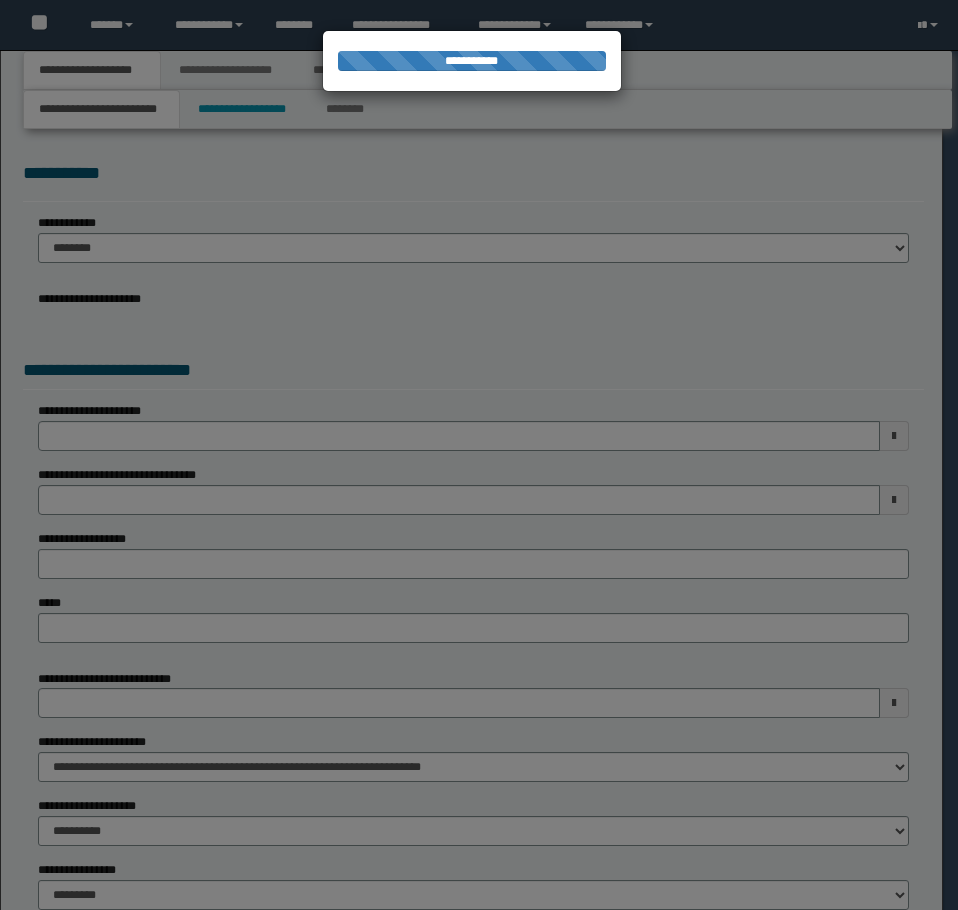 select on "*" 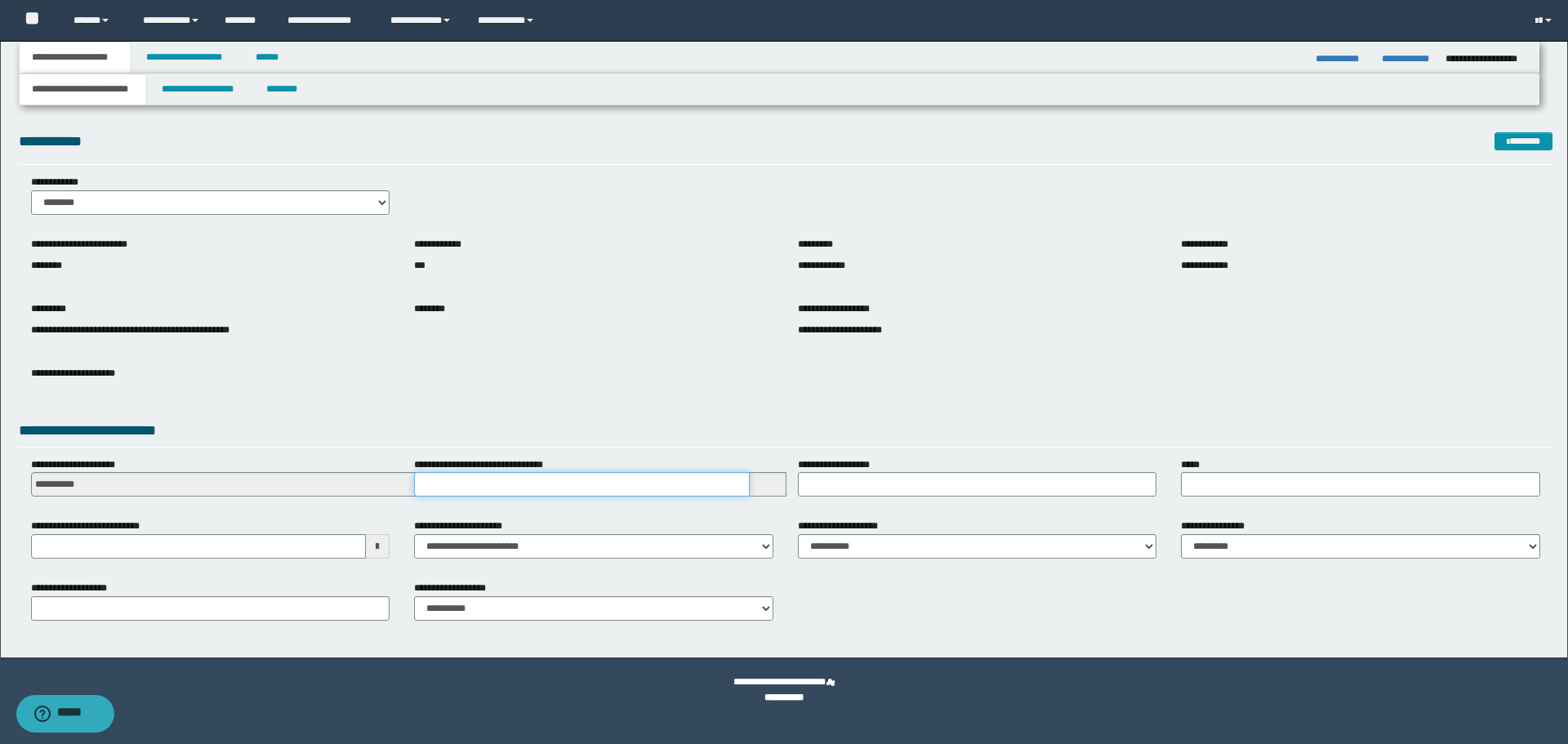 click on "**********" at bounding box center (581, 484) 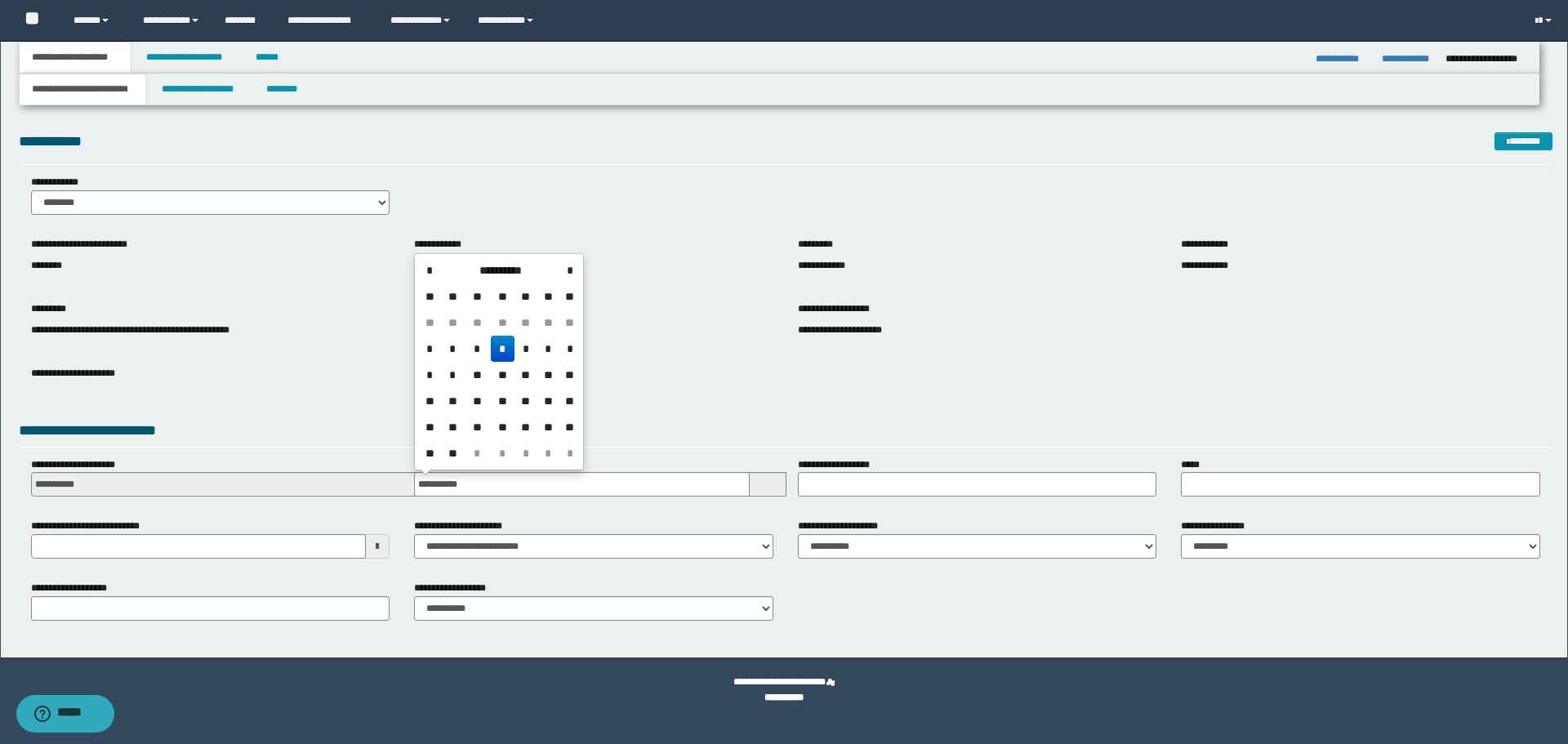 type on "**********" 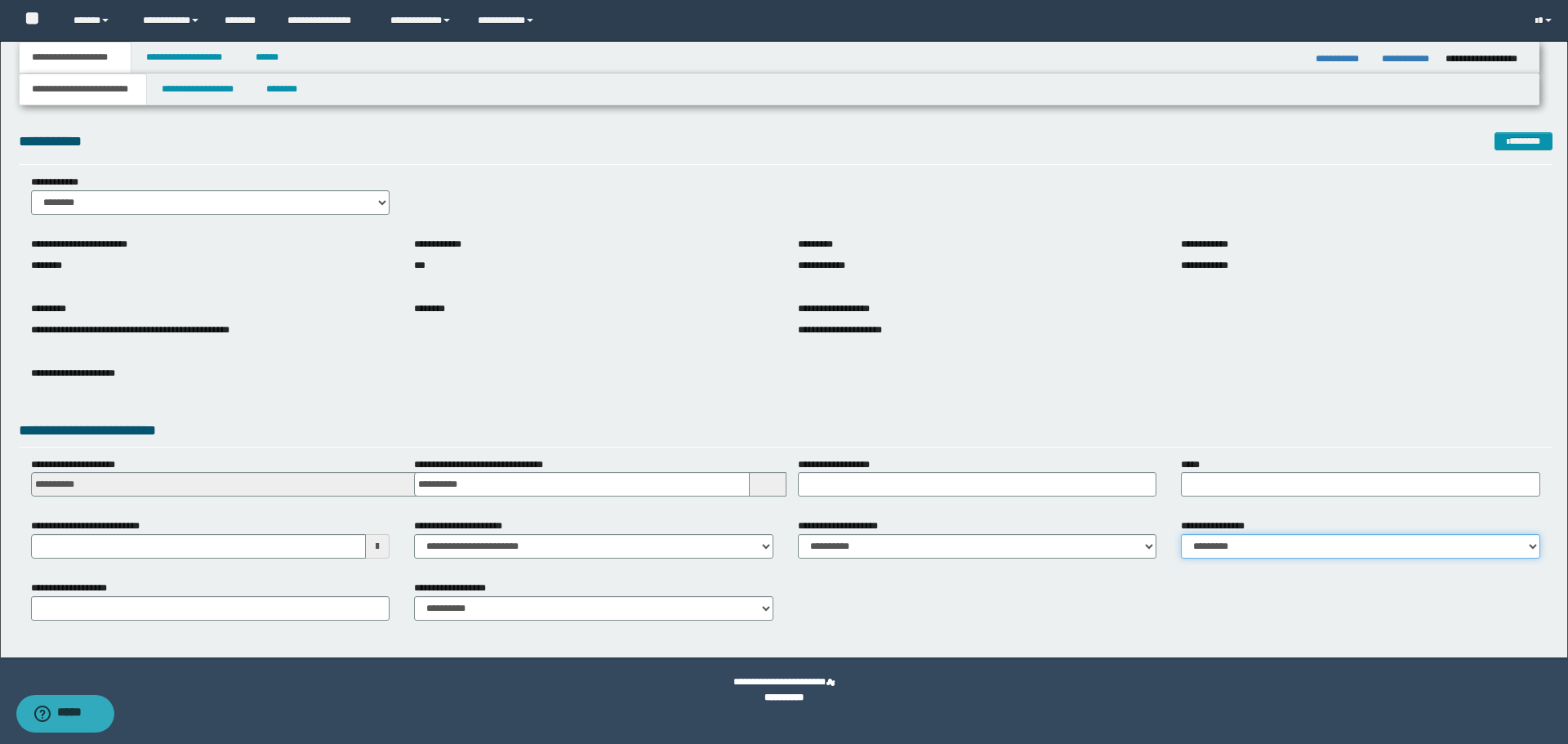 click on "**********" at bounding box center (1361, 546) 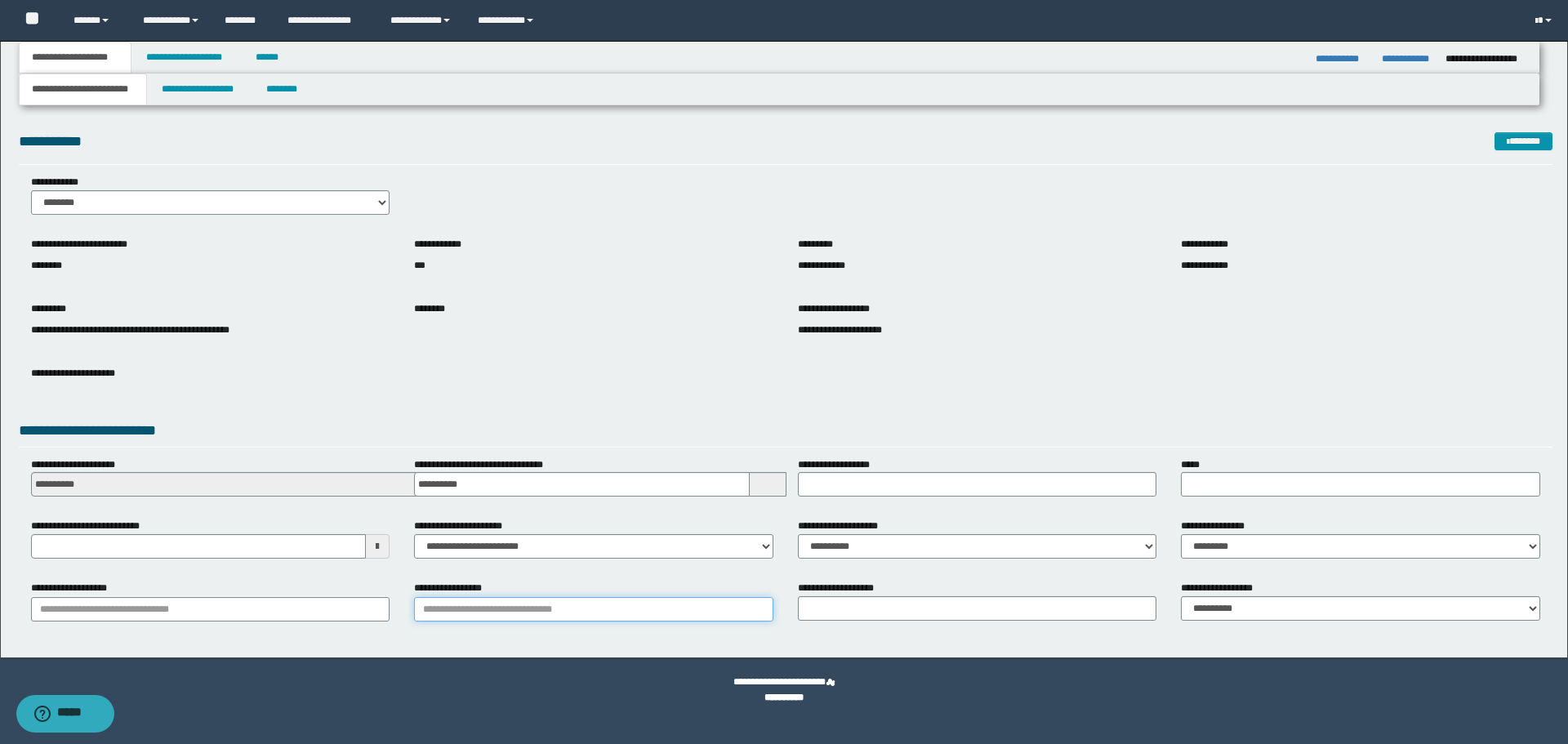 click on "**********" at bounding box center (594, 609) 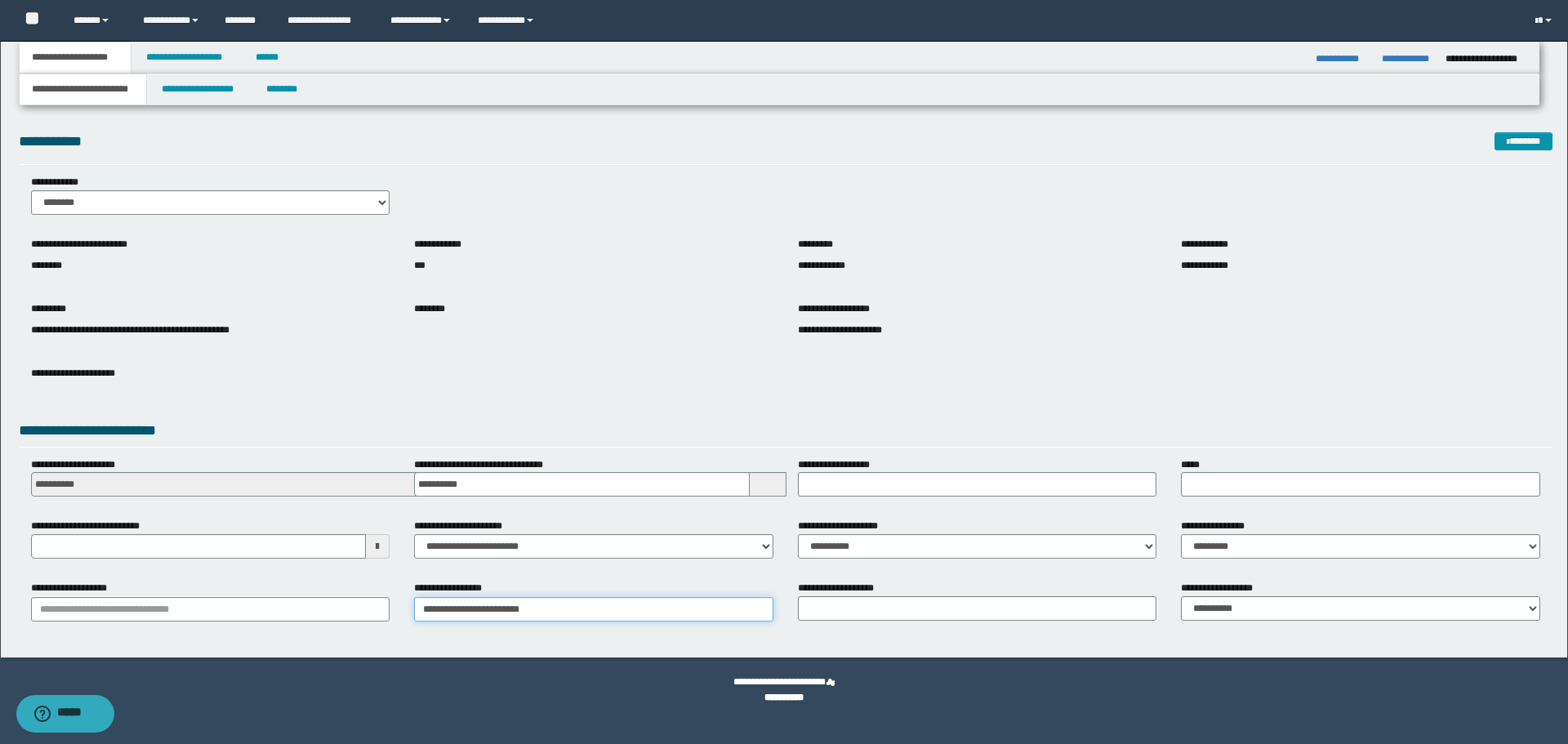 type on "**********" 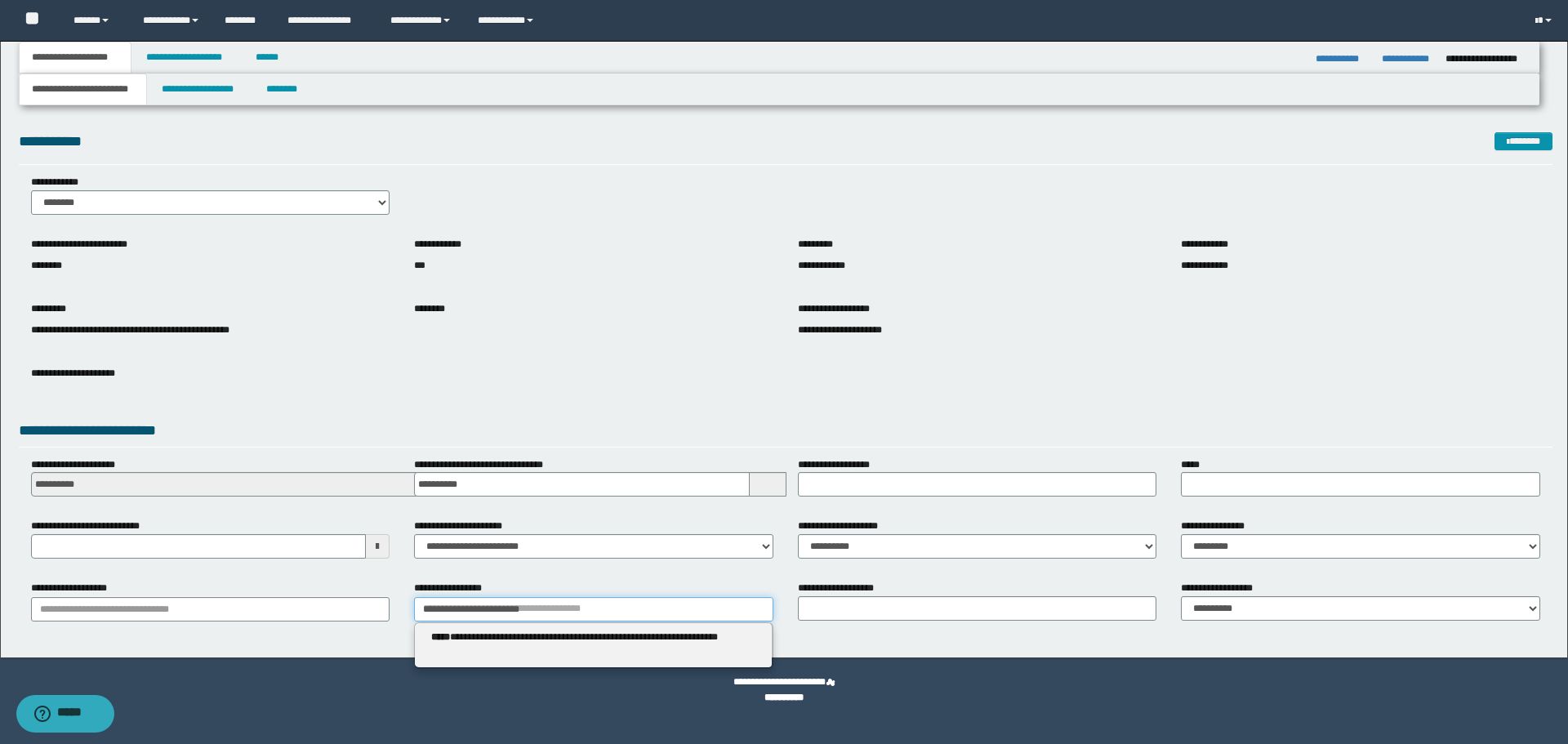 type on "**********" 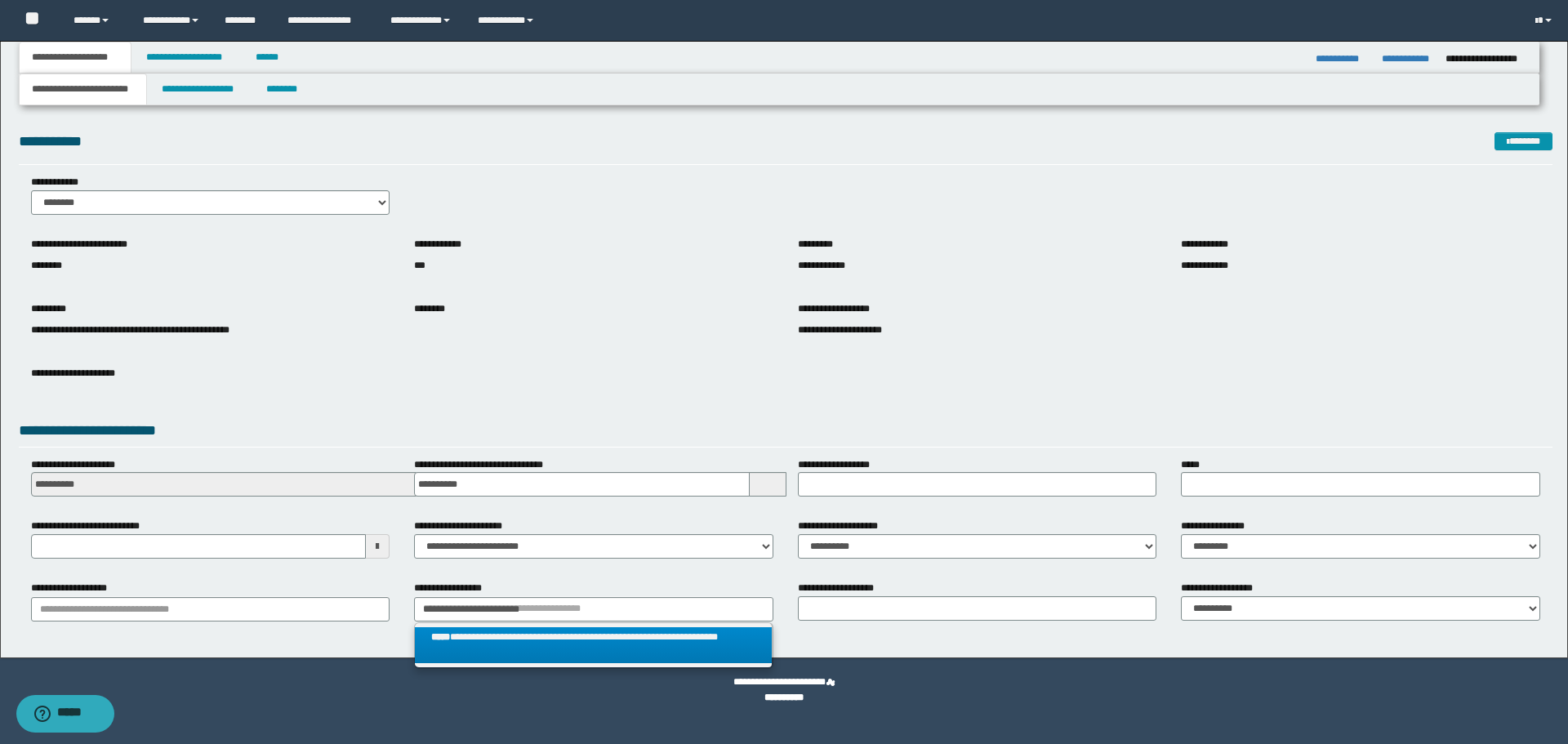 click on "**********" at bounding box center [593, 645] 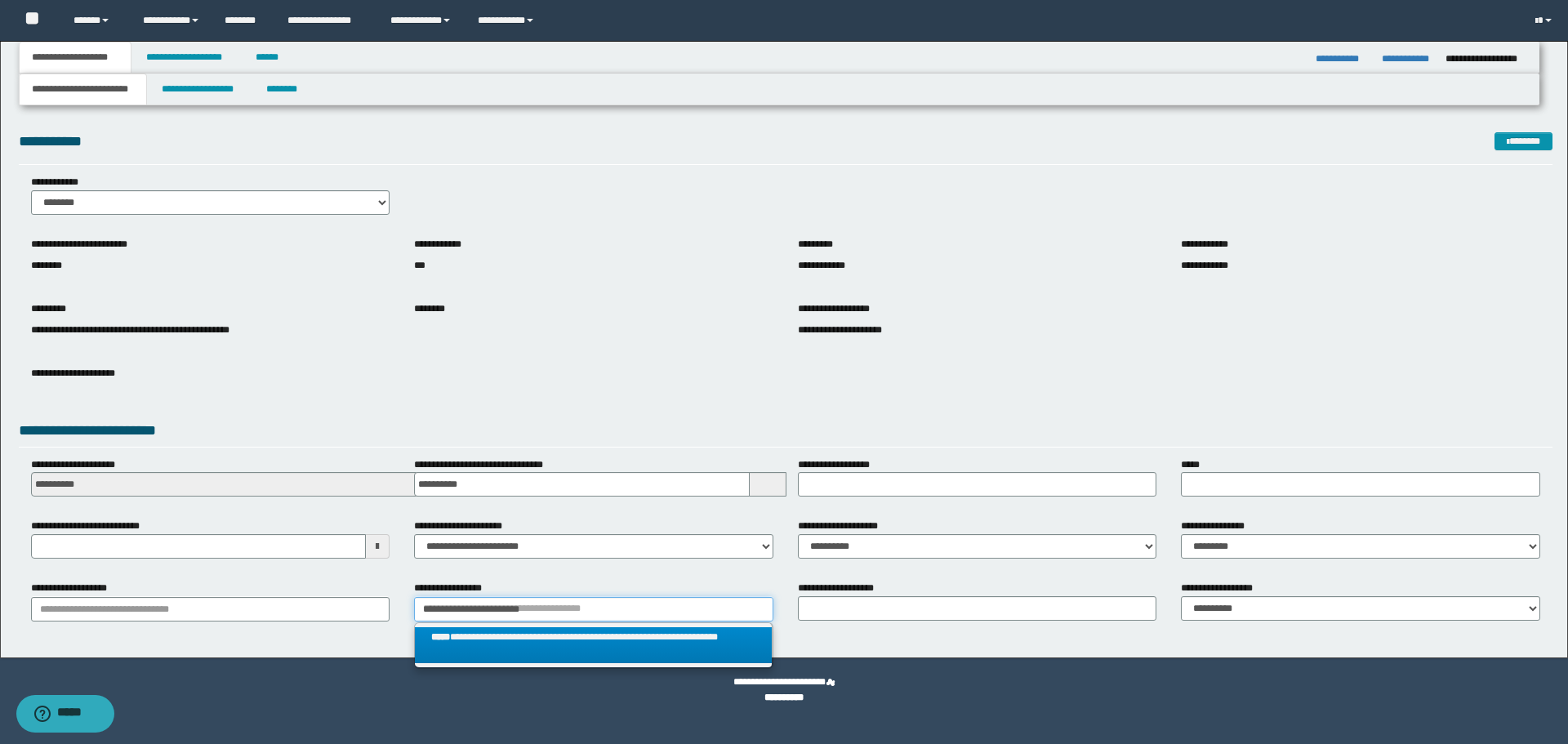 type 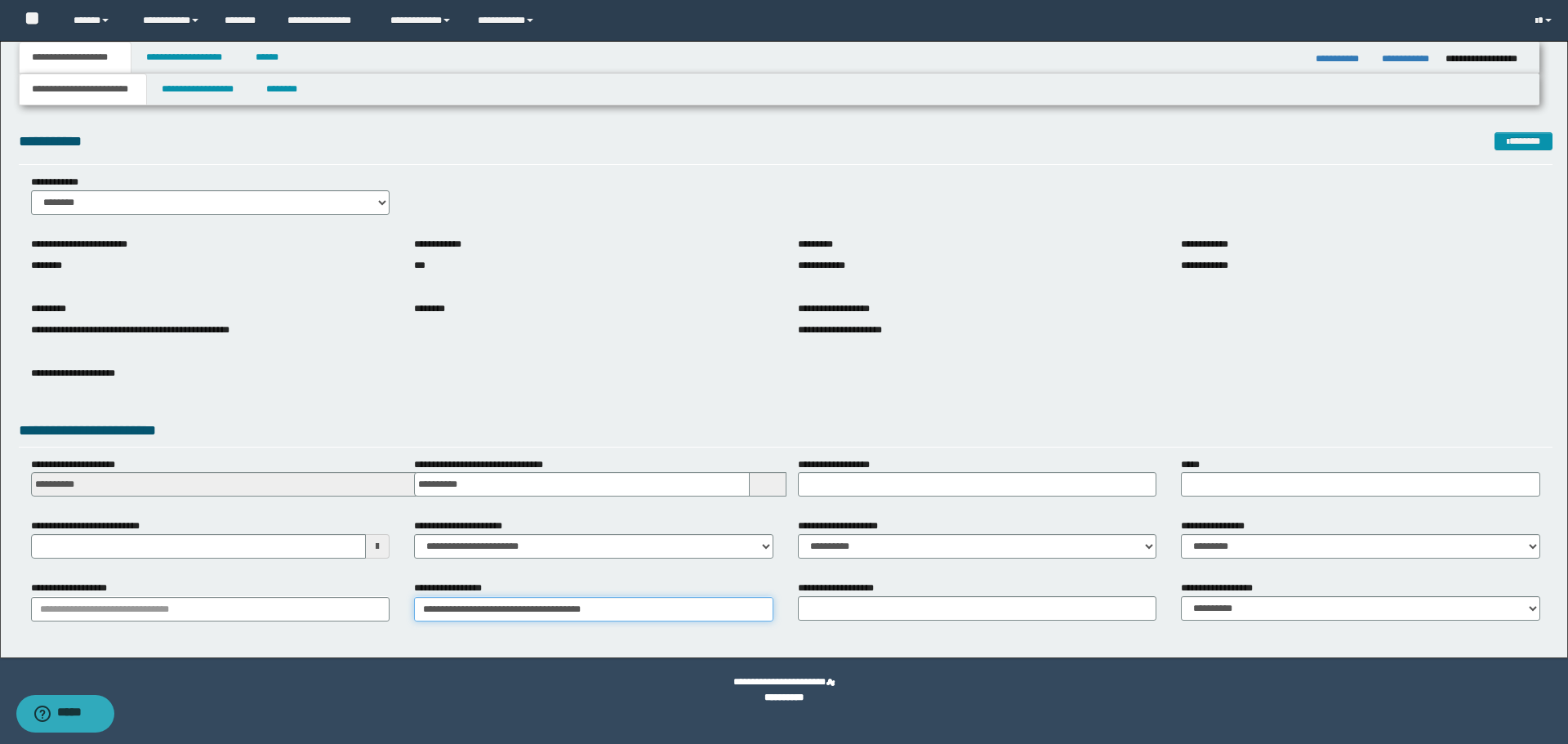 type on "**********" 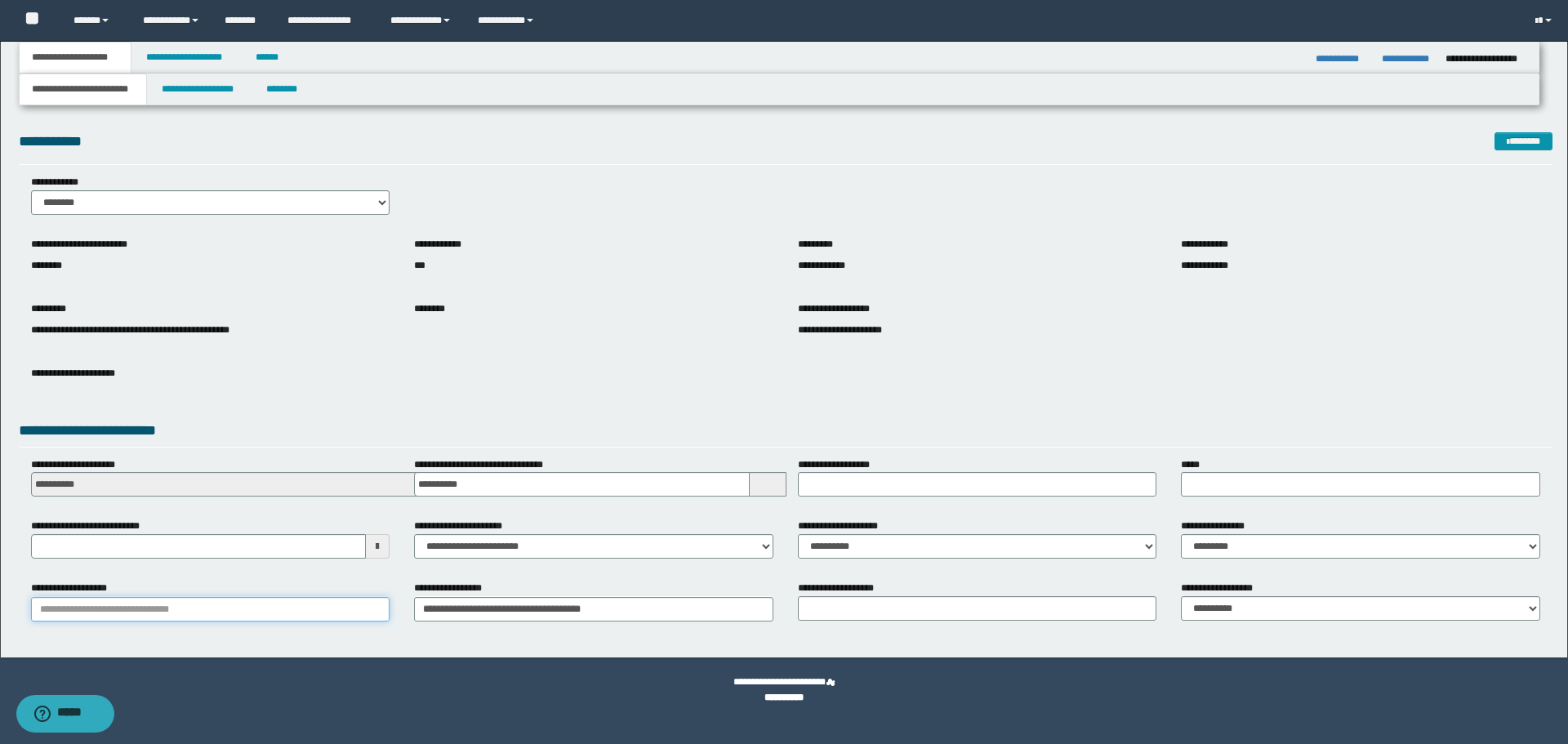 type 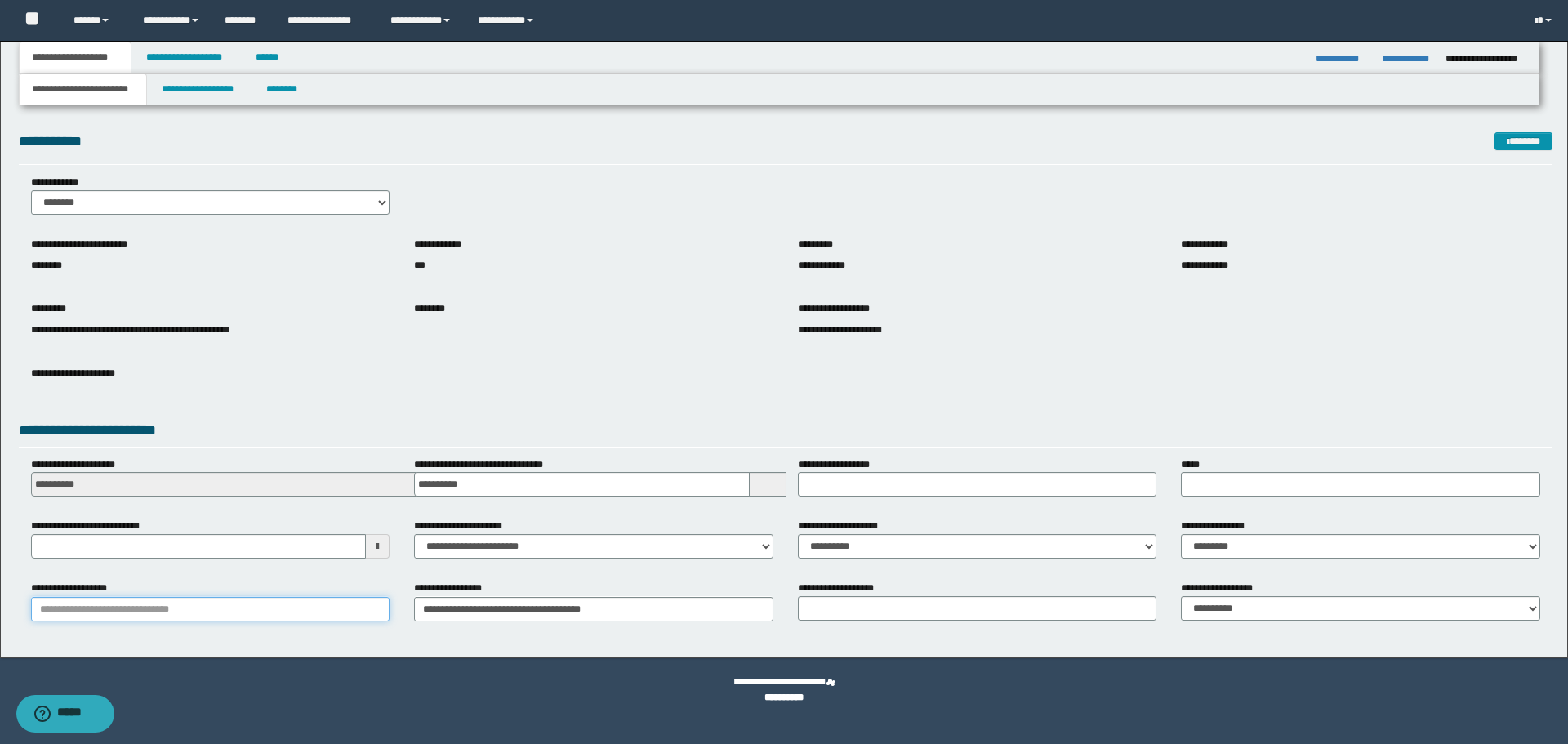 click on "**********" at bounding box center (211, 609) 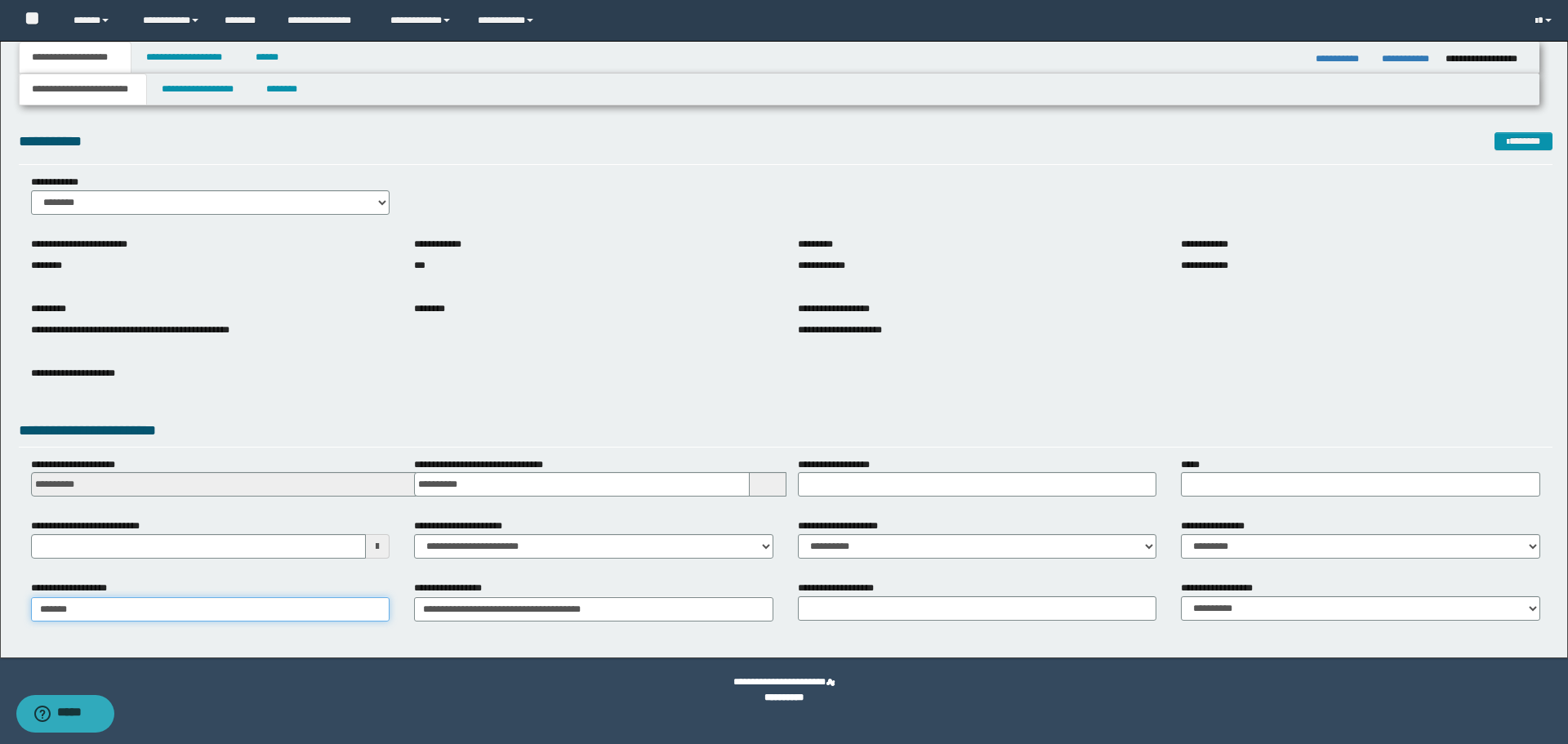 type on "********" 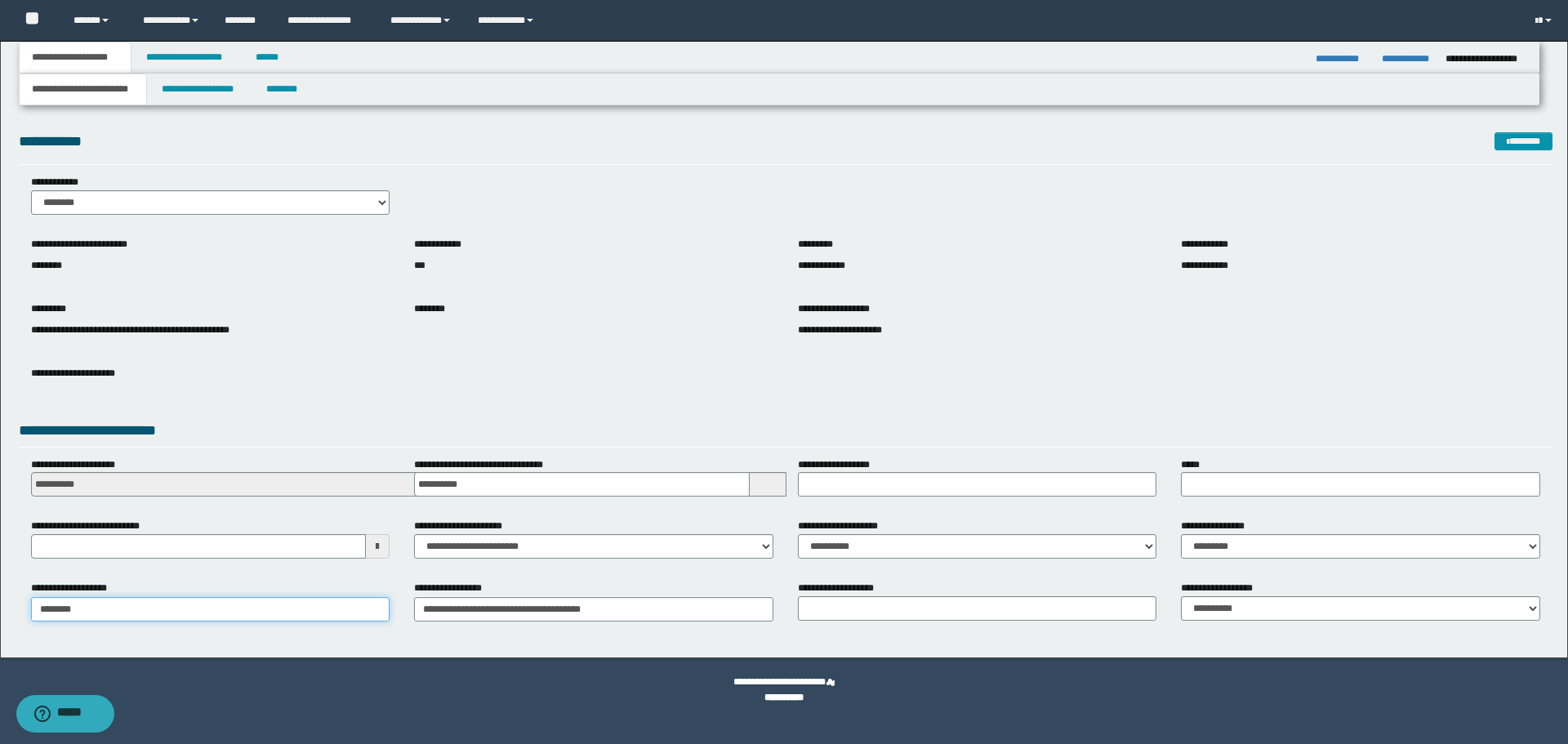 type on "********" 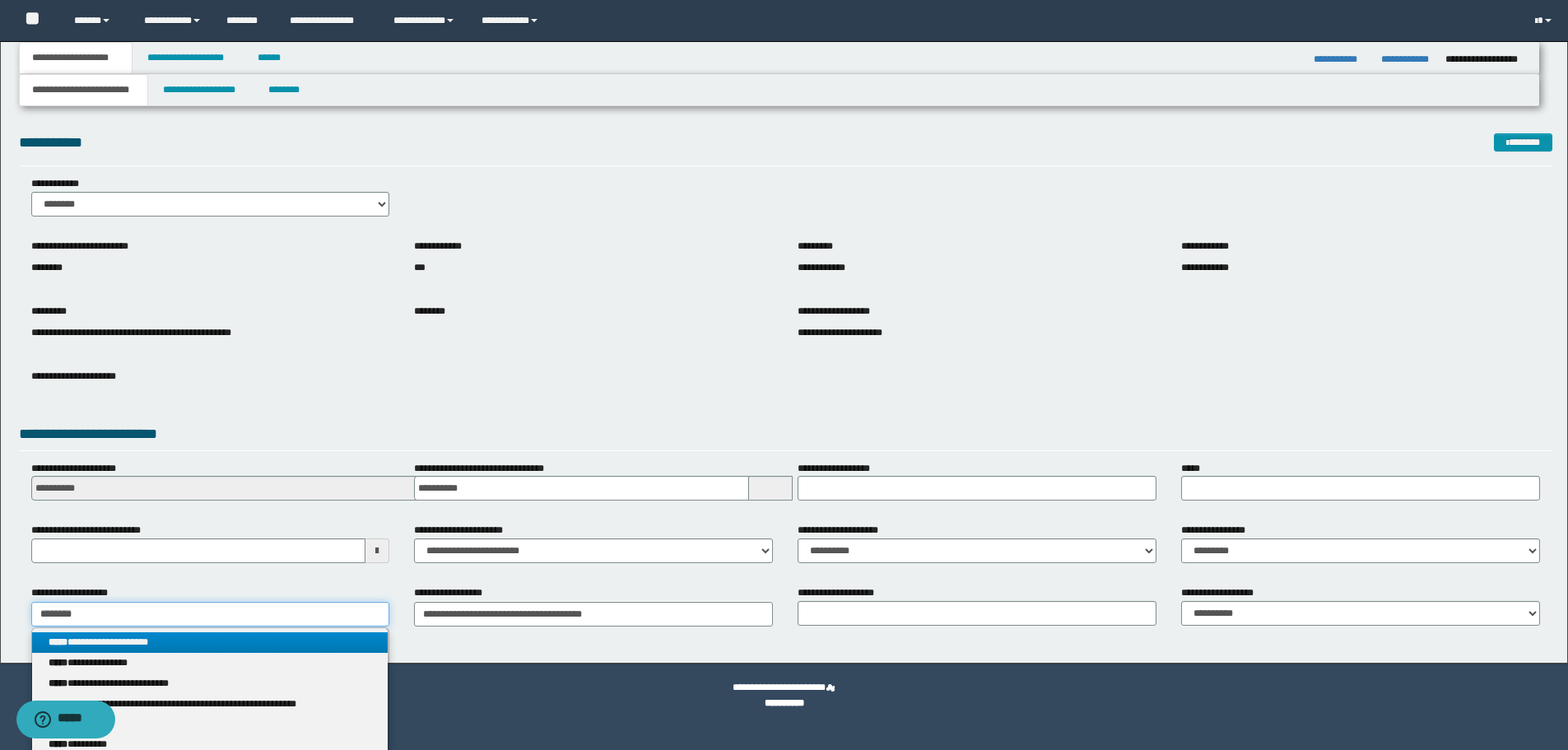 type on "********" 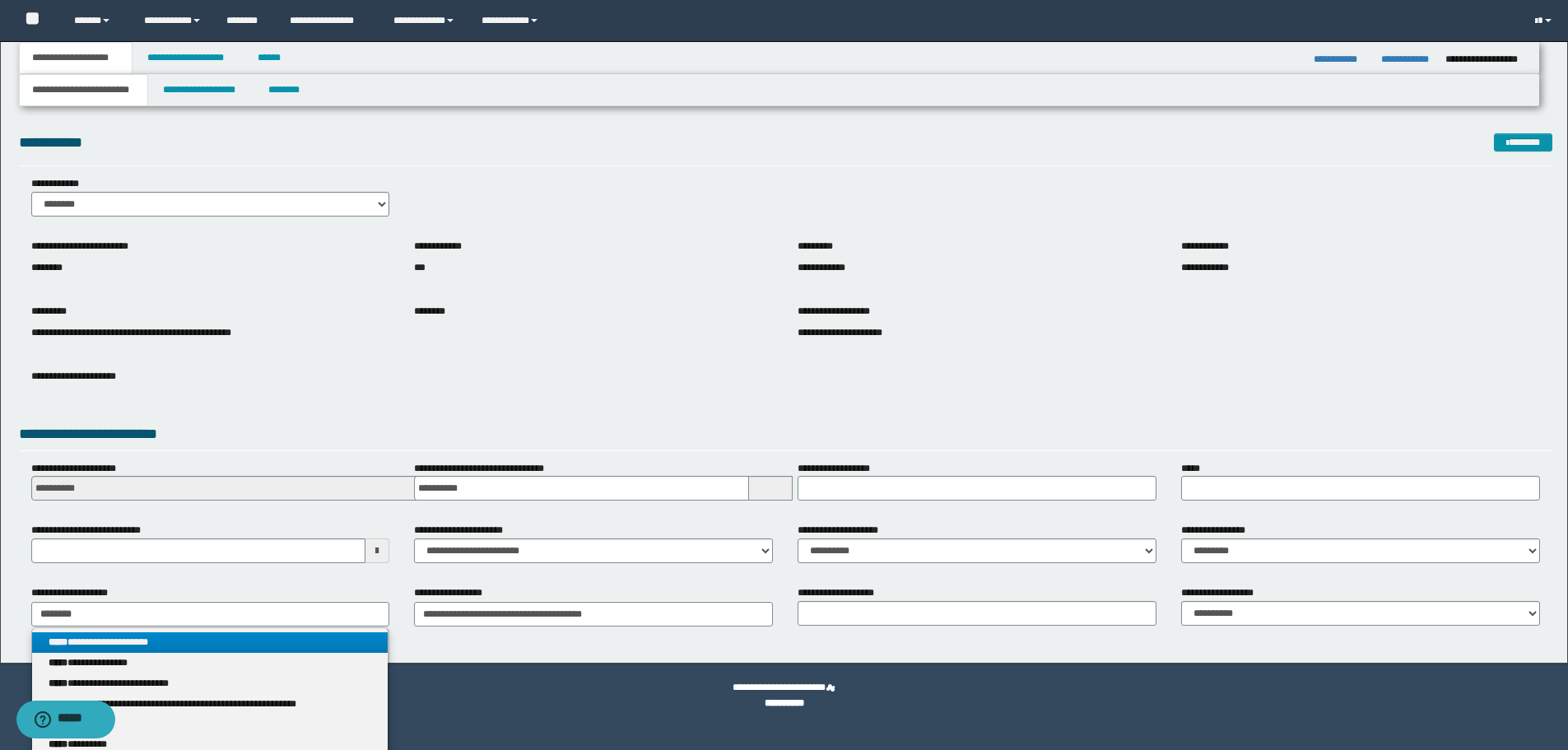 click on "**********" at bounding box center (210, 642) 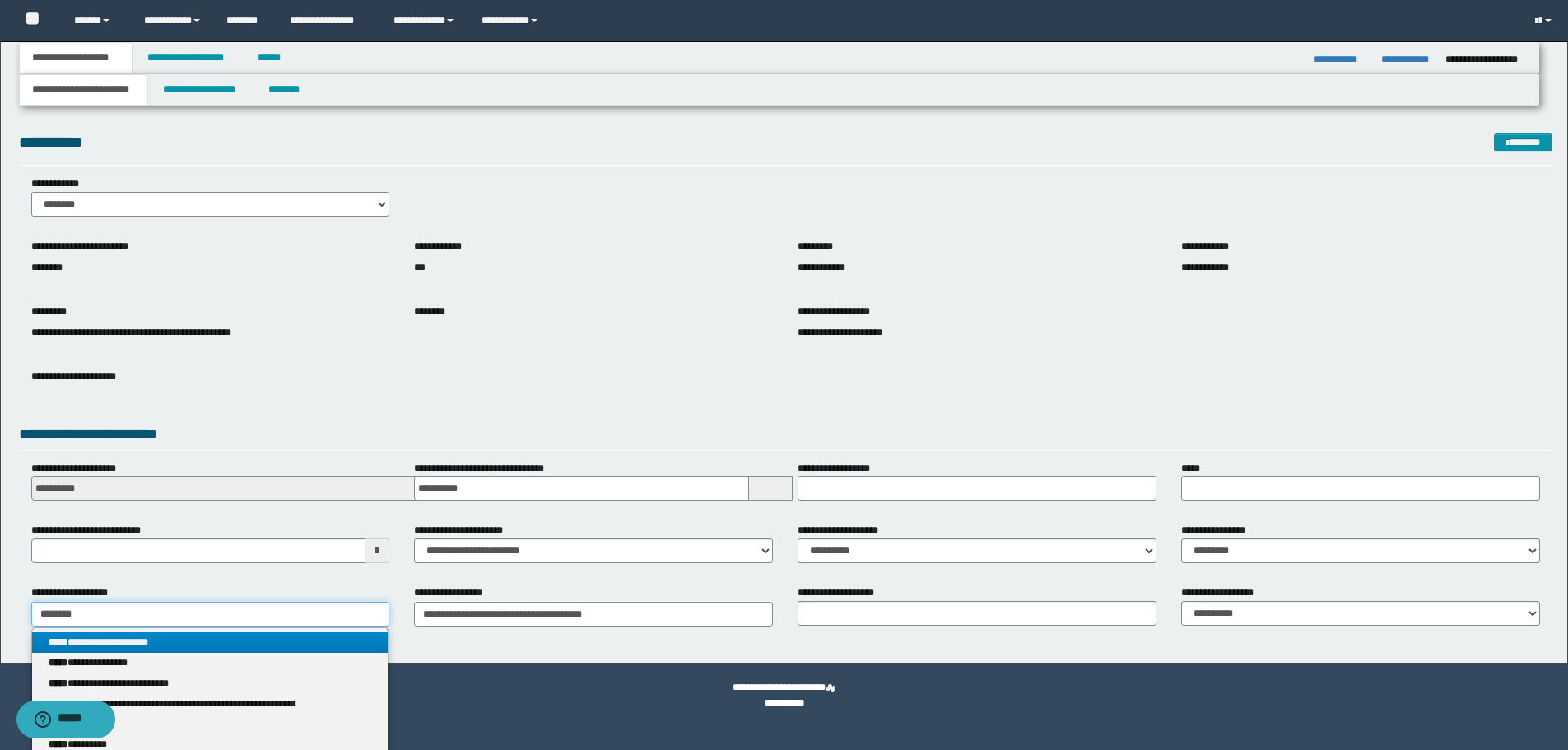 type 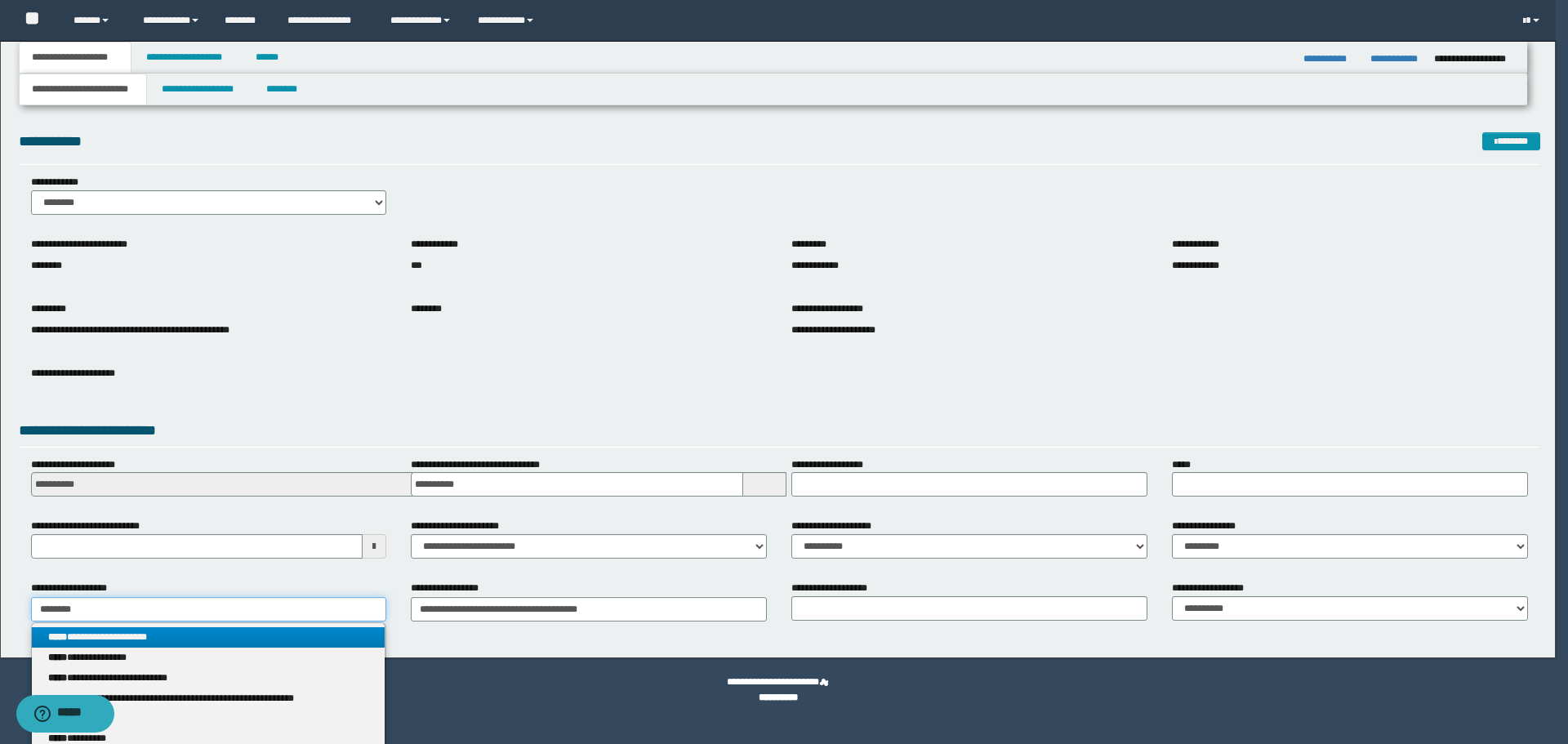 type 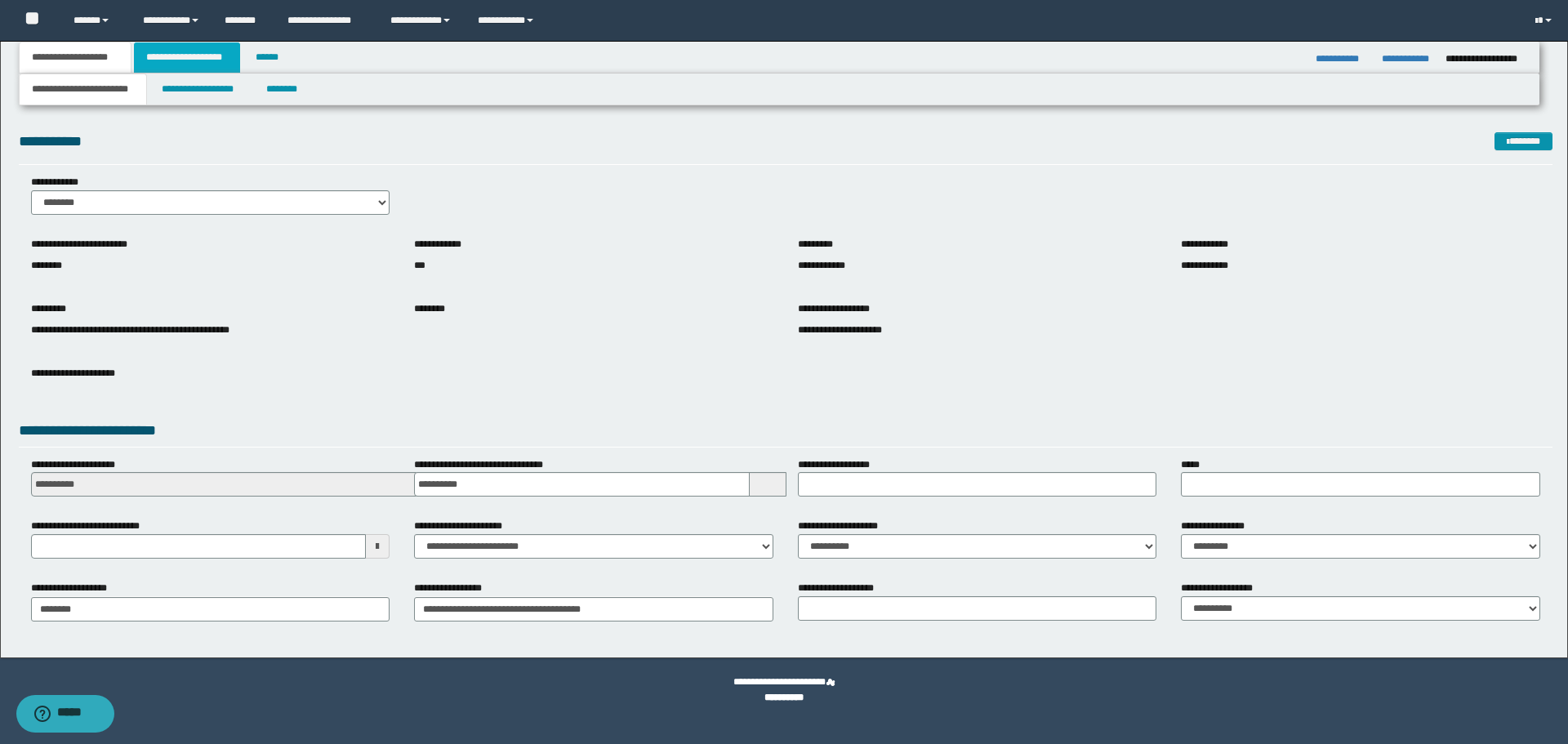 click on "**********" at bounding box center (187, 57) 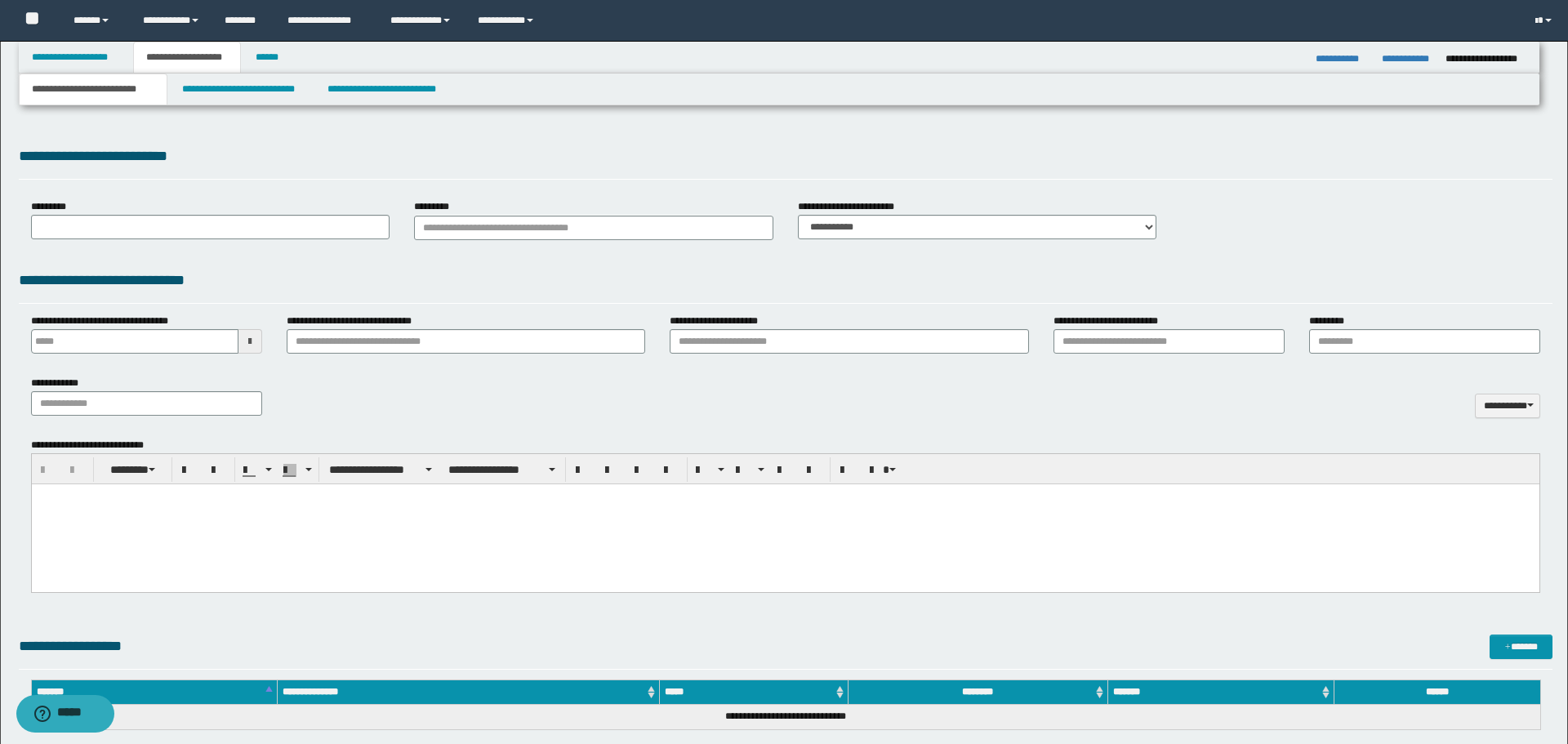 select on "*" 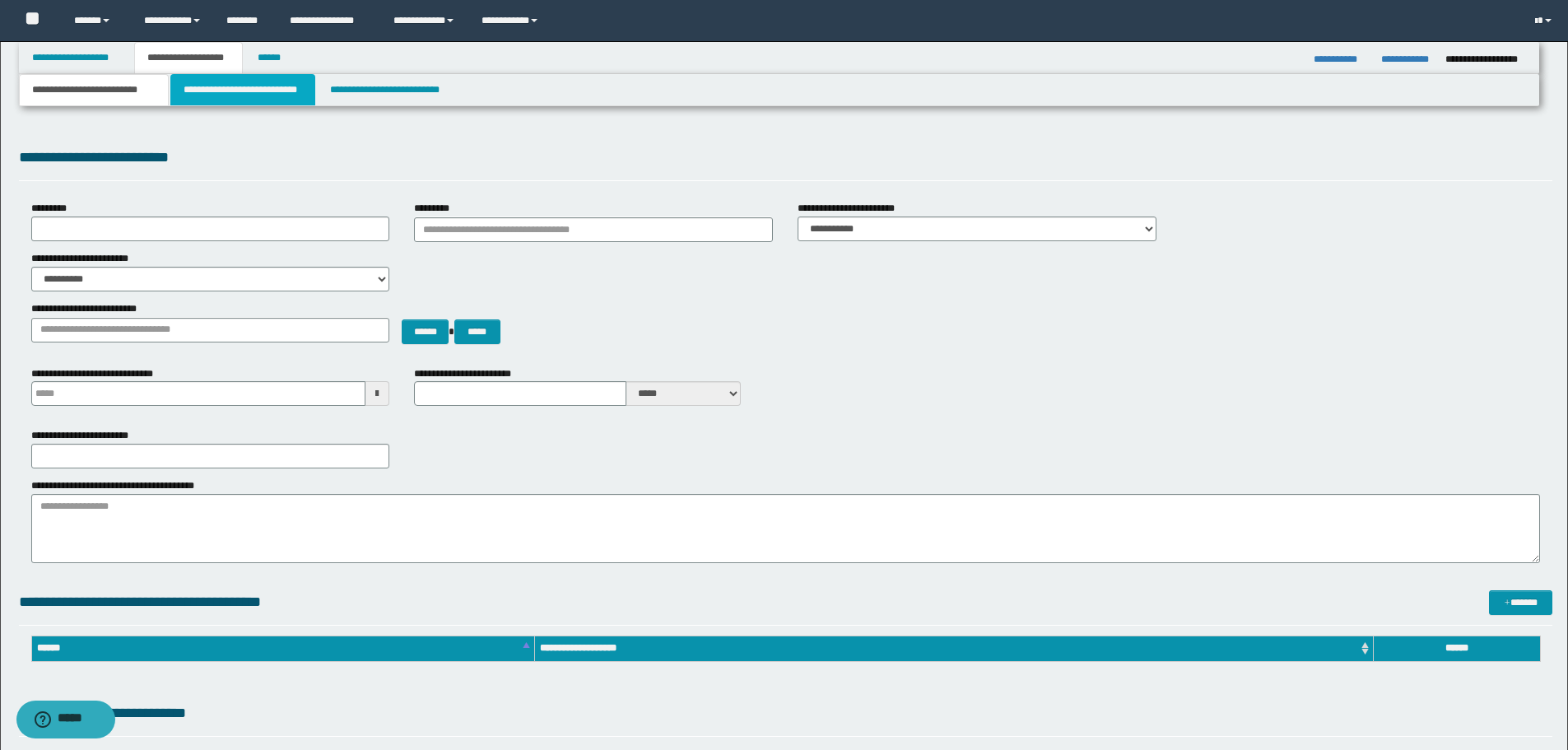 click on "**********" at bounding box center [243, 90] 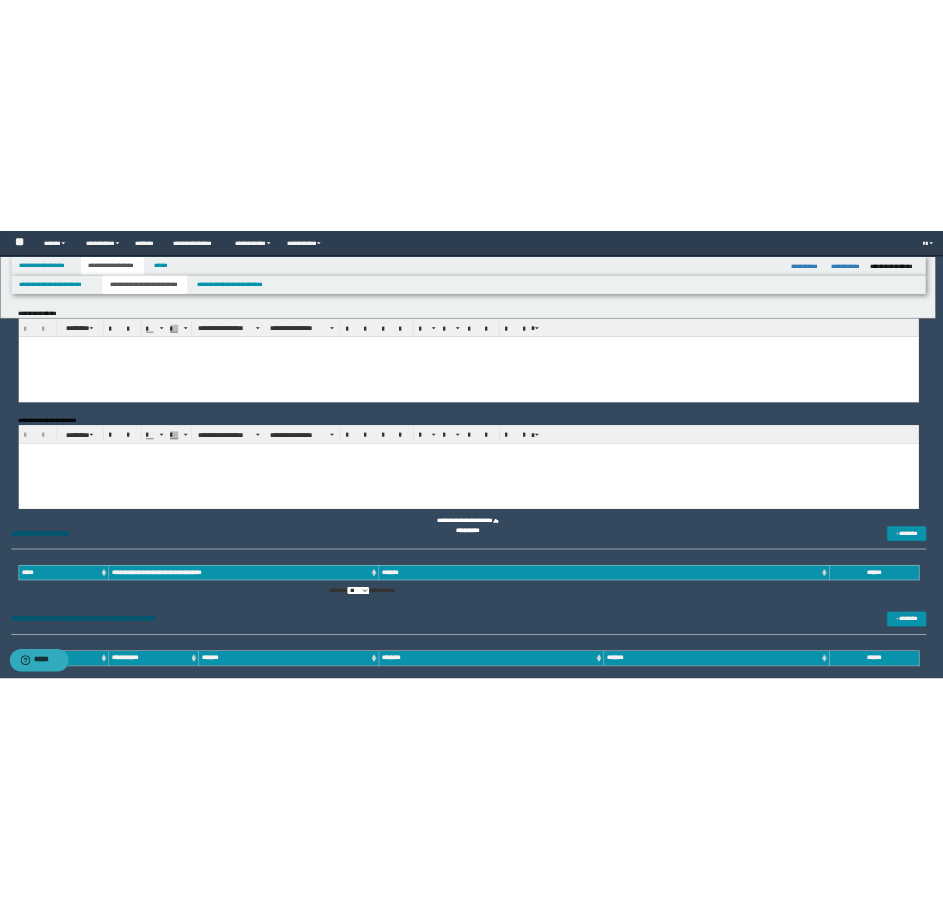 scroll, scrollTop: 0, scrollLeft: 0, axis: both 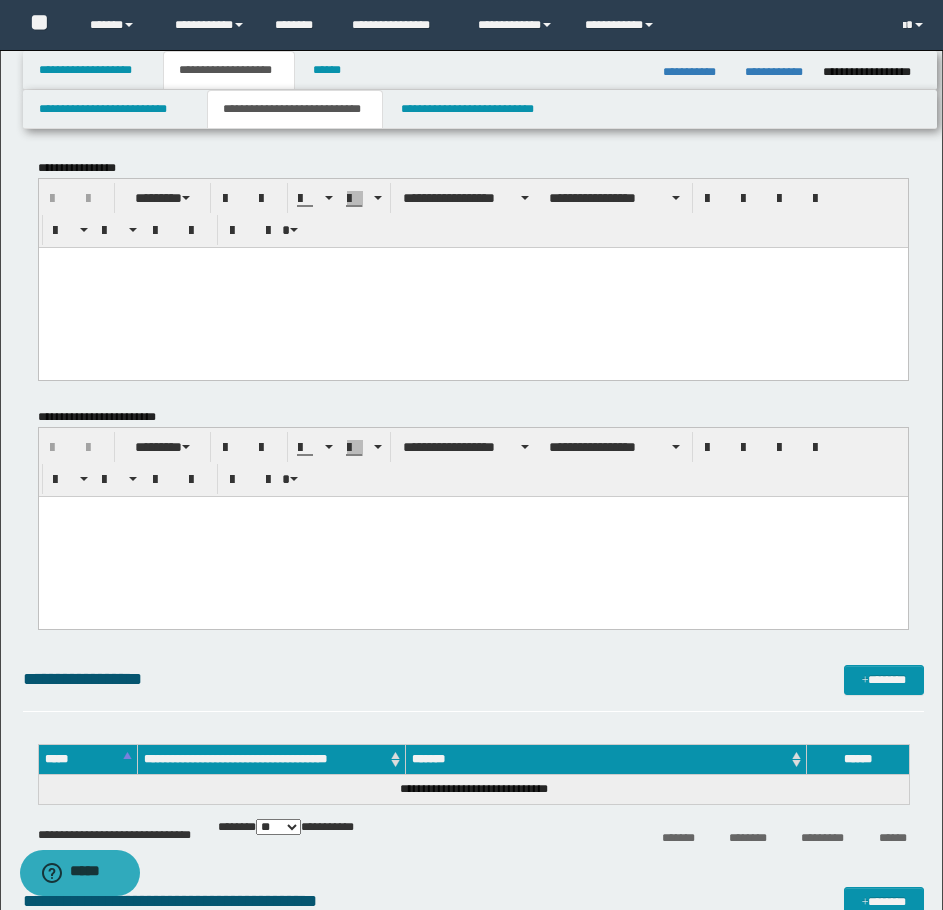click at bounding box center (472, 287) 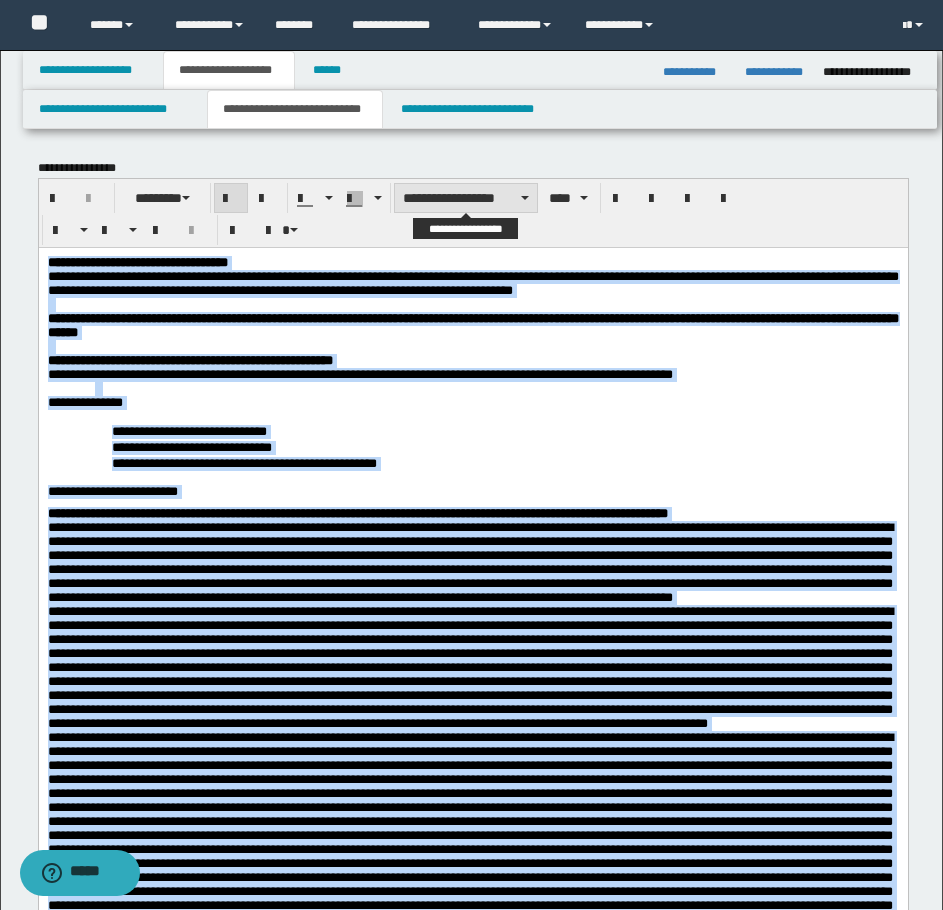 click on "**********" at bounding box center (466, 198) 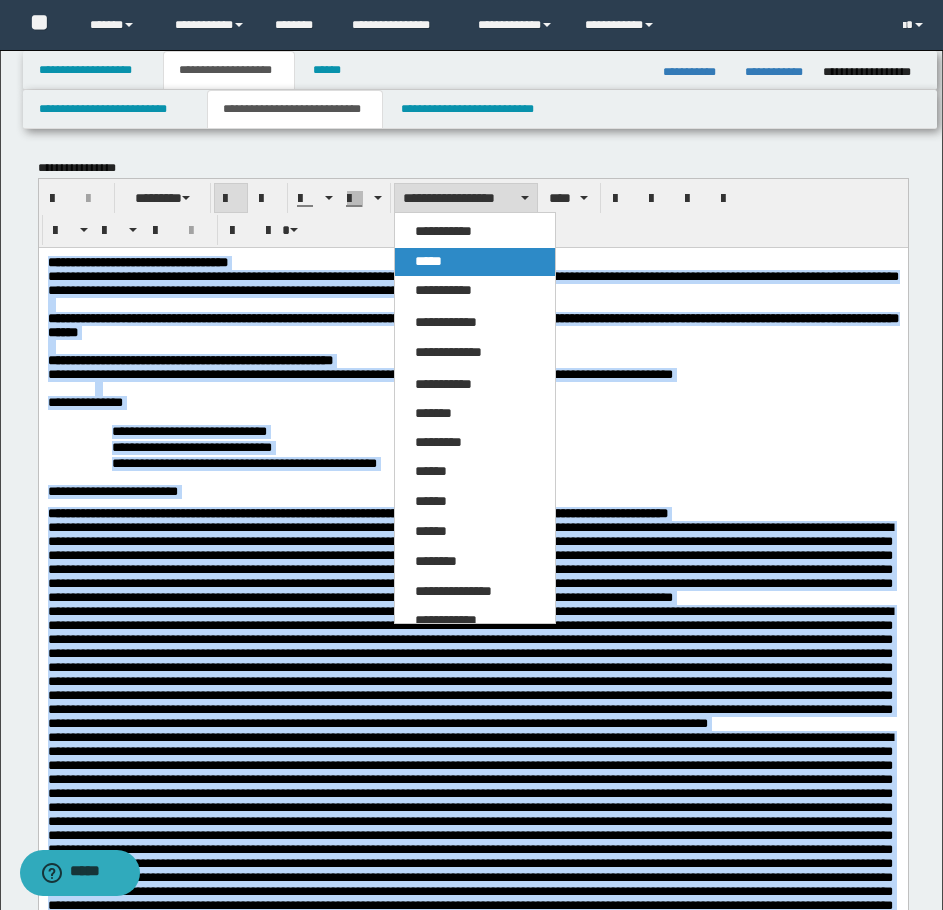 click on "*****" at bounding box center [475, 262] 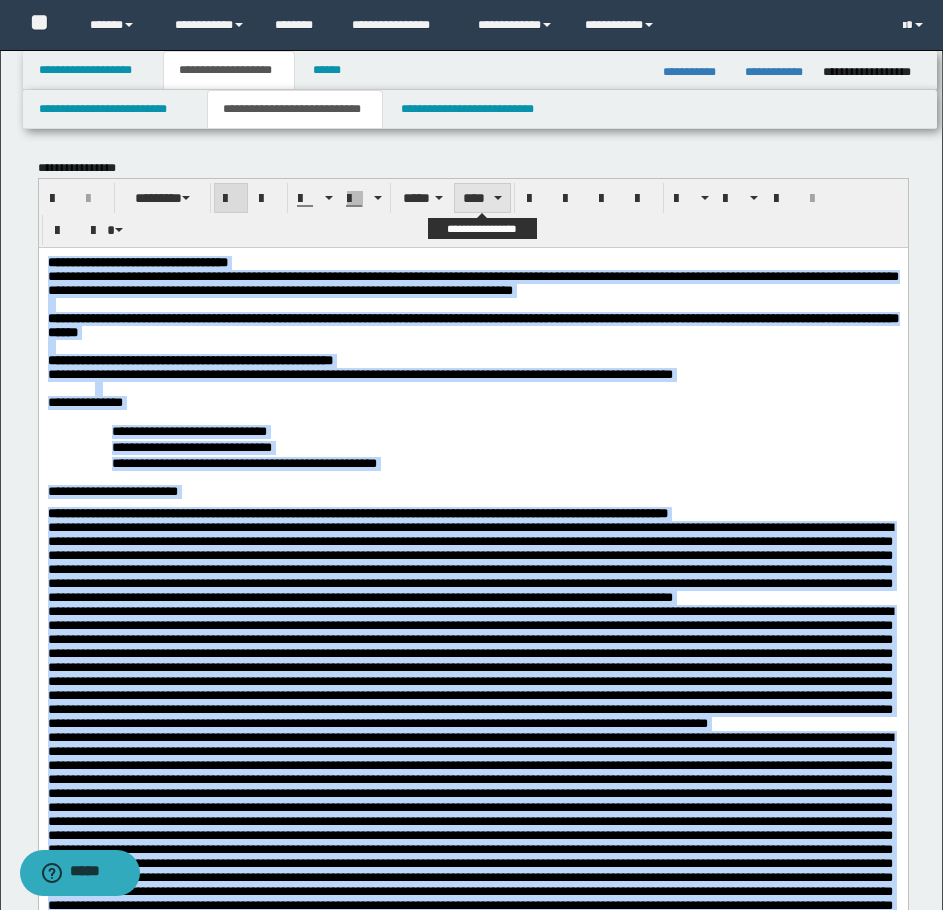 click at bounding box center (498, 198) 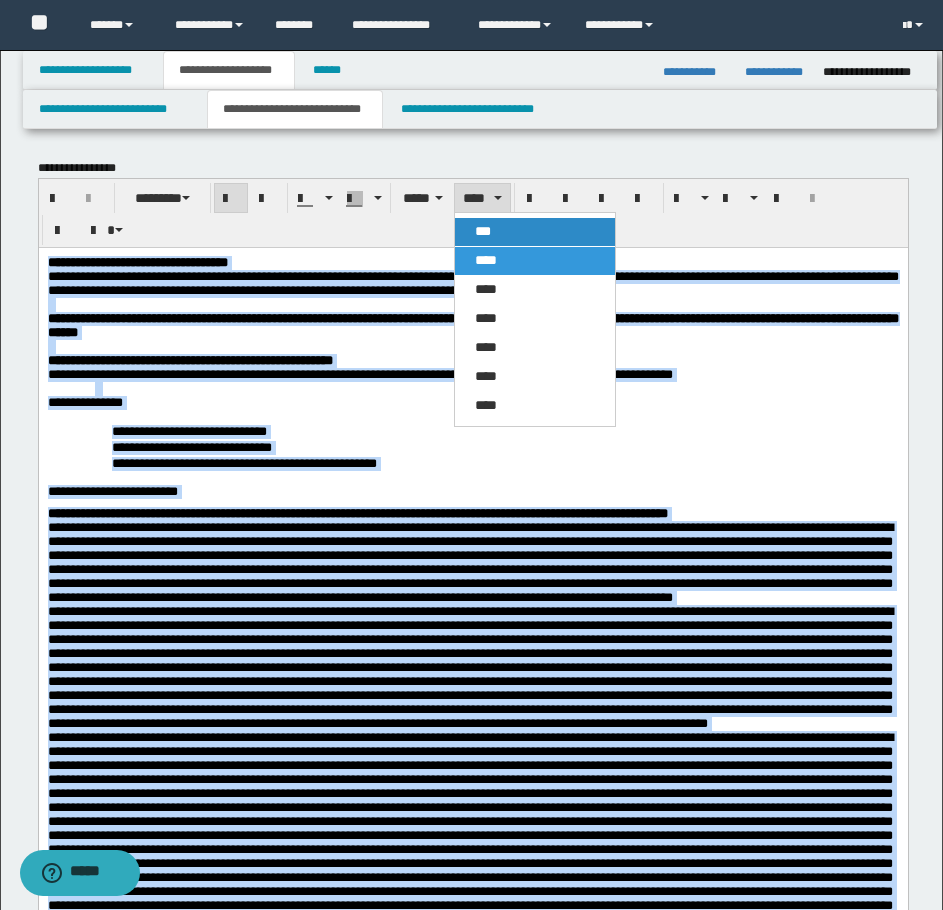 click on "***" at bounding box center (535, 232) 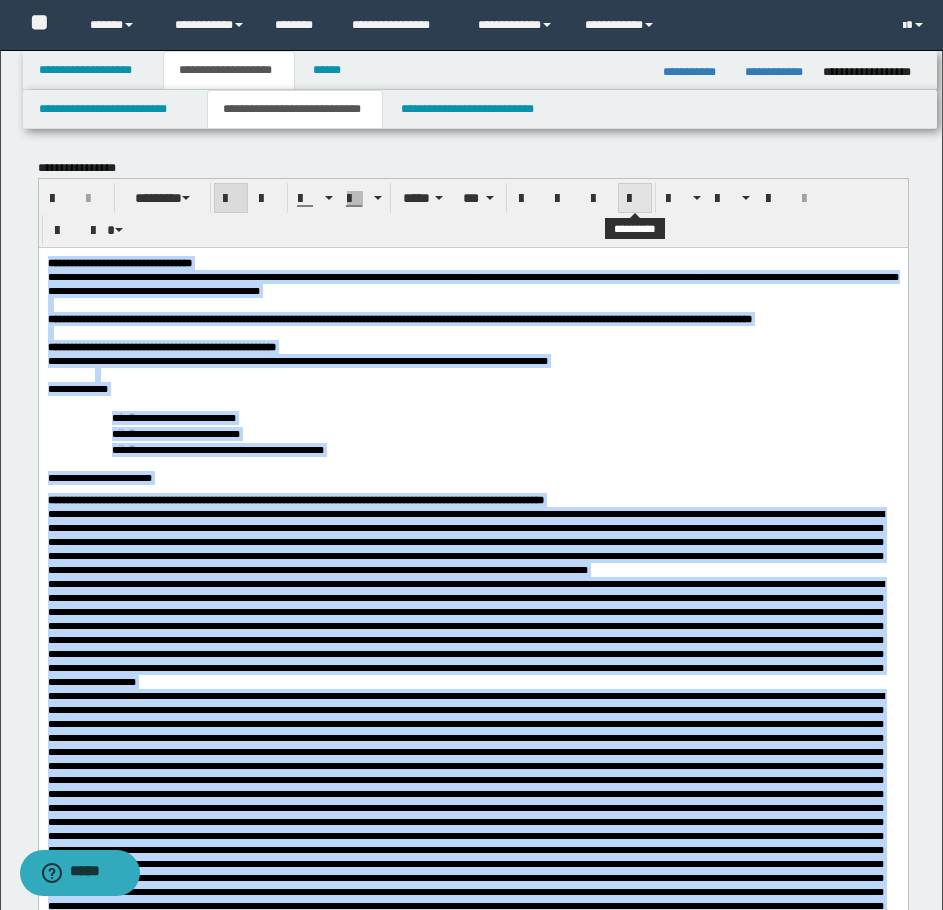 click at bounding box center [635, 199] 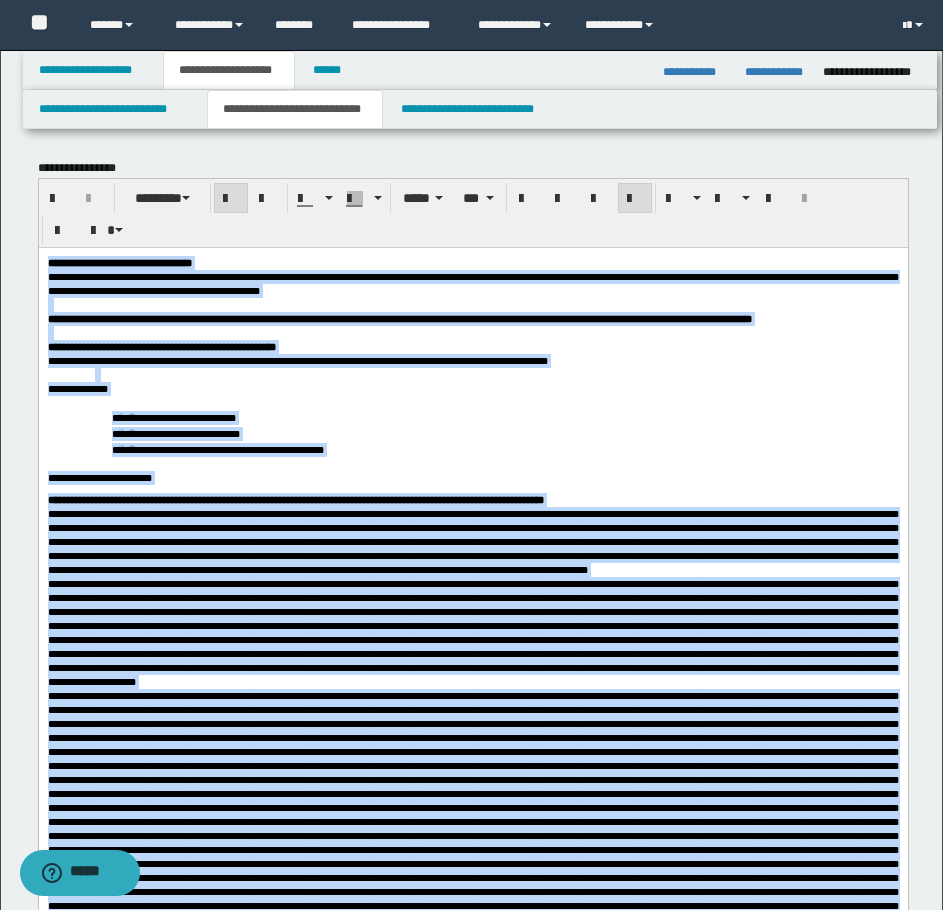 click on "**********" at bounding box center (472, 541) 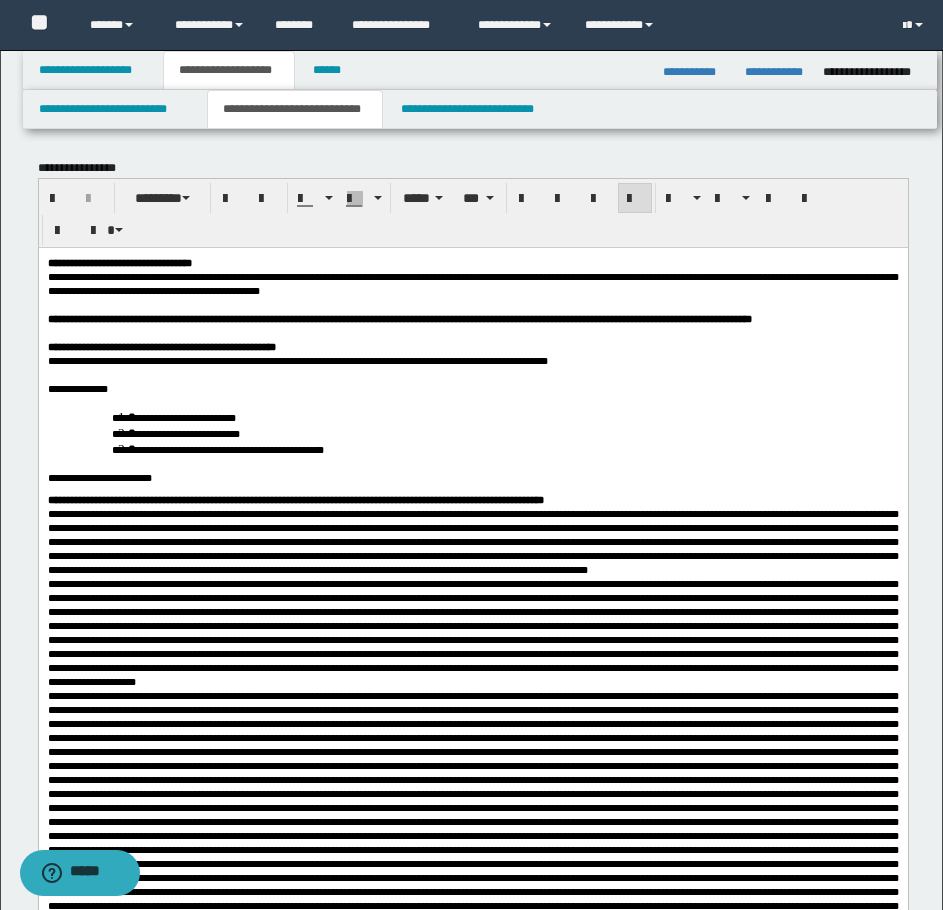 click on "**********" at bounding box center (472, 541) 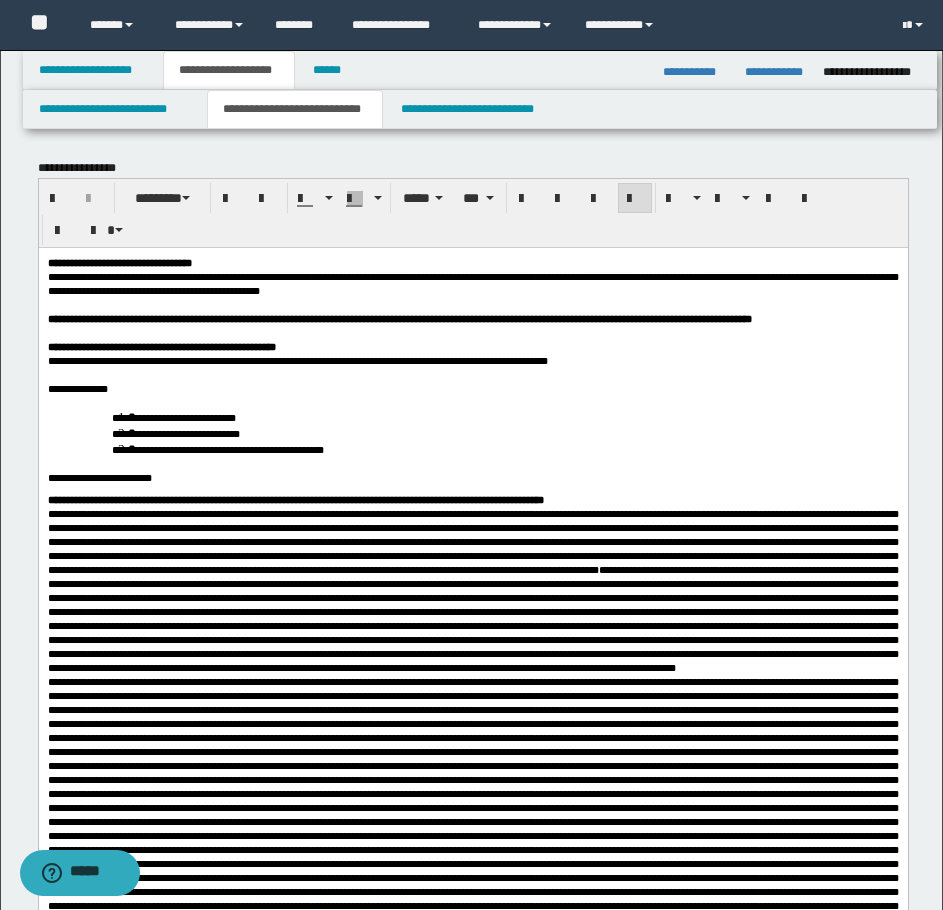 click on "**********" at bounding box center (472, 590) 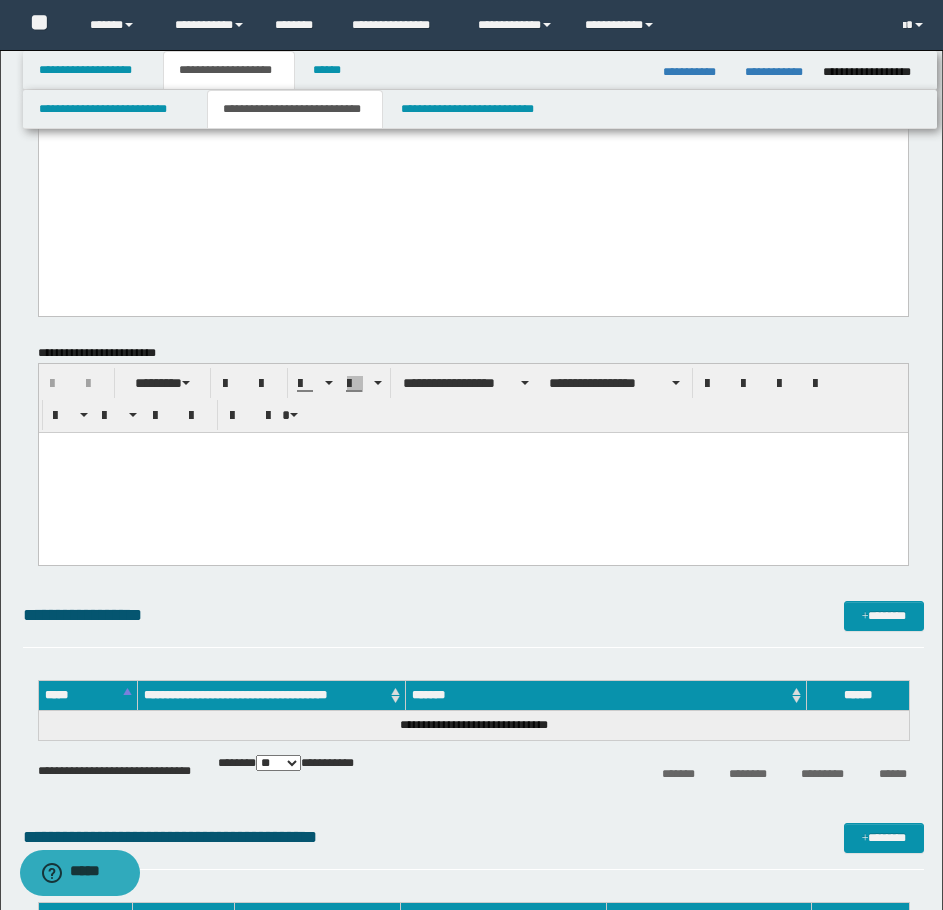 scroll, scrollTop: 1300, scrollLeft: 0, axis: vertical 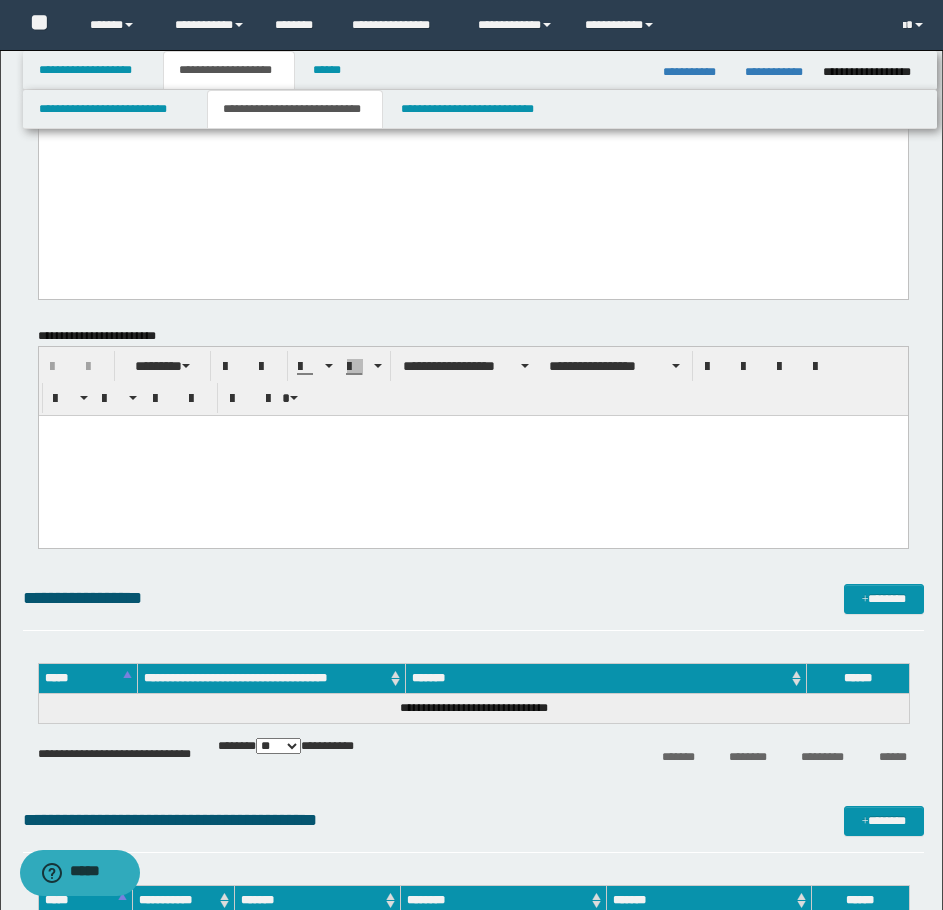 click at bounding box center (472, 455) 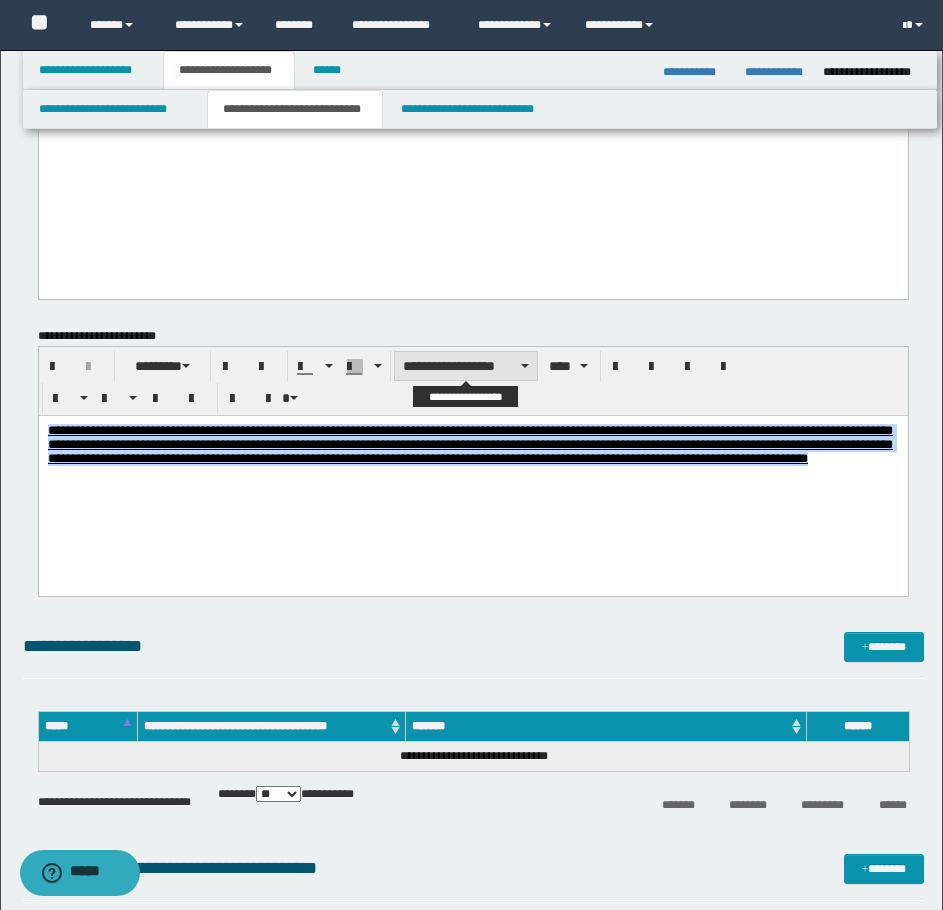 click on "**********" at bounding box center [466, 366] 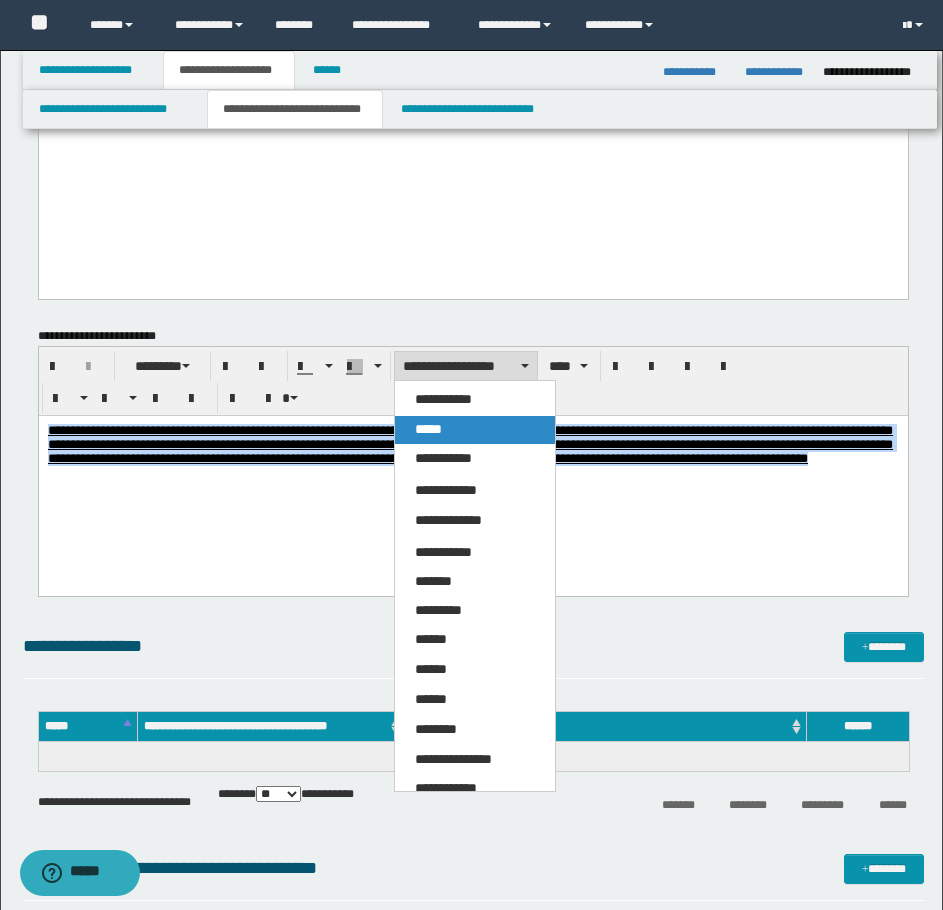 drag, startPoint x: 440, startPoint y: 425, endPoint x: 402, endPoint y: 1, distance: 425.69943 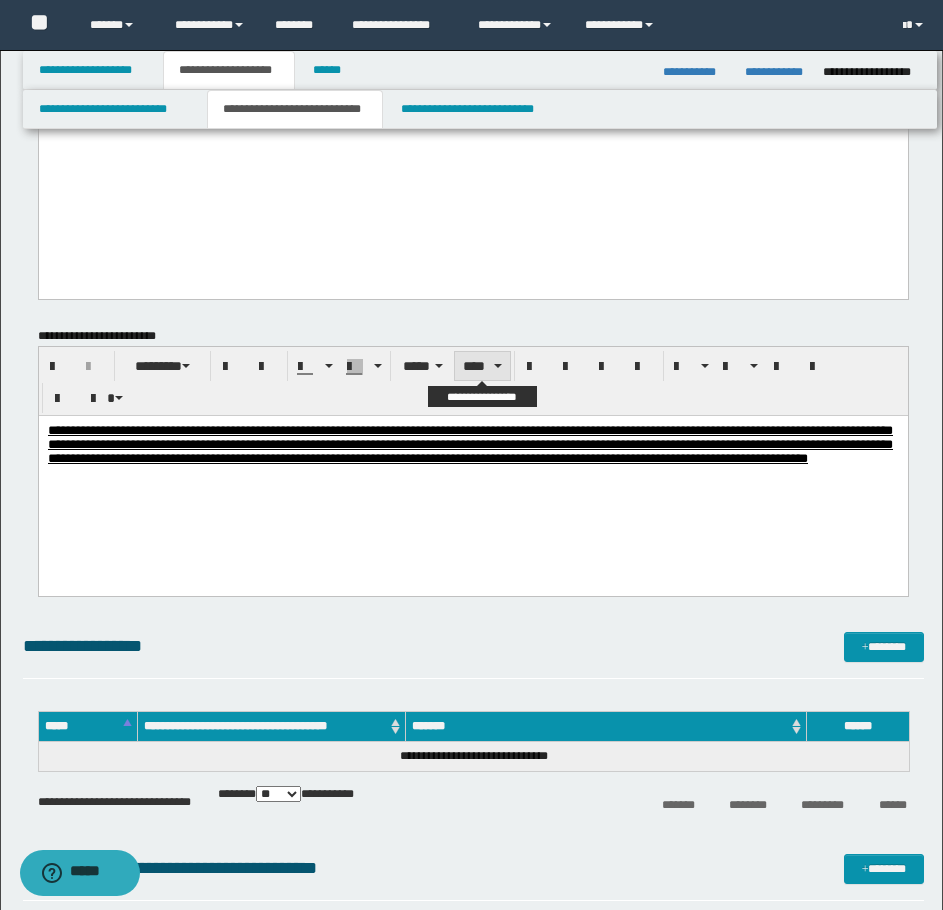click on "****" at bounding box center [482, 366] 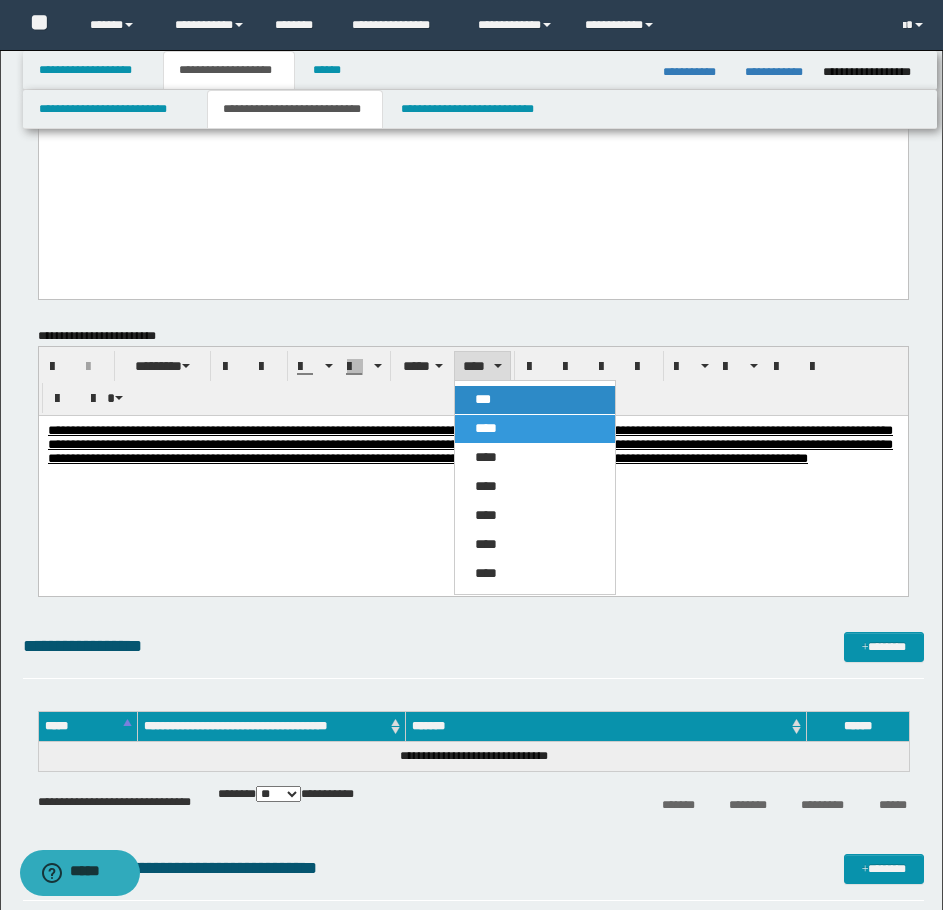 click on "***" at bounding box center (483, 399) 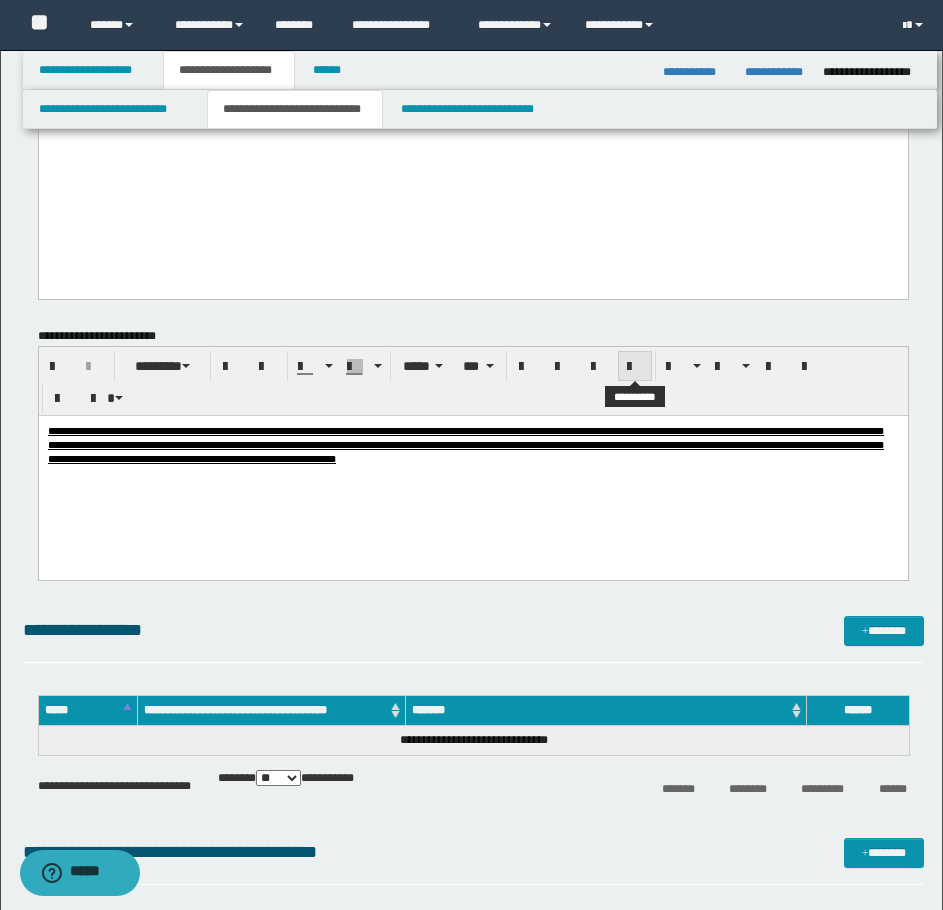 click at bounding box center (635, 367) 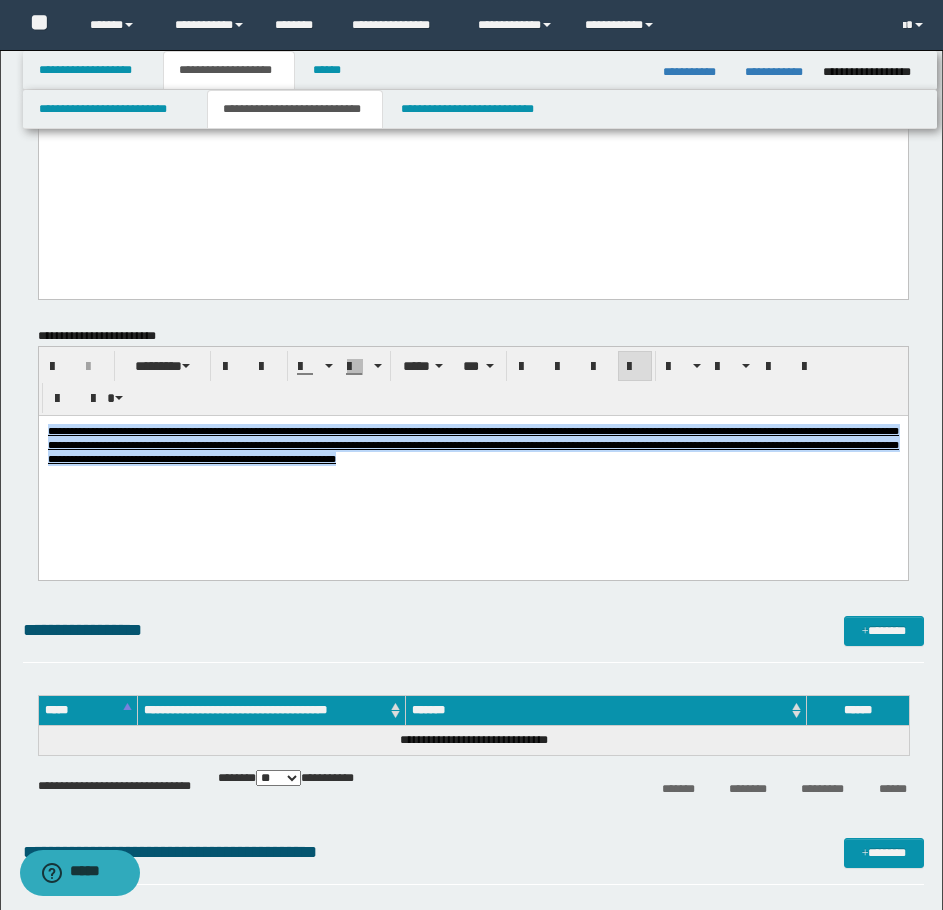 click on "**********" at bounding box center [472, 469] 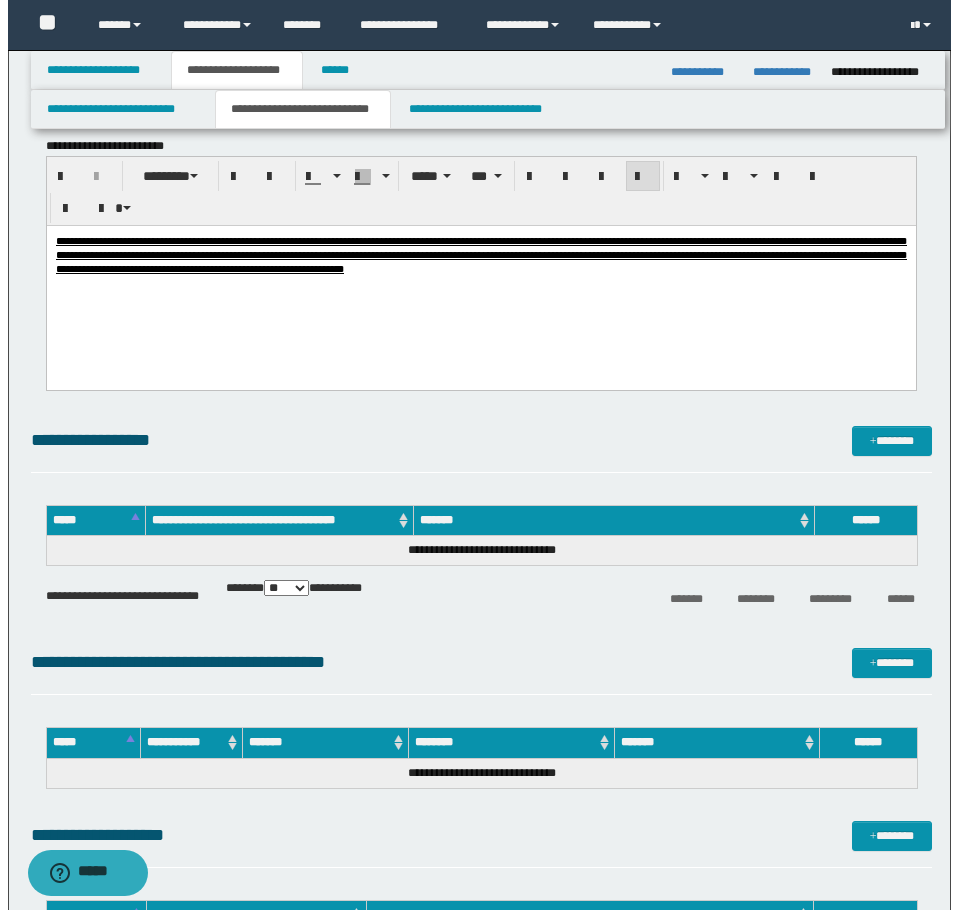 scroll, scrollTop: 1600, scrollLeft: 0, axis: vertical 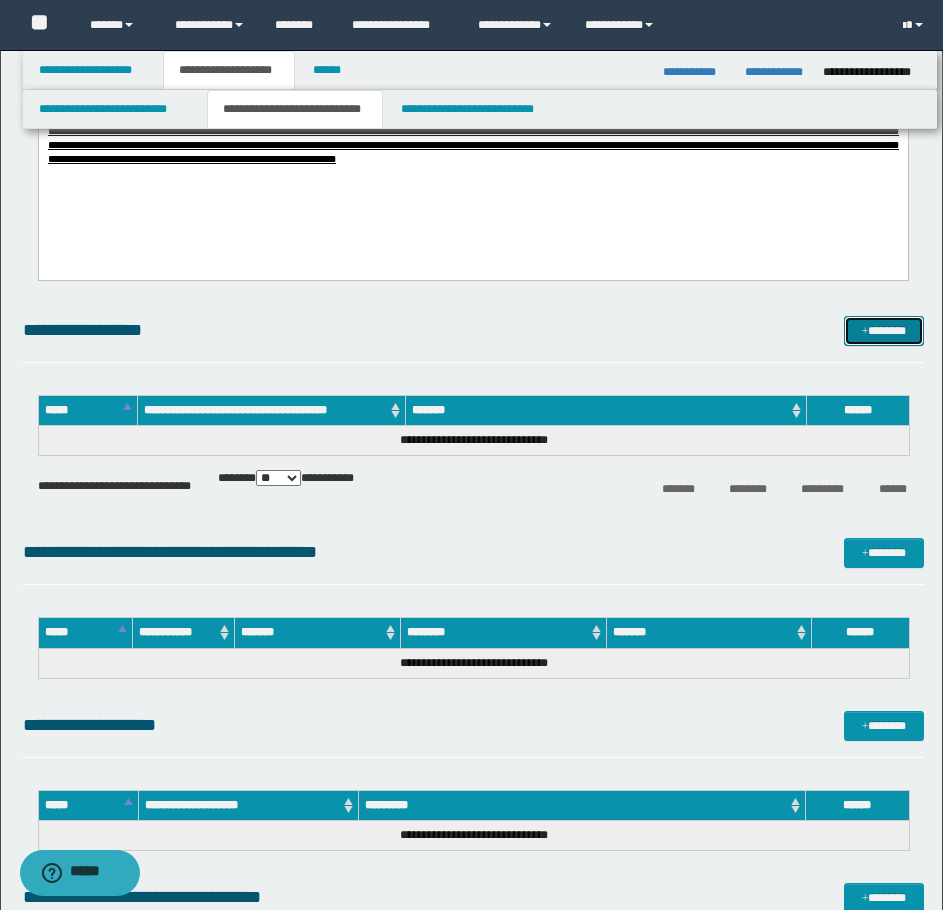 click on "*******" at bounding box center (884, 331) 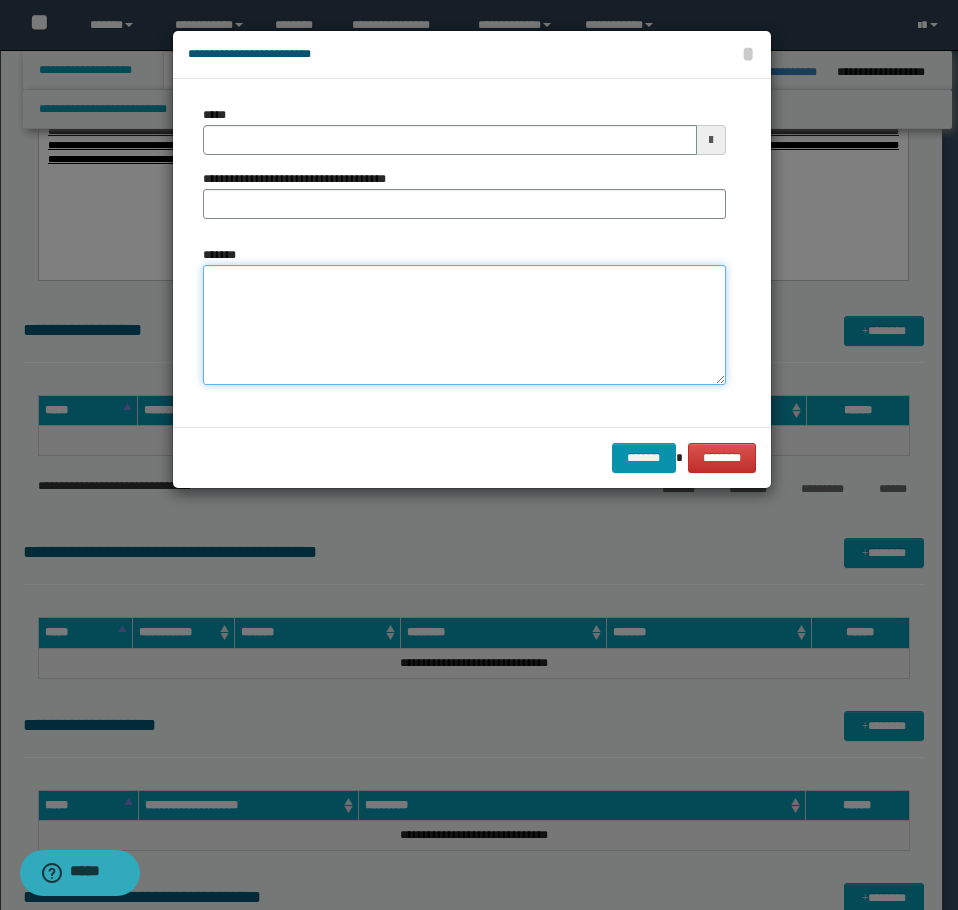 click on "*******" at bounding box center (464, 325) 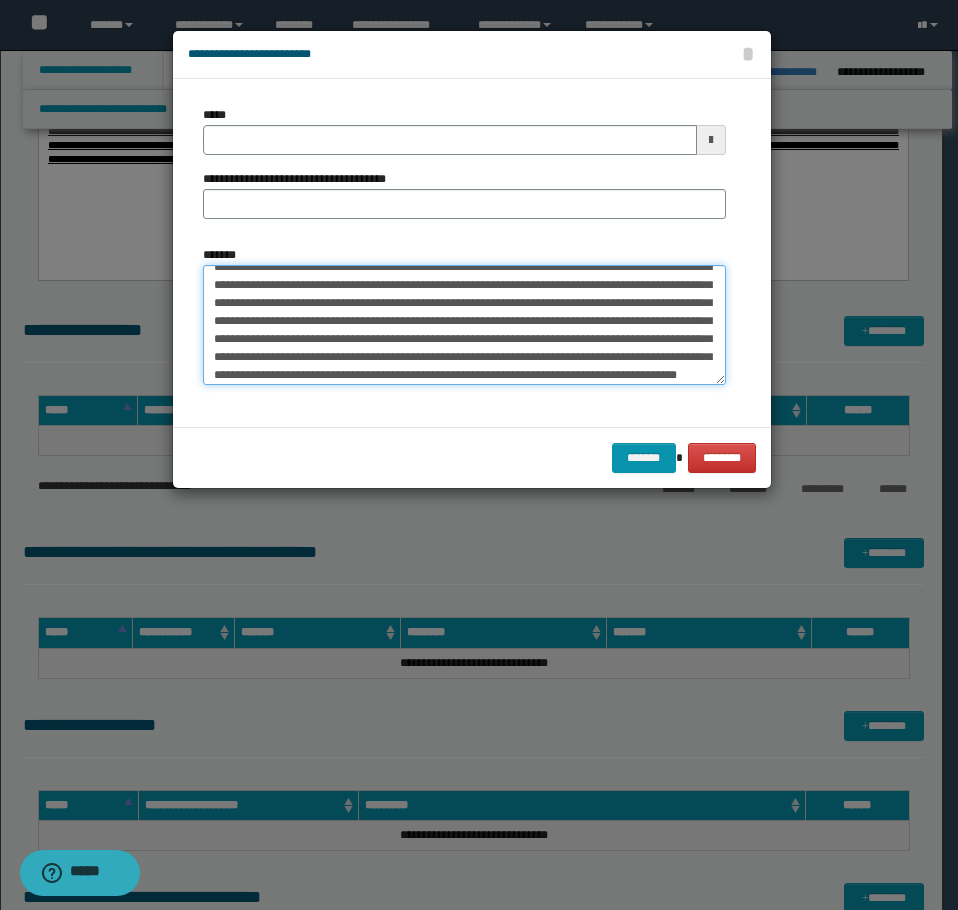 scroll, scrollTop: 0, scrollLeft: 0, axis: both 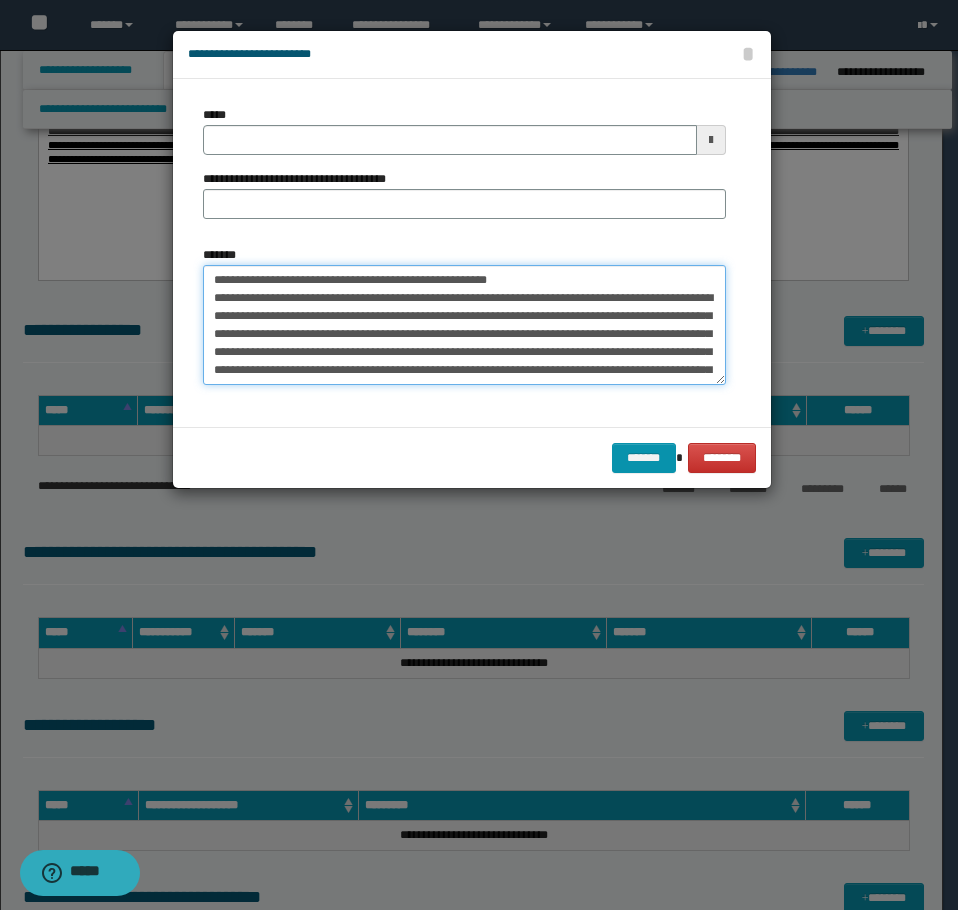 drag, startPoint x: 539, startPoint y: 281, endPoint x: 273, endPoint y: 276, distance: 266.047 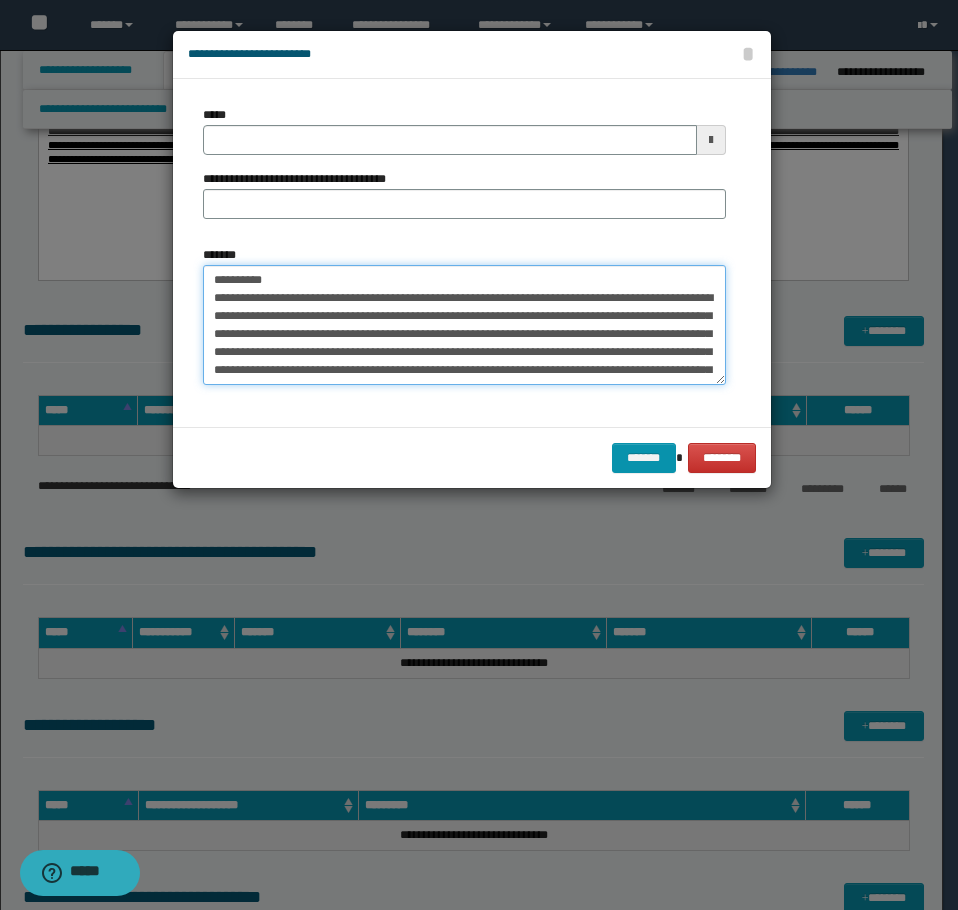 type on "**********" 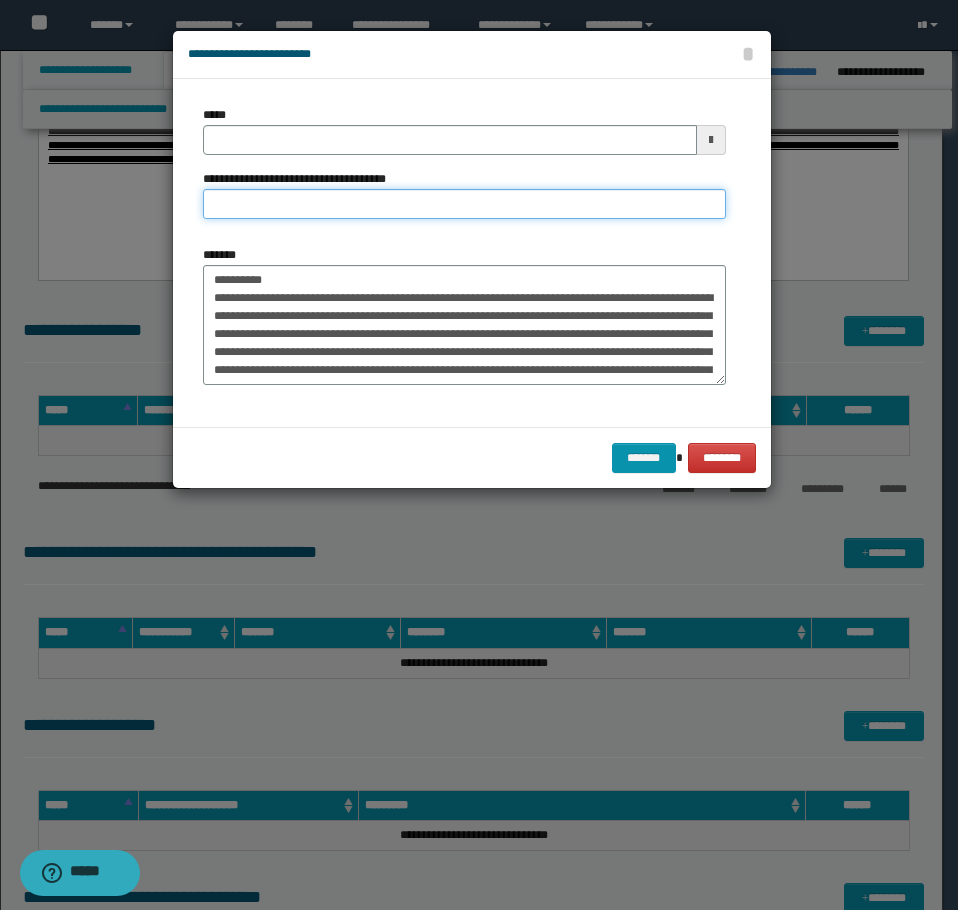 click on "**********" at bounding box center (464, 204) 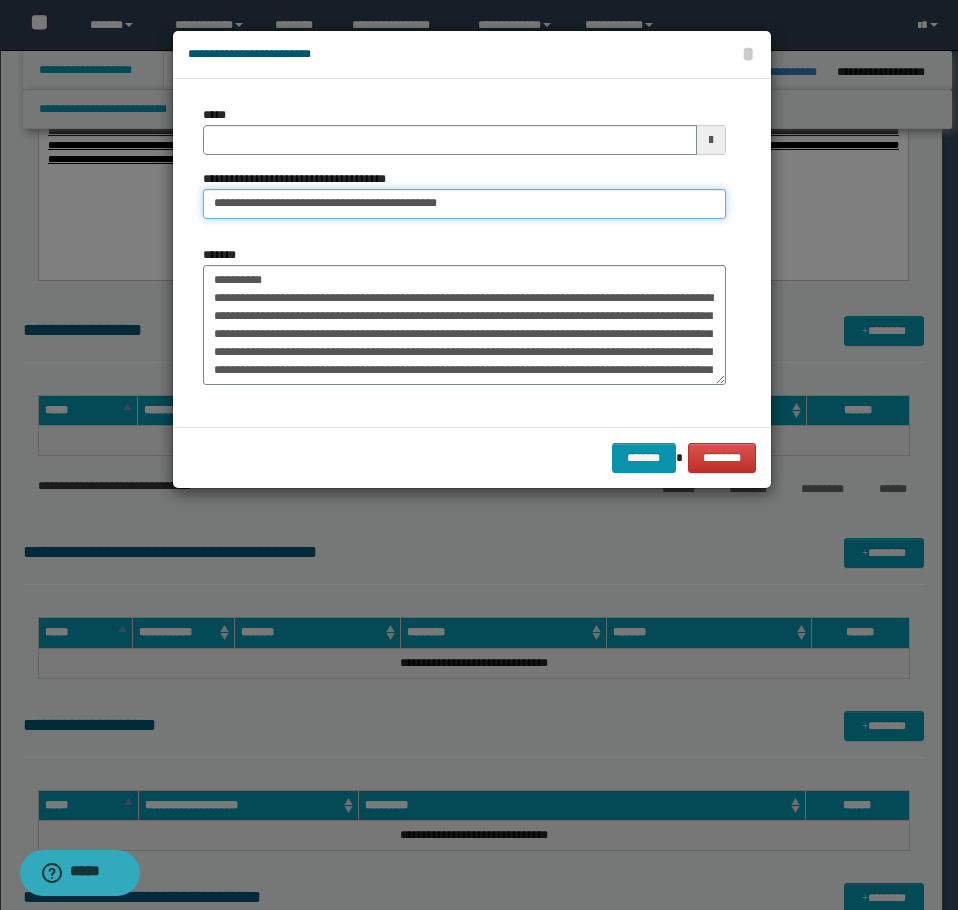 type on "**********" 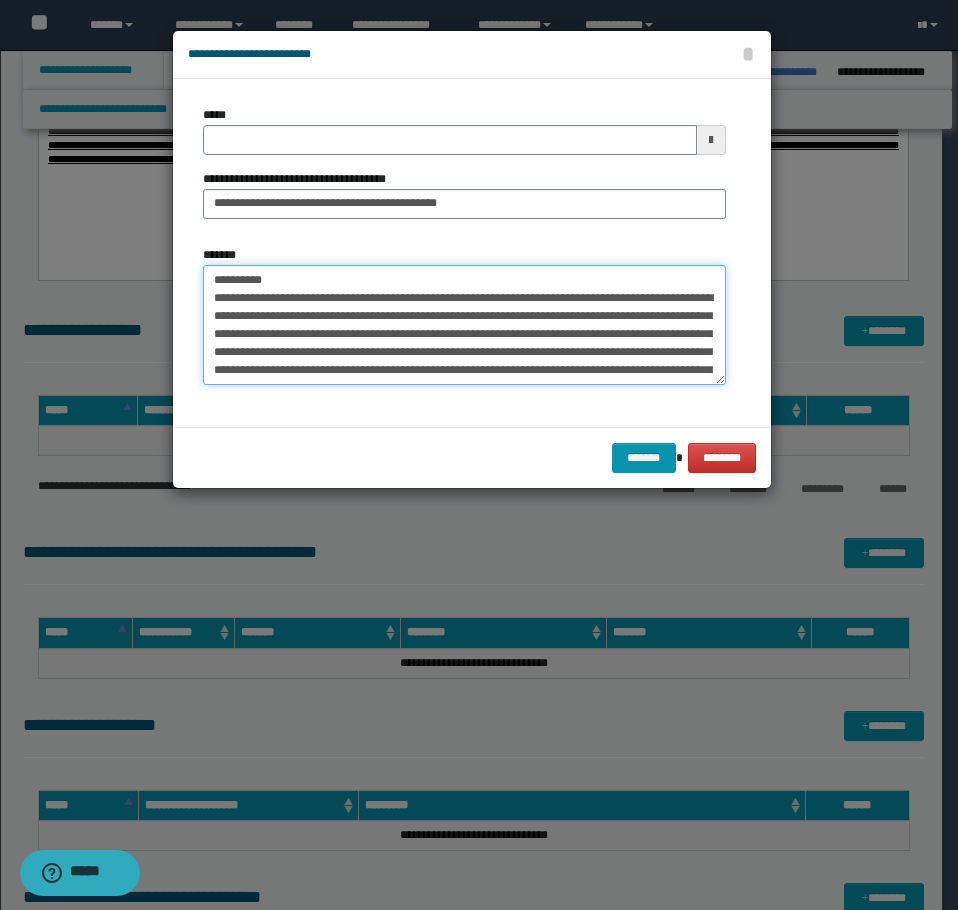 drag, startPoint x: 319, startPoint y: 267, endPoint x: -1, endPoint y: 262, distance: 320.03906 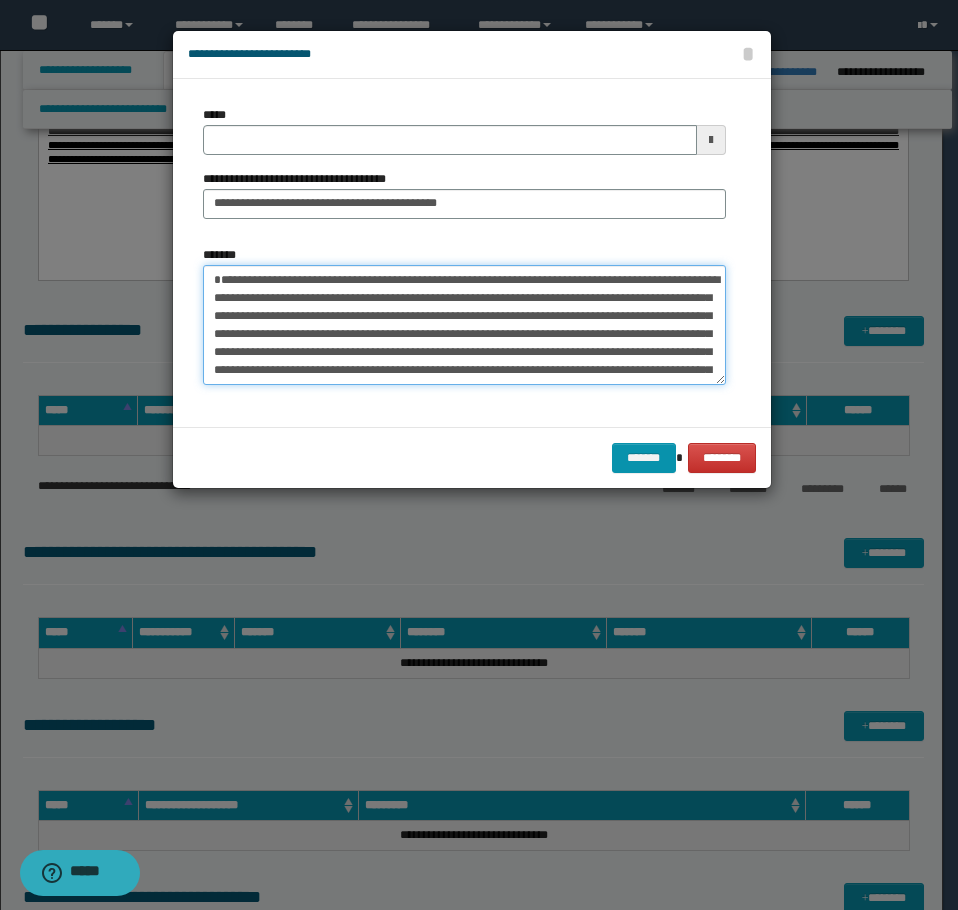 type 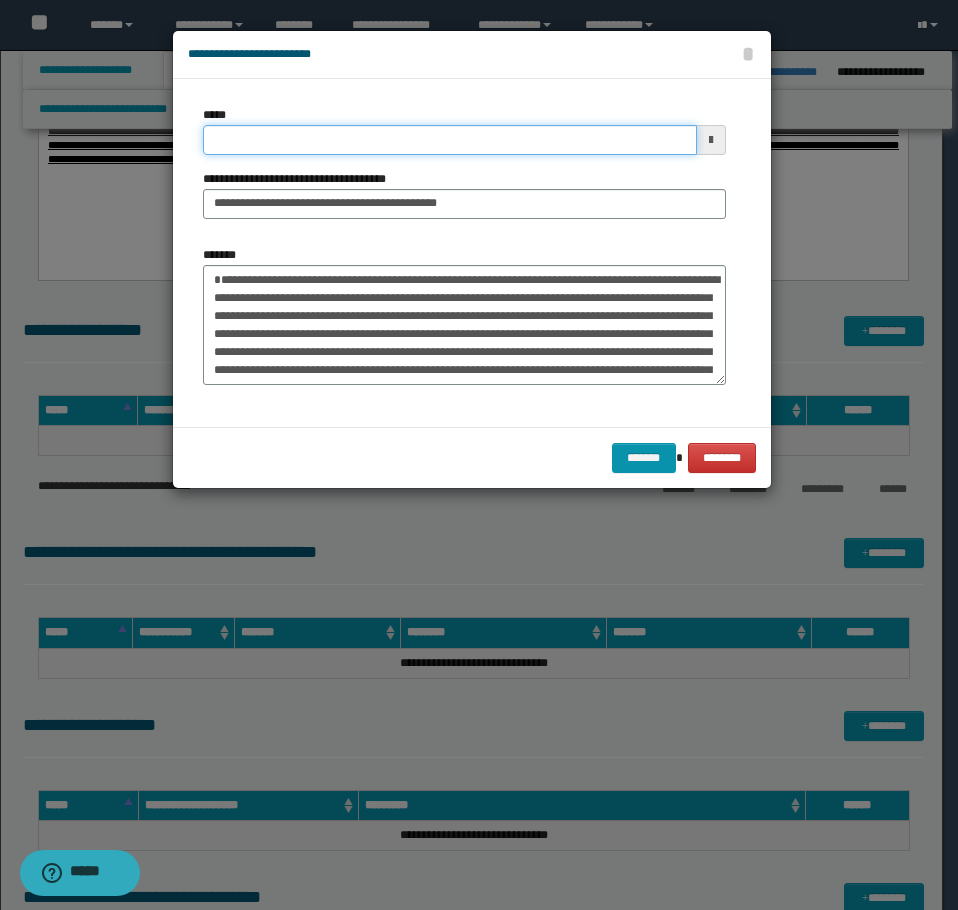 click on "*****" at bounding box center [450, 140] 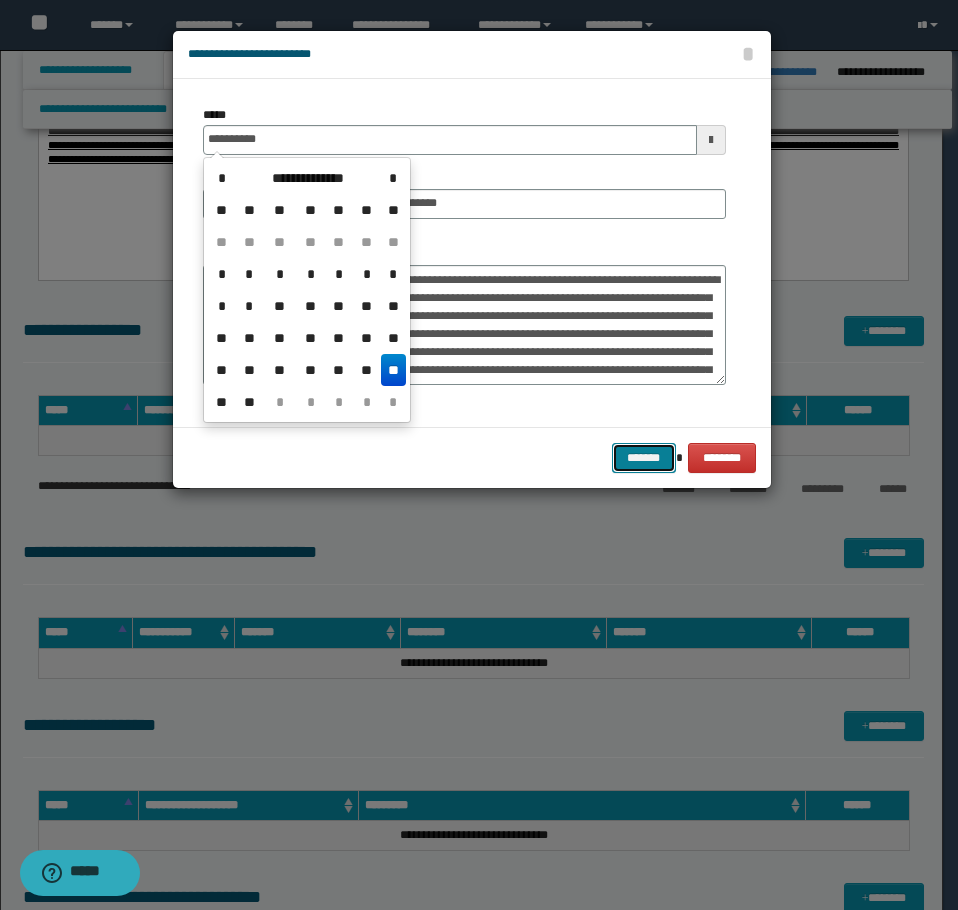 type on "**********" 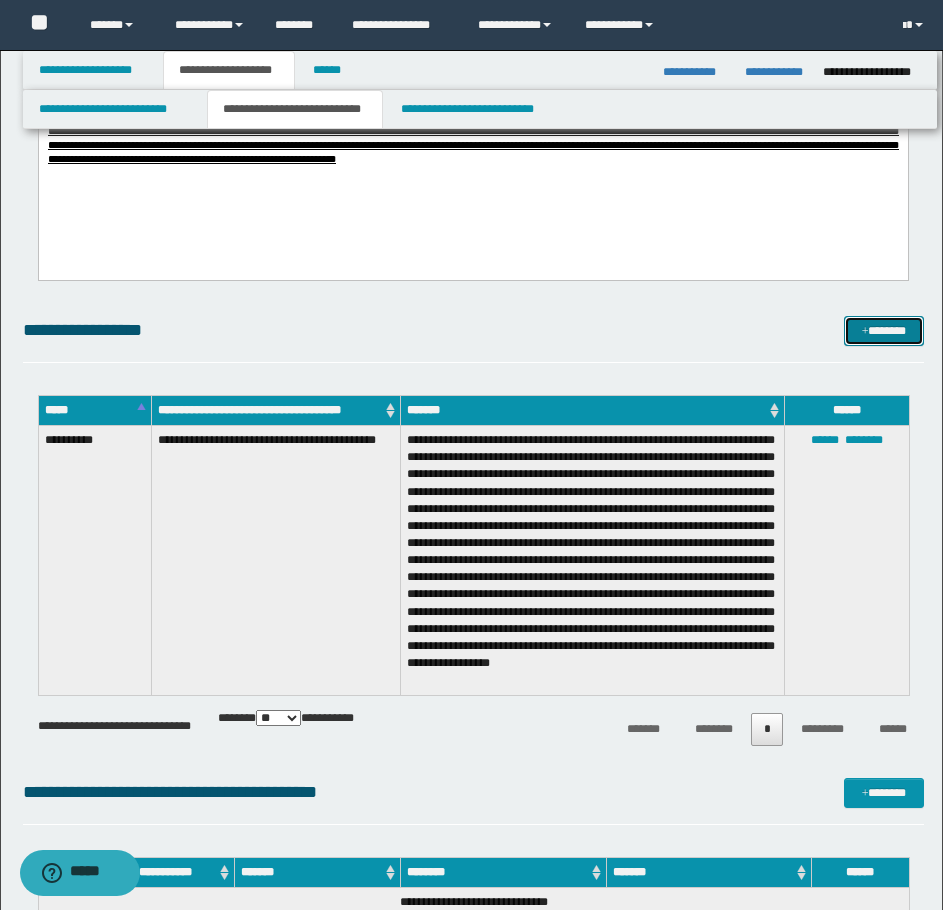 click at bounding box center [865, 332] 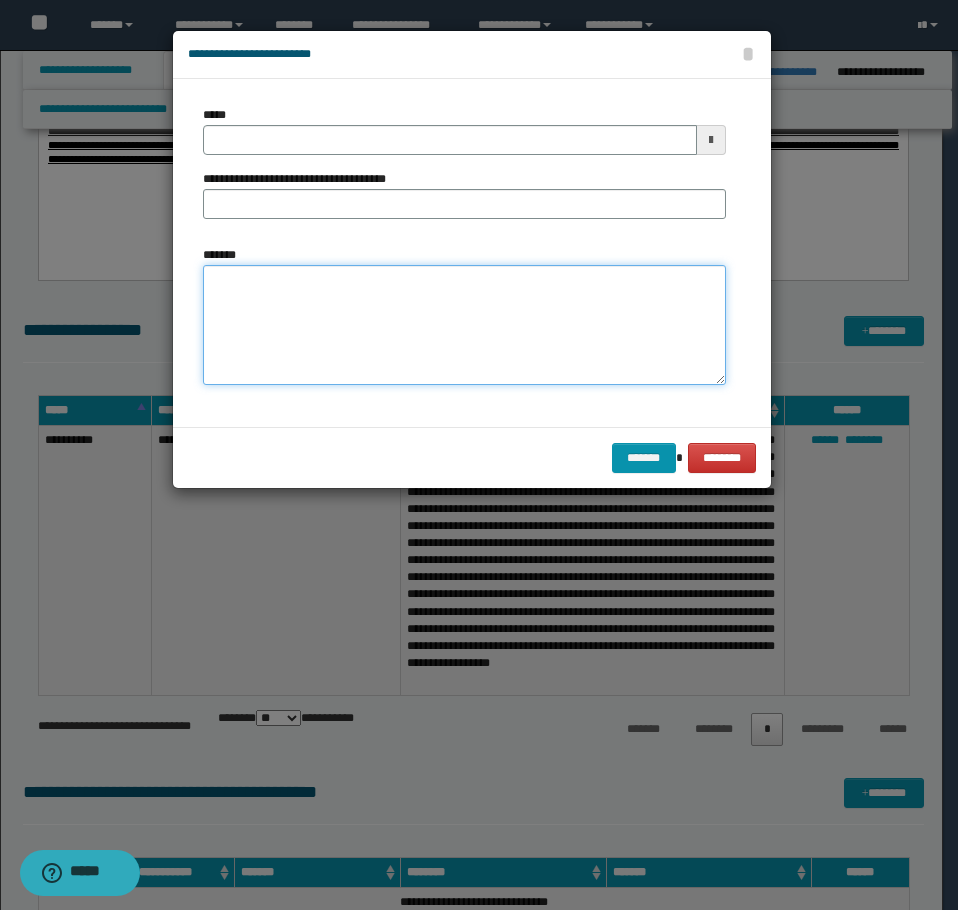 click on "*******" at bounding box center (464, 325) 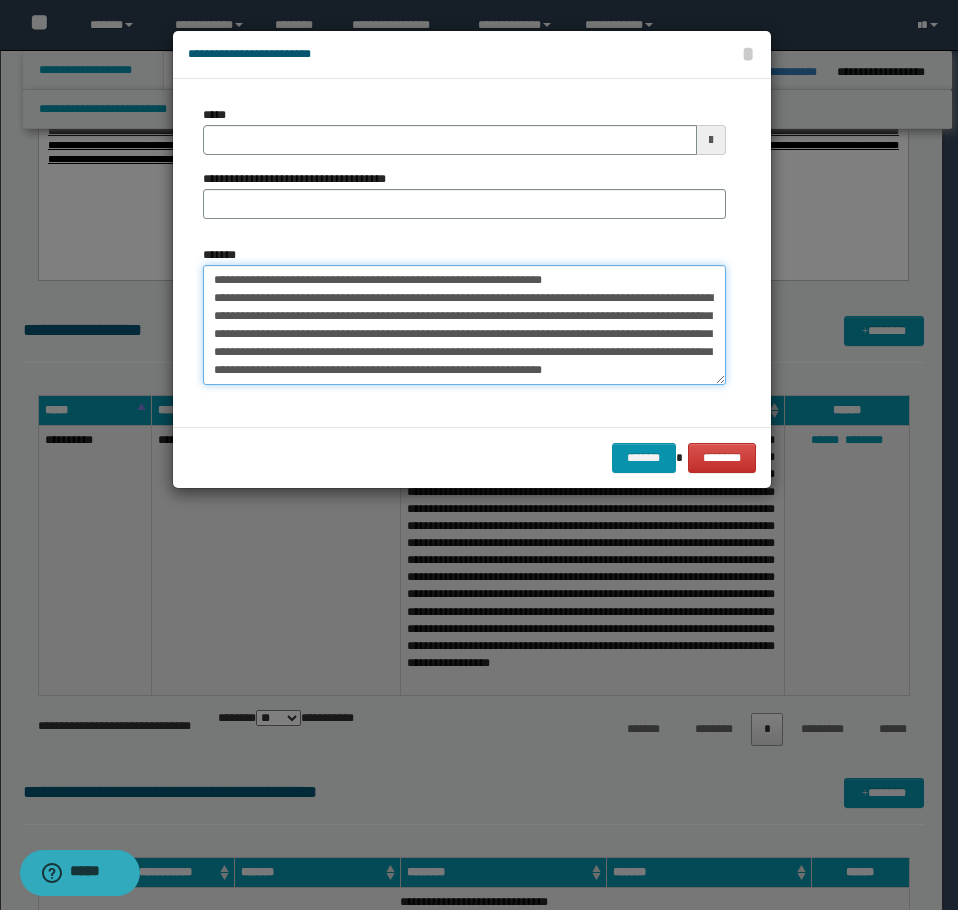 scroll, scrollTop: 0, scrollLeft: 0, axis: both 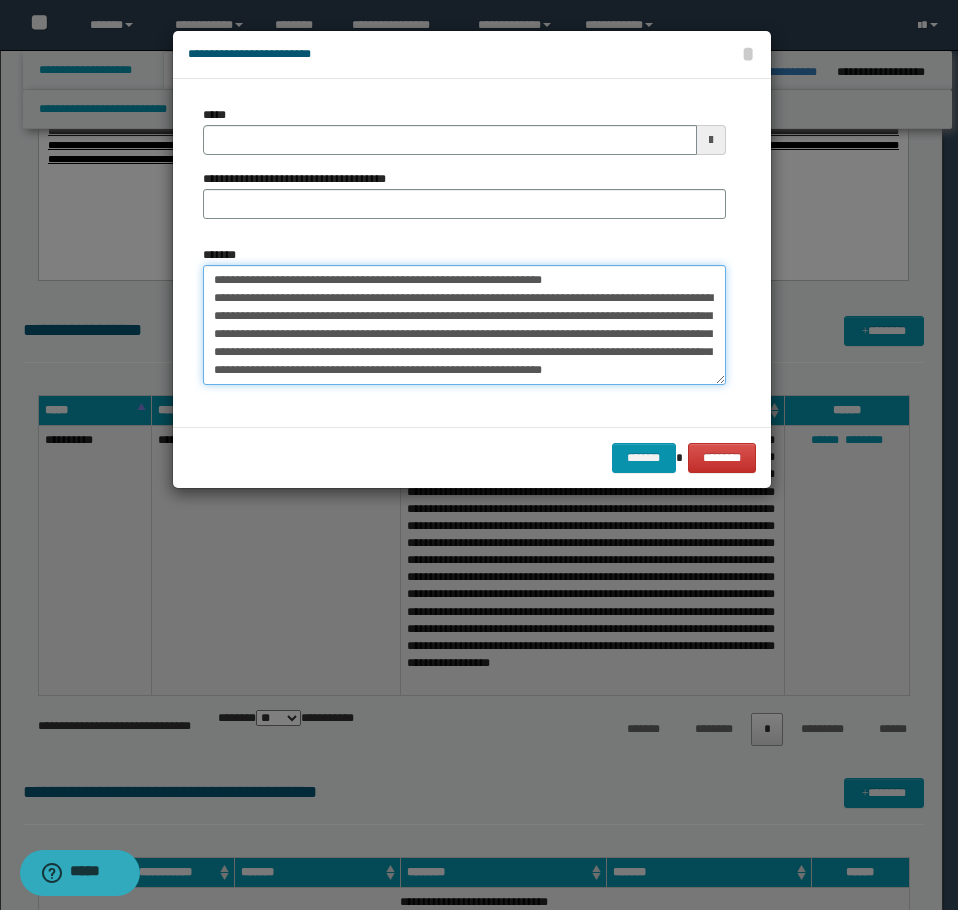 drag, startPoint x: 610, startPoint y: 277, endPoint x: 276, endPoint y: 279, distance: 334.00598 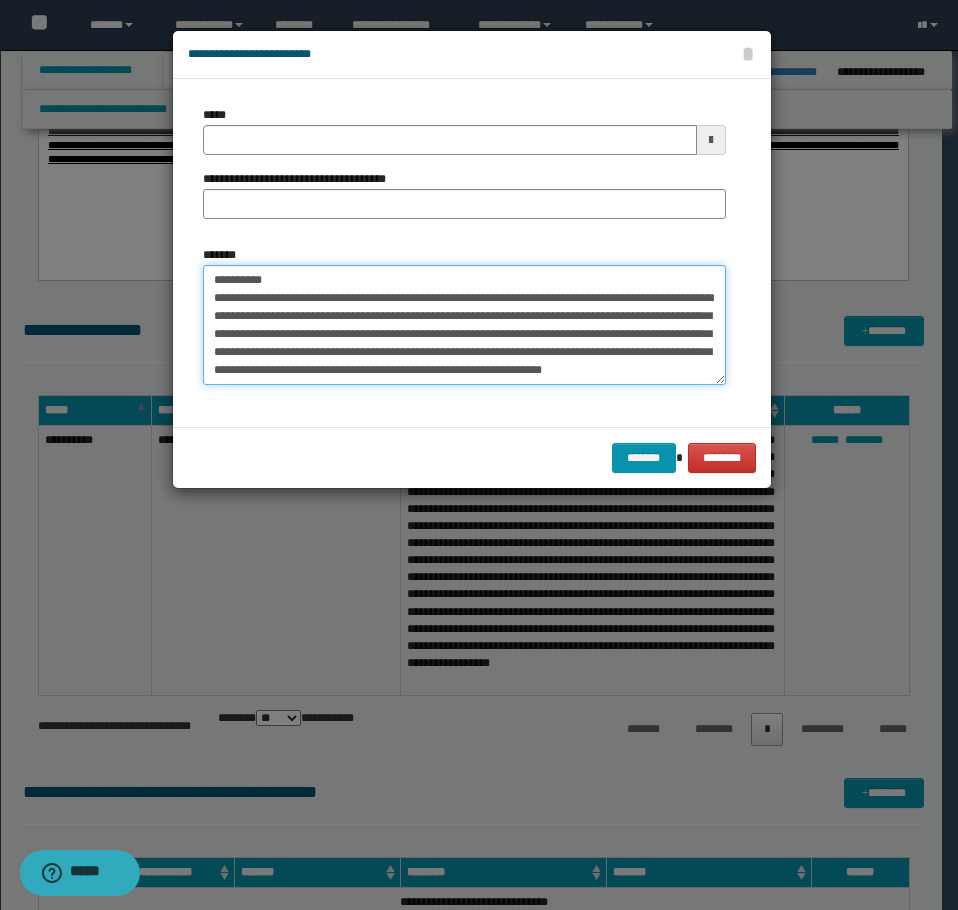 type on "**********" 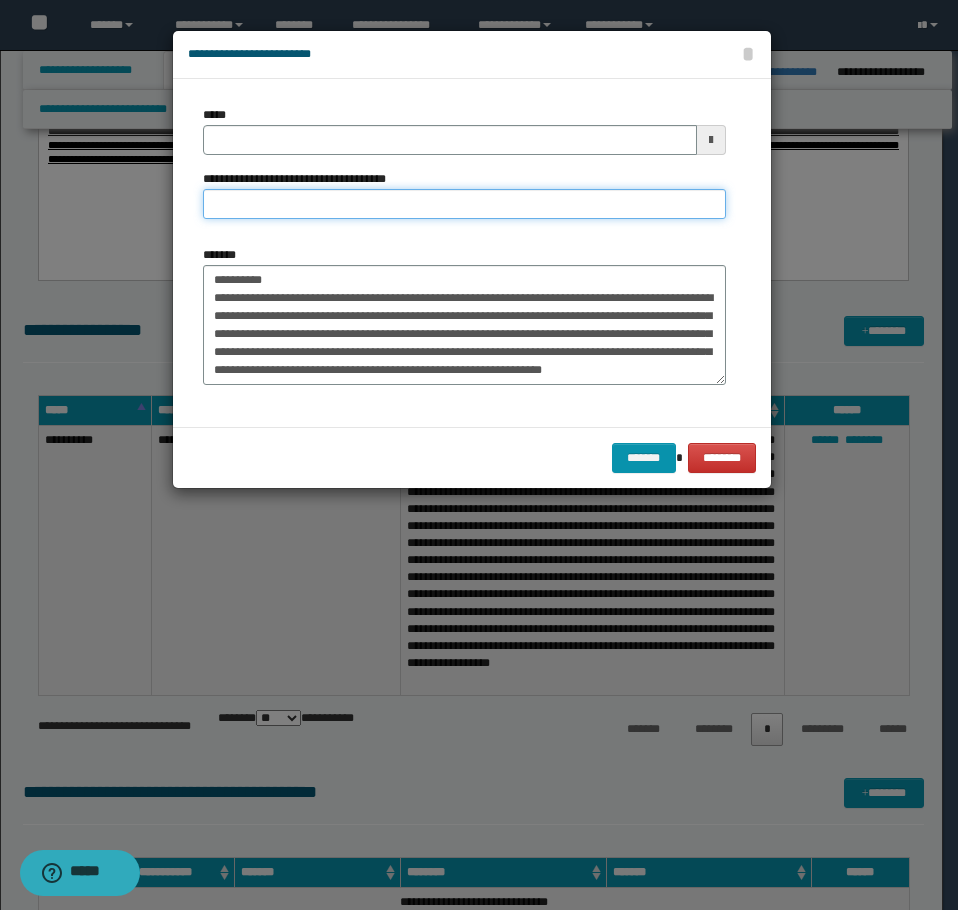 click on "**********" at bounding box center [464, 204] 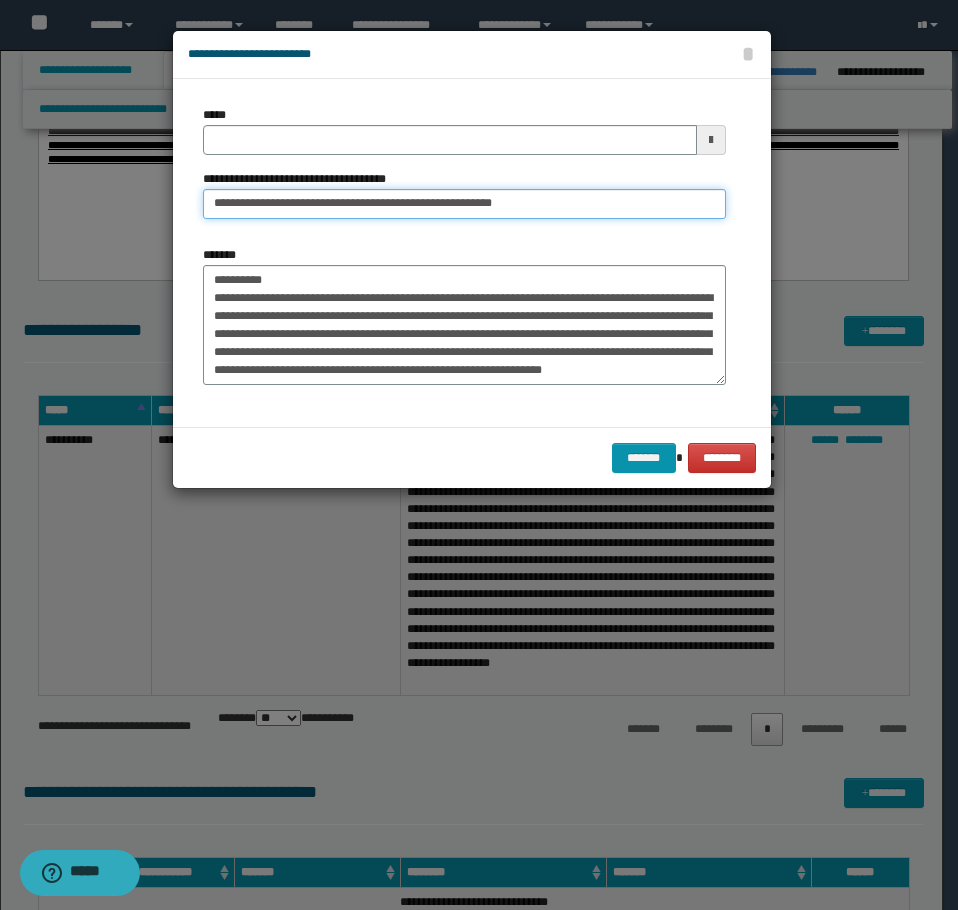 type on "**********" 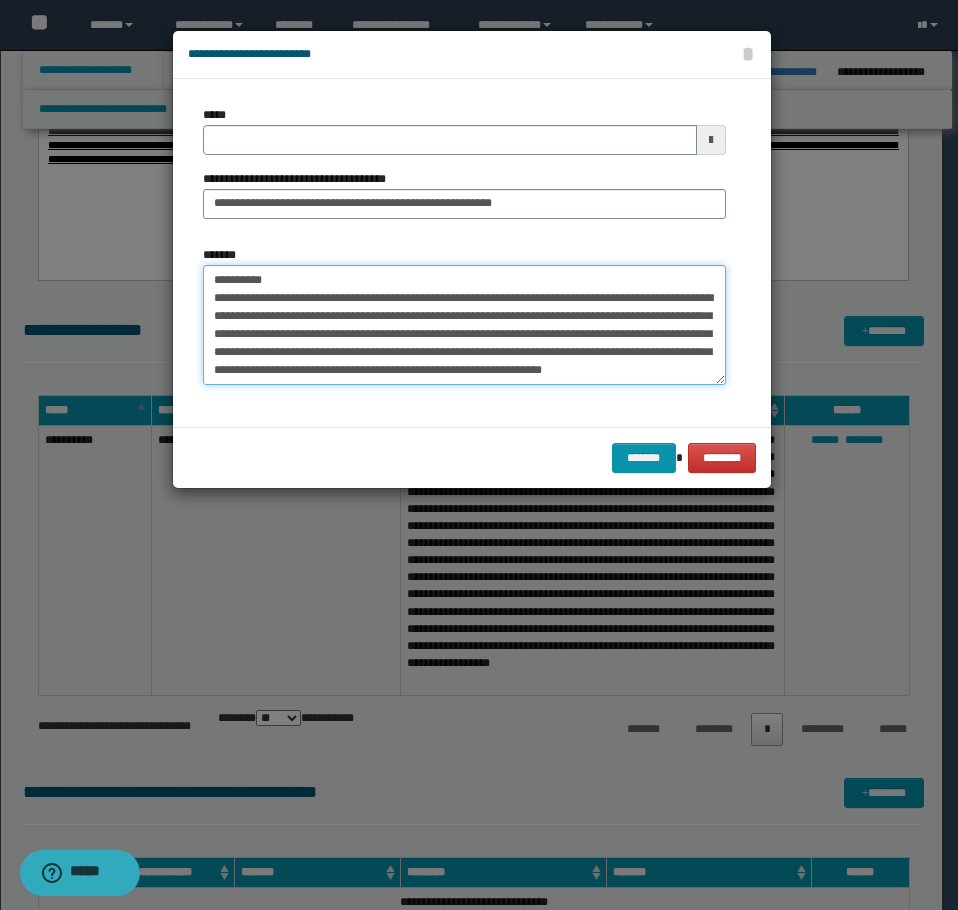 drag, startPoint x: 292, startPoint y: 277, endPoint x: -1, endPoint y: 226, distance: 297.40546 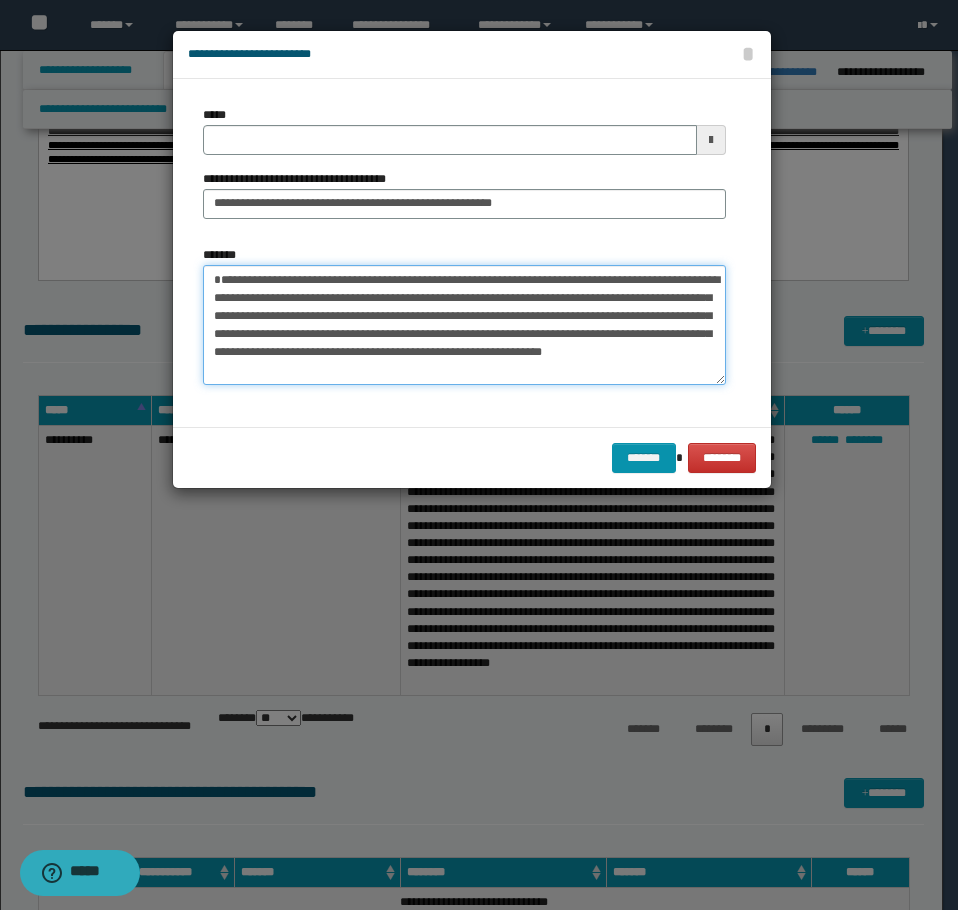 type 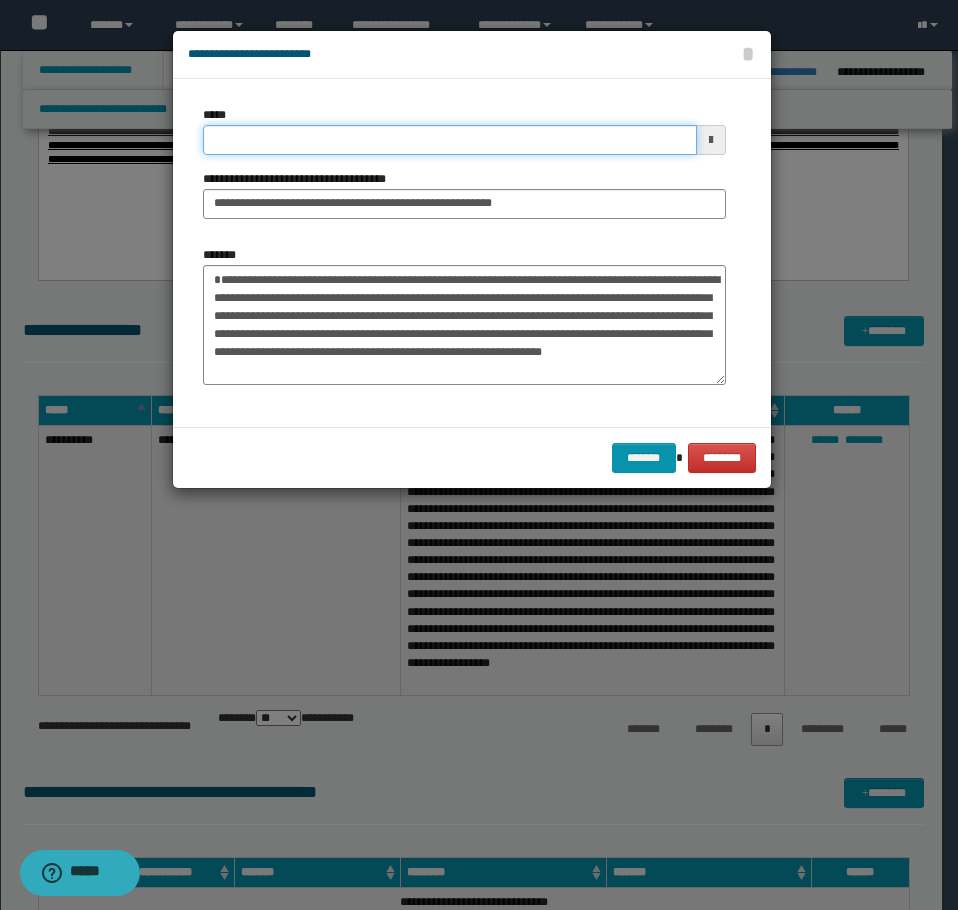 click on "*****" at bounding box center (450, 140) 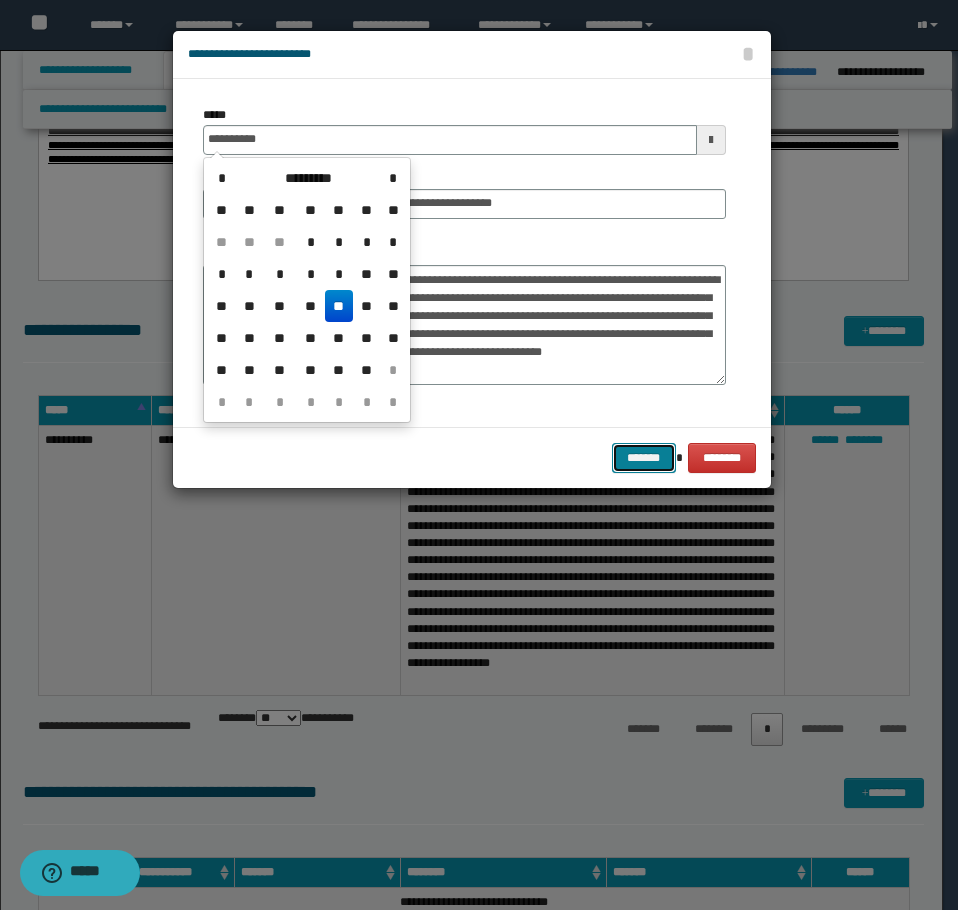 type on "**********" 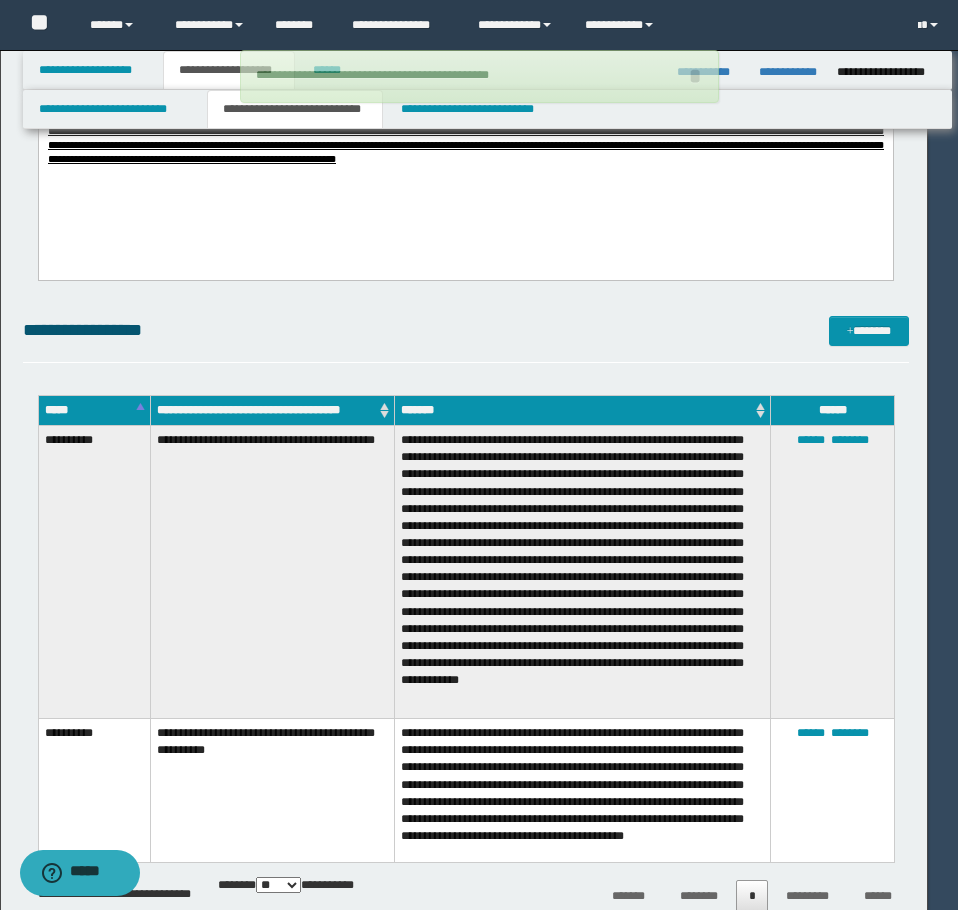 type 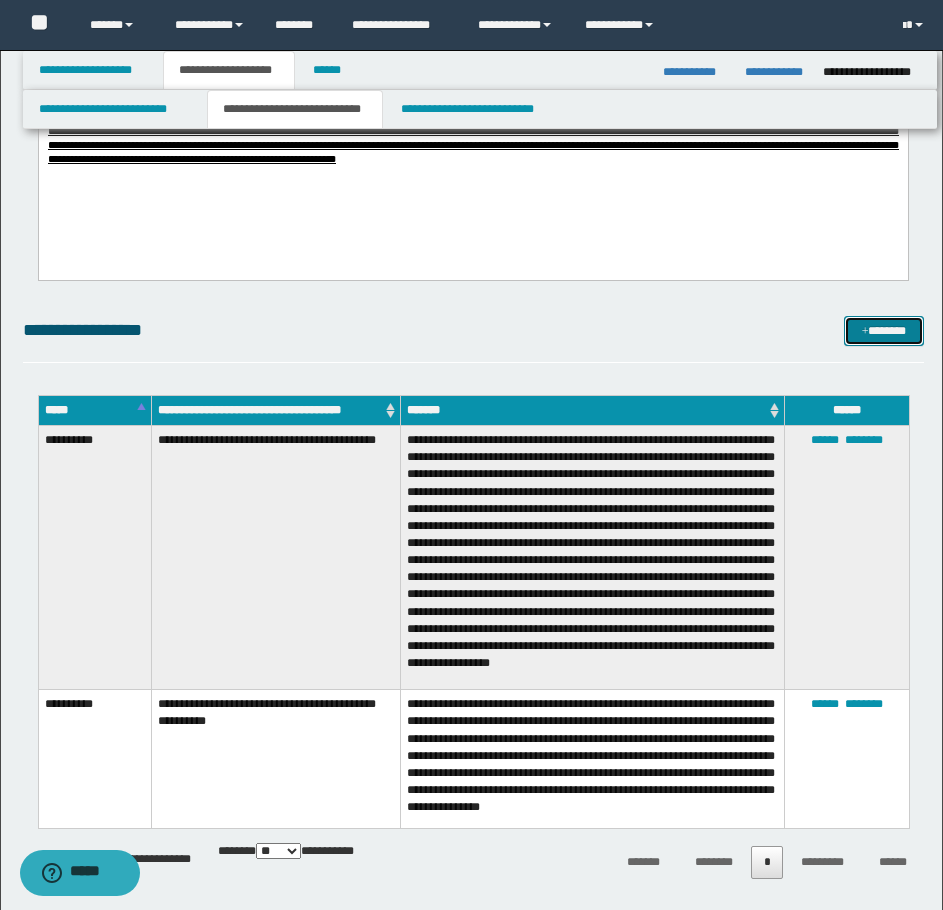 click on "*******" at bounding box center [884, 331] 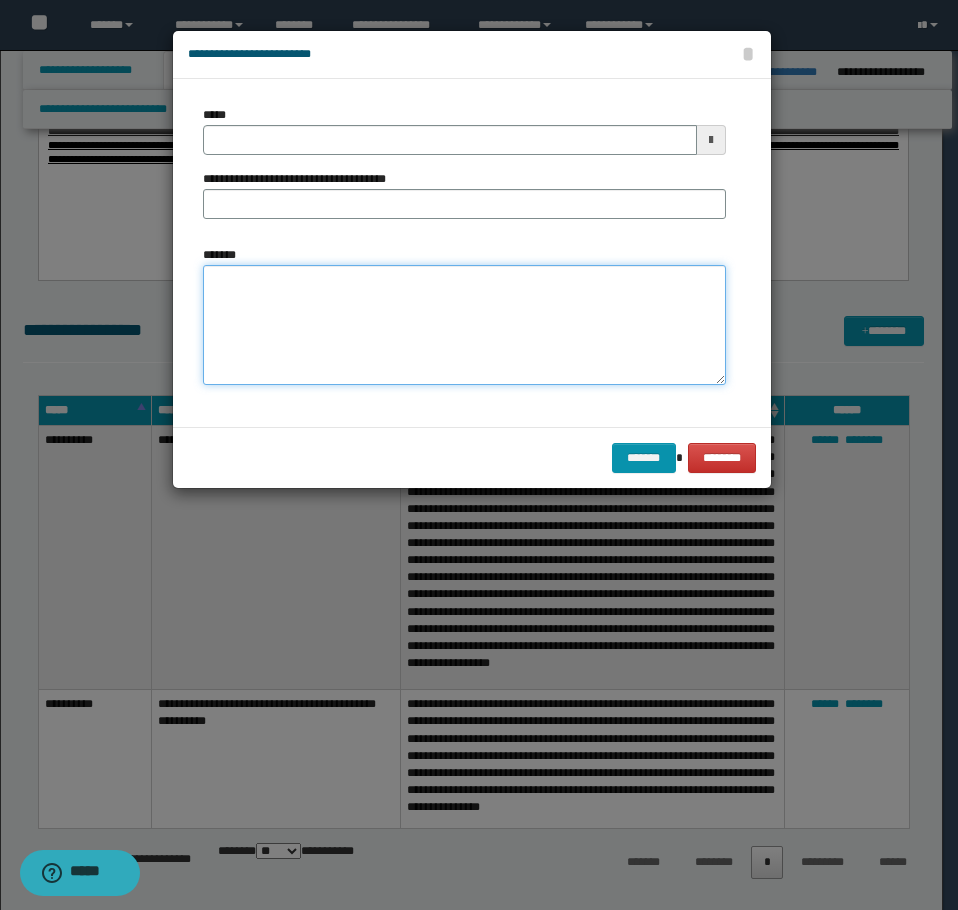 click on "*******" at bounding box center (464, 325) 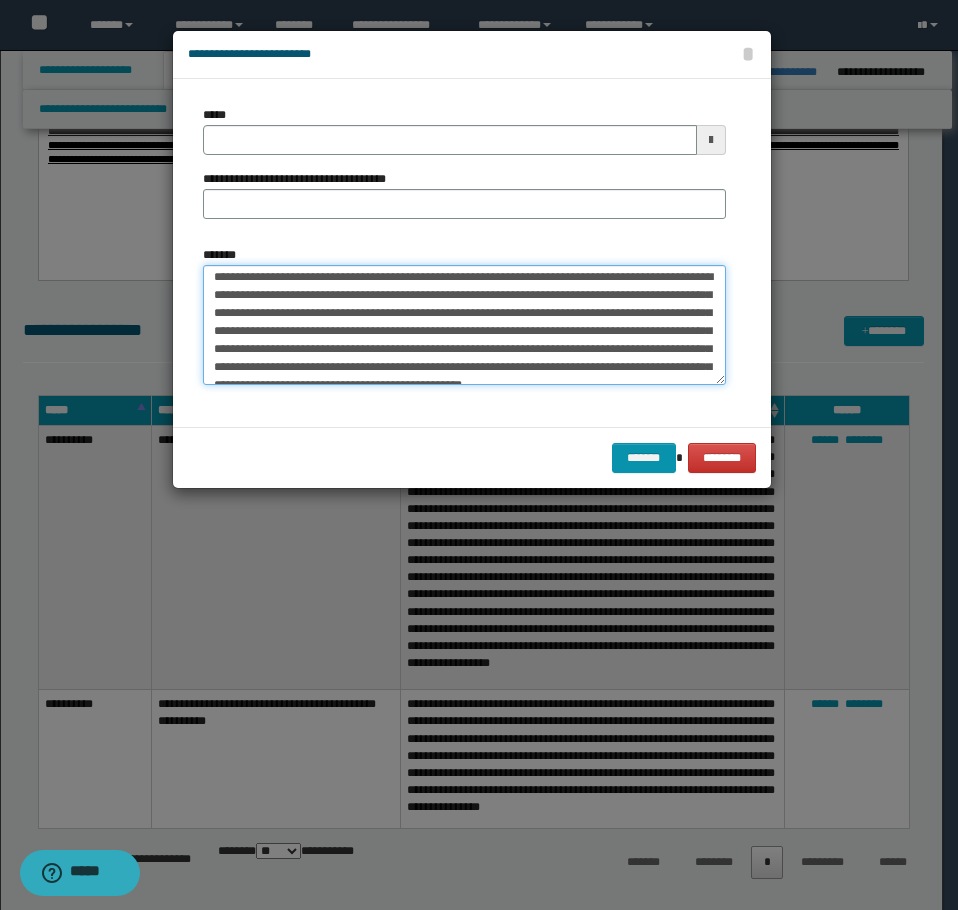 scroll, scrollTop: 0, scrollLeft: 0, axis: both 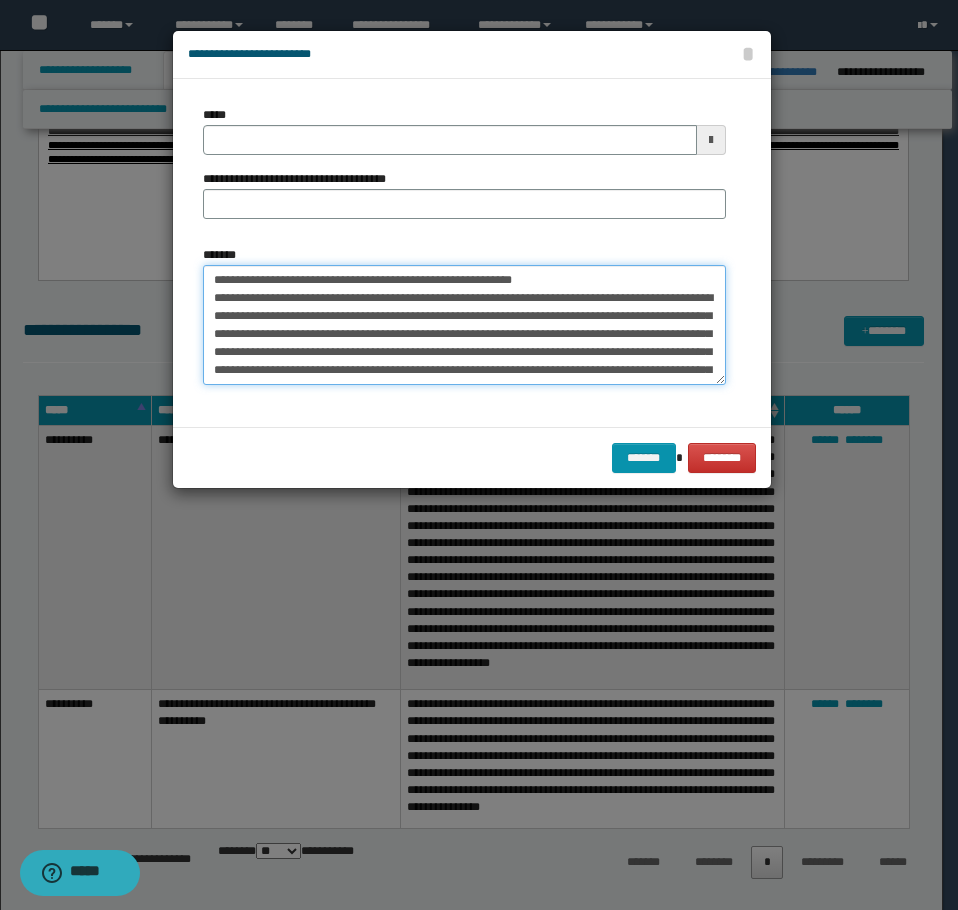 drag, startPoint x: 560, startPoint y: 277, endPoint x: 278, endPoint y: 285, distance: 282.11346 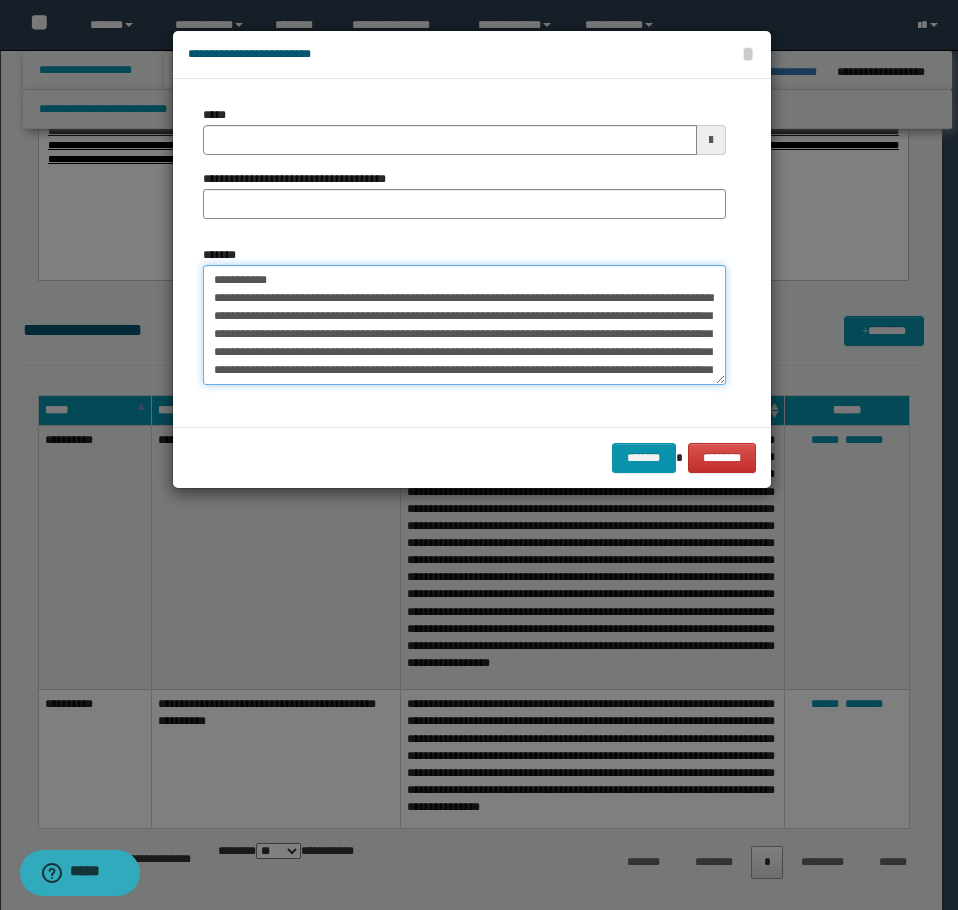 type on "**********" 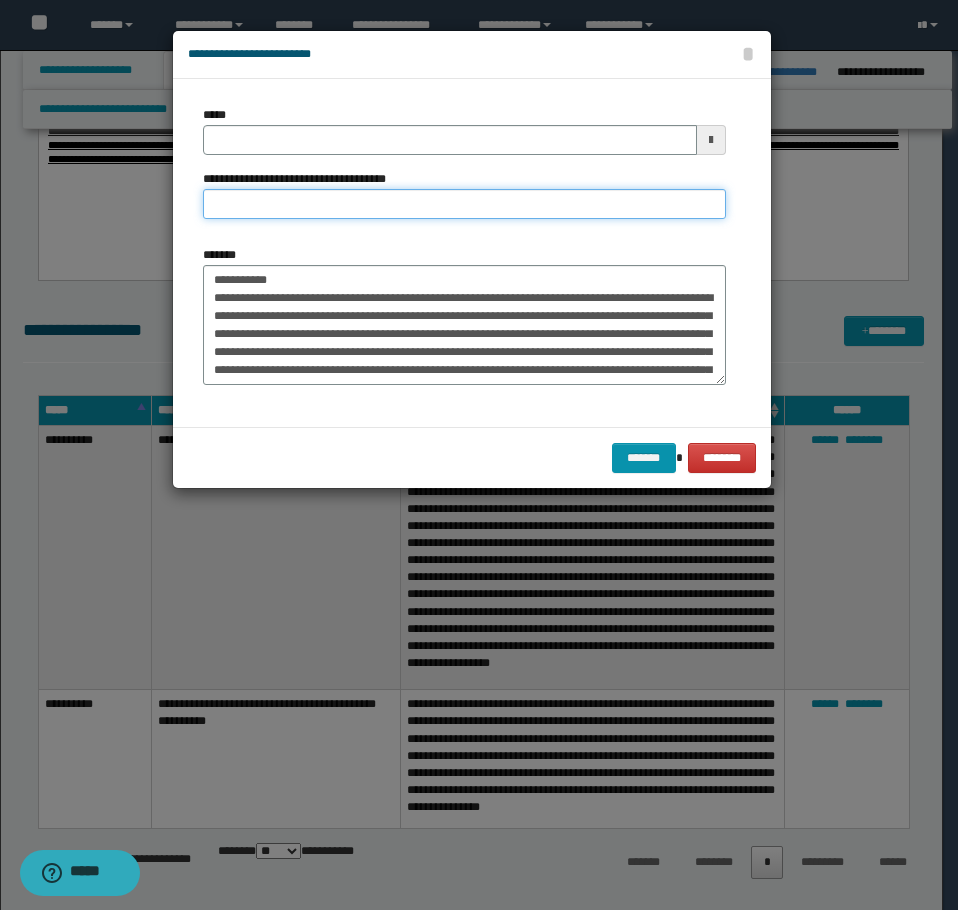 click on "**********" at bounding box center [464, 204] 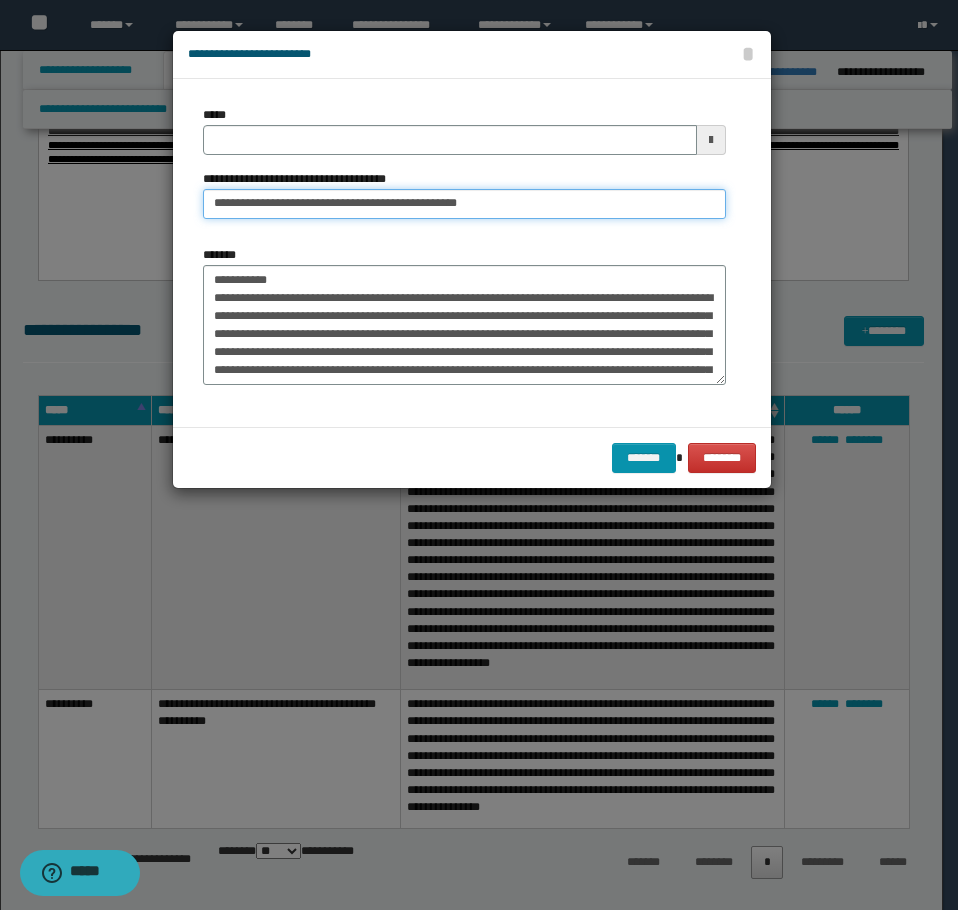 type on "**********" 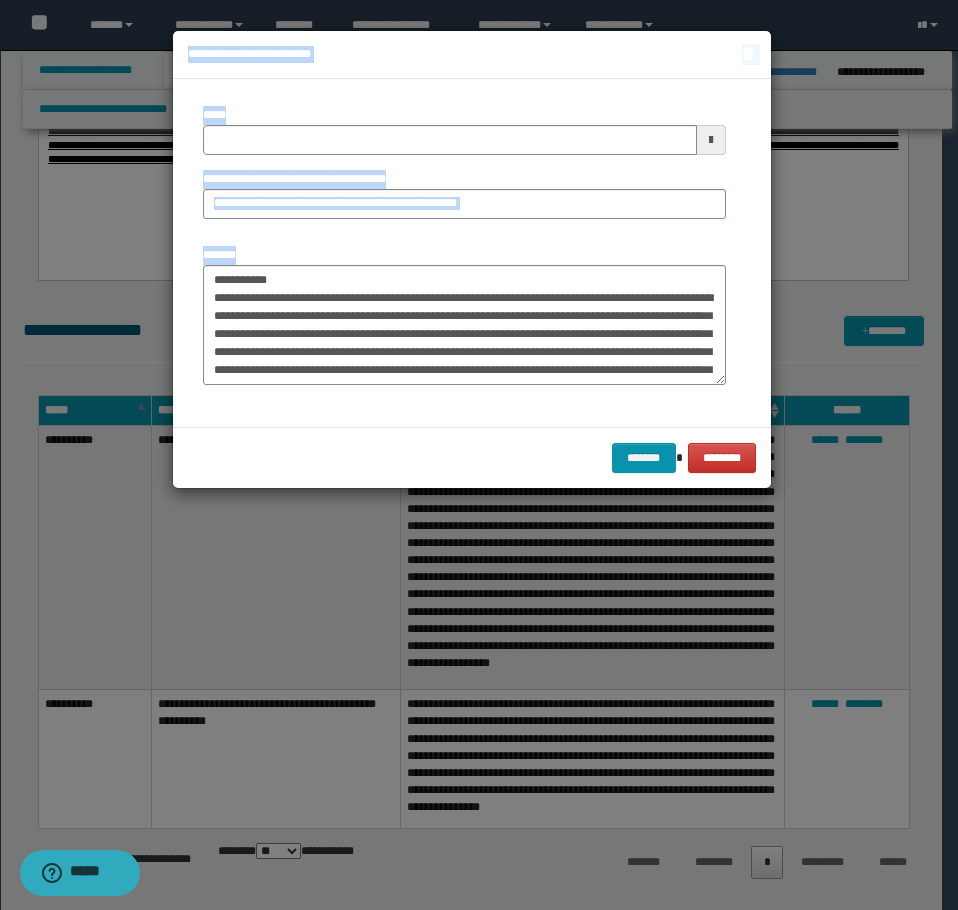drag, startPoint x: 322, startPoint y: 263, endPoint x: 51, endPoint y: 216, distance: 275.04544 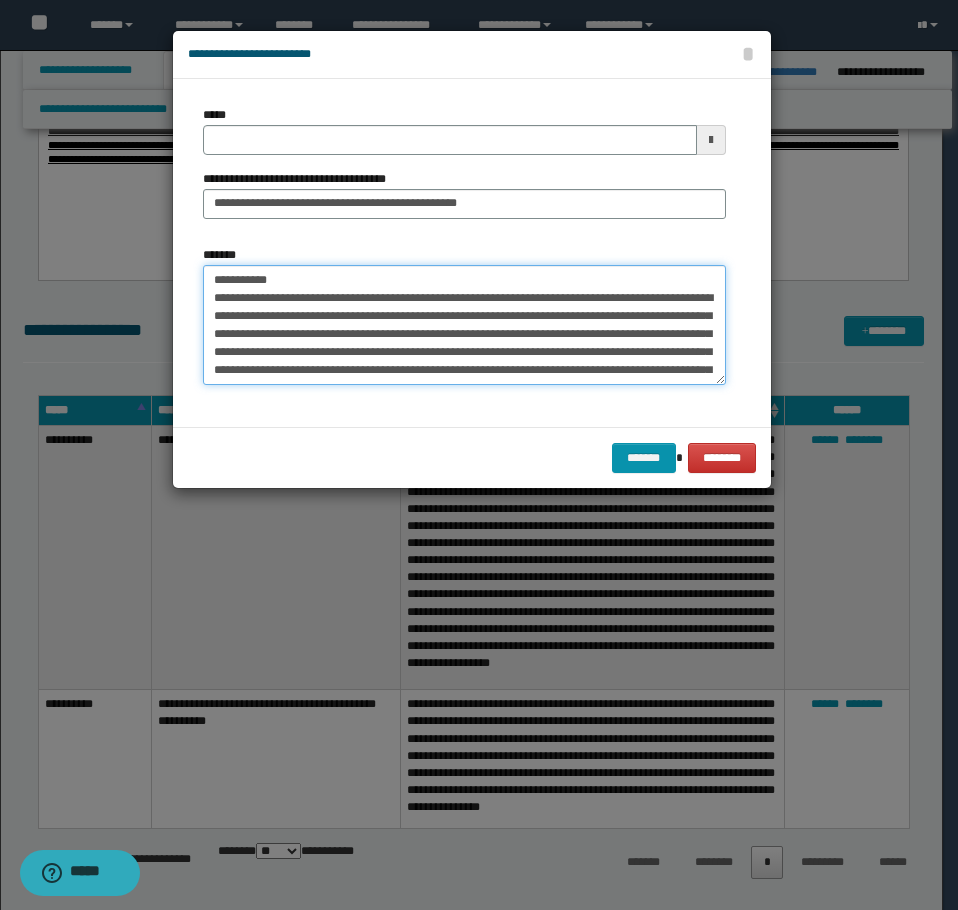 click on "**********" at bounding box center [464, 325] 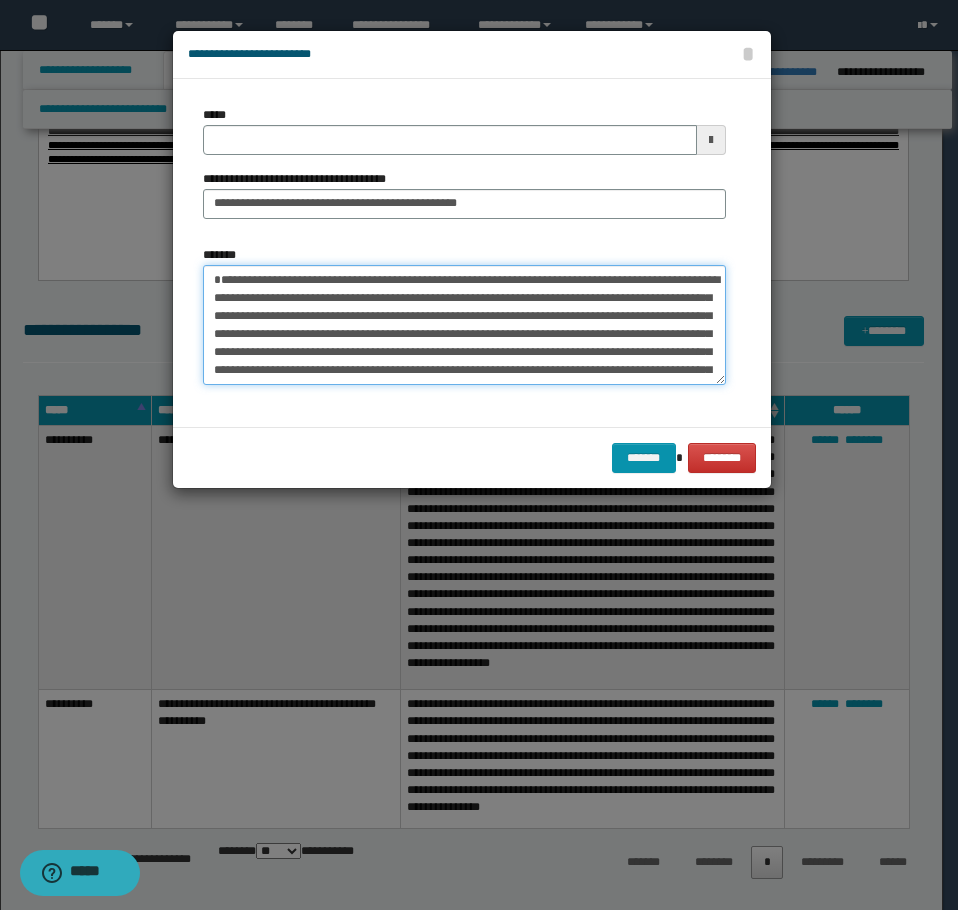 type 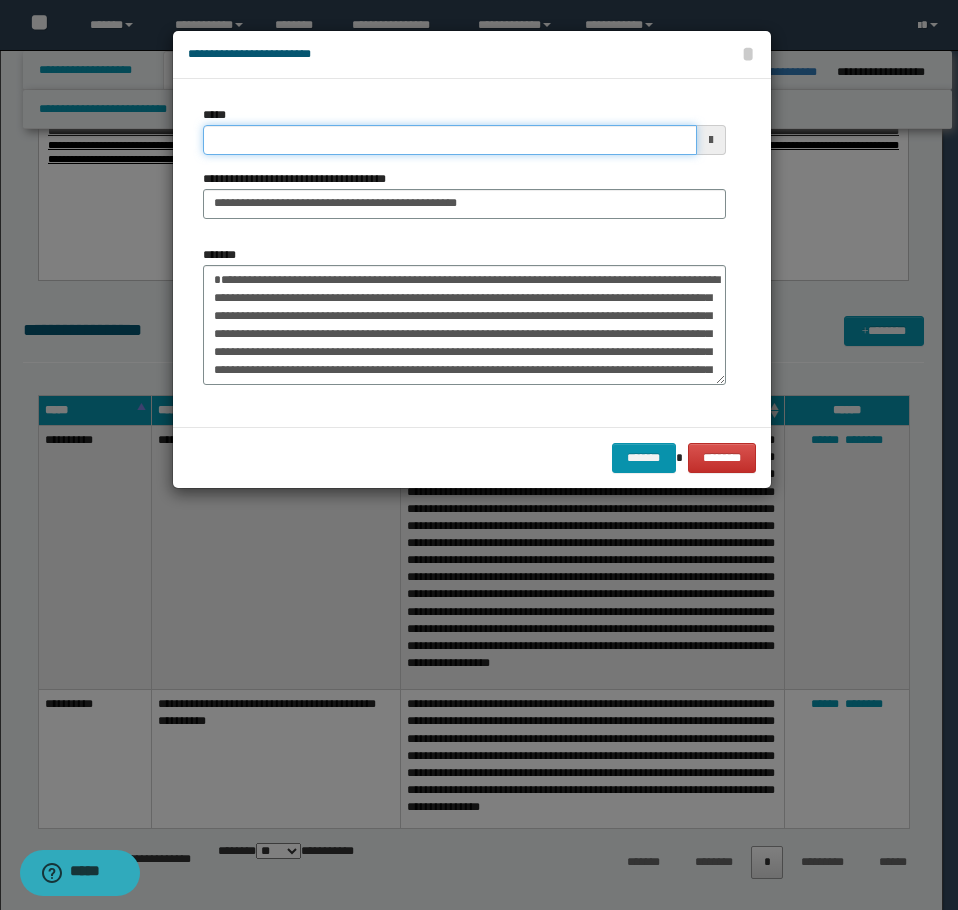 click on "*****" at bounding box center [450, 140] 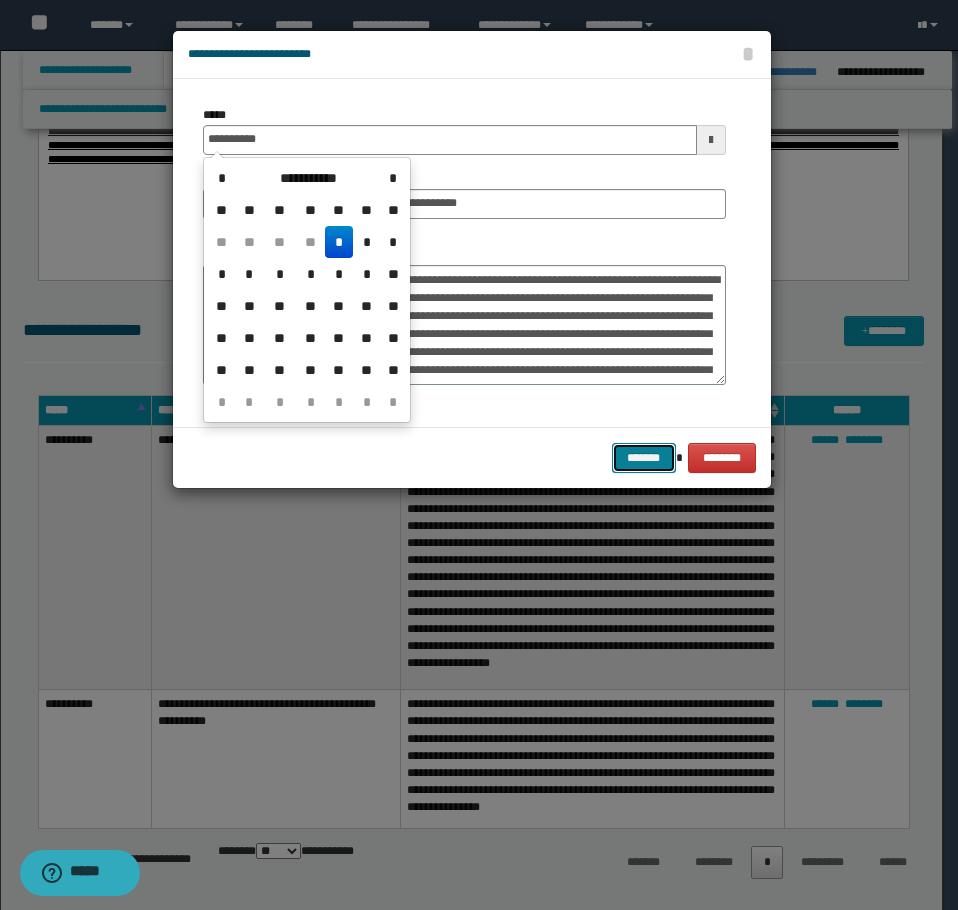 type on "**********" 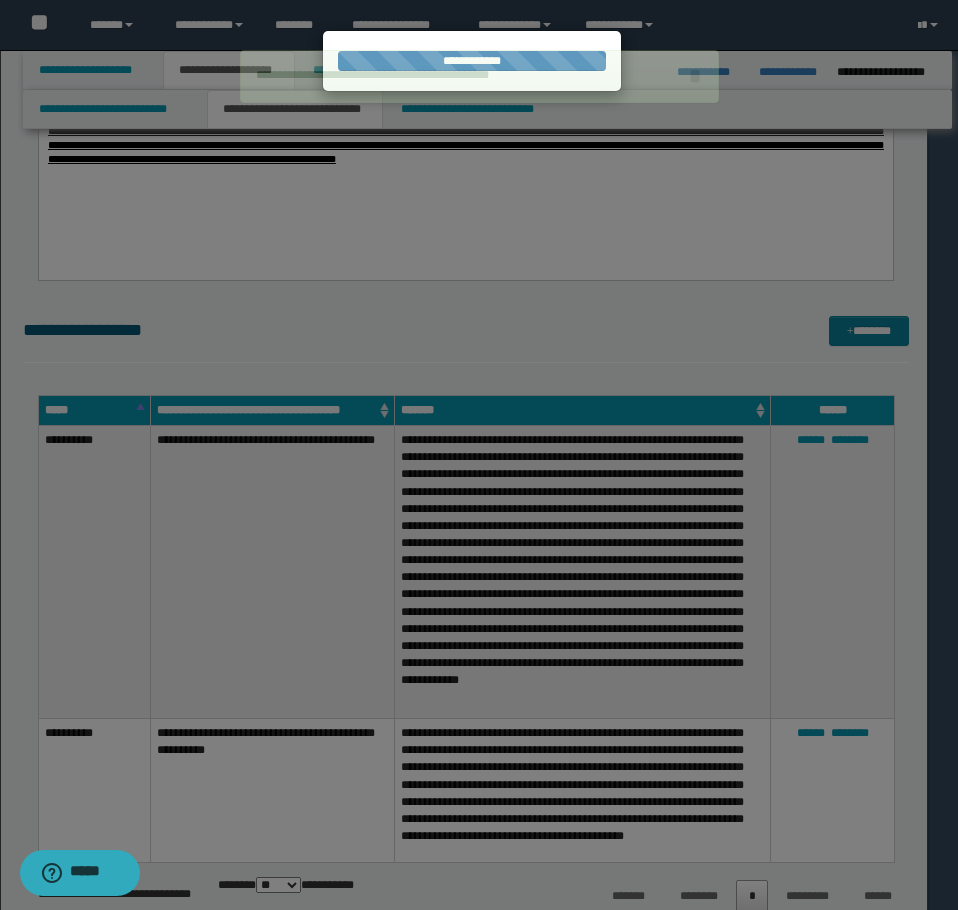 type 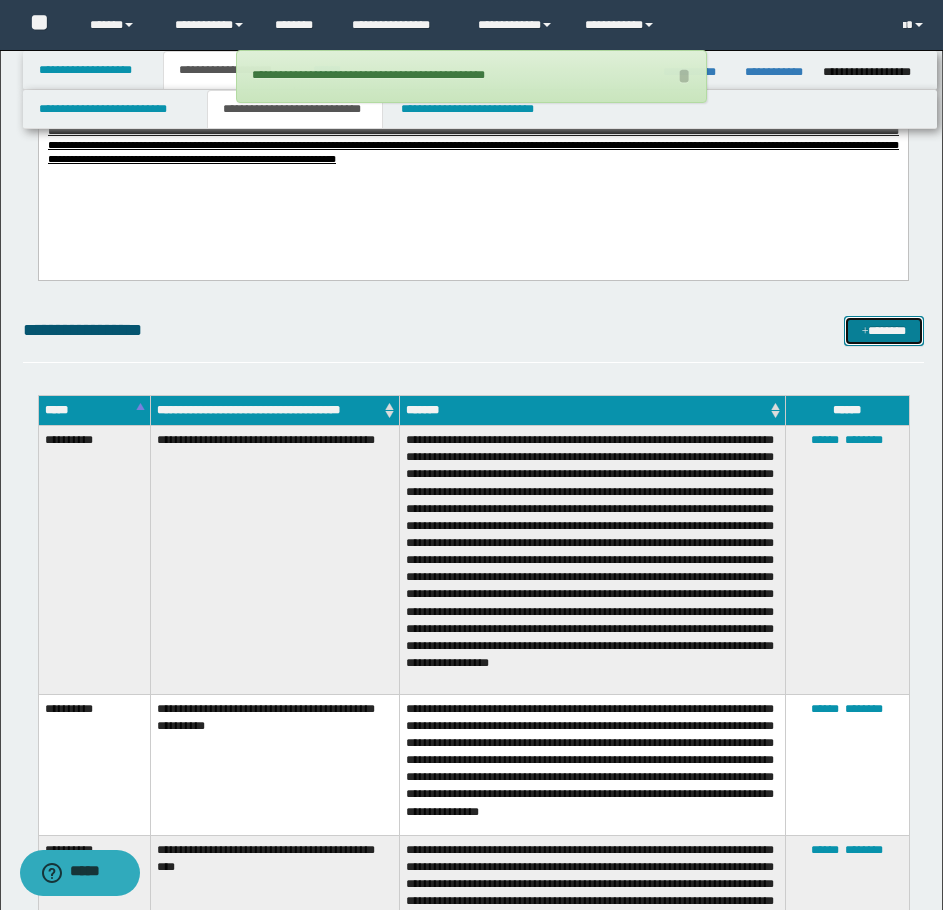 click on "*******" at bounding box center [884, 331] 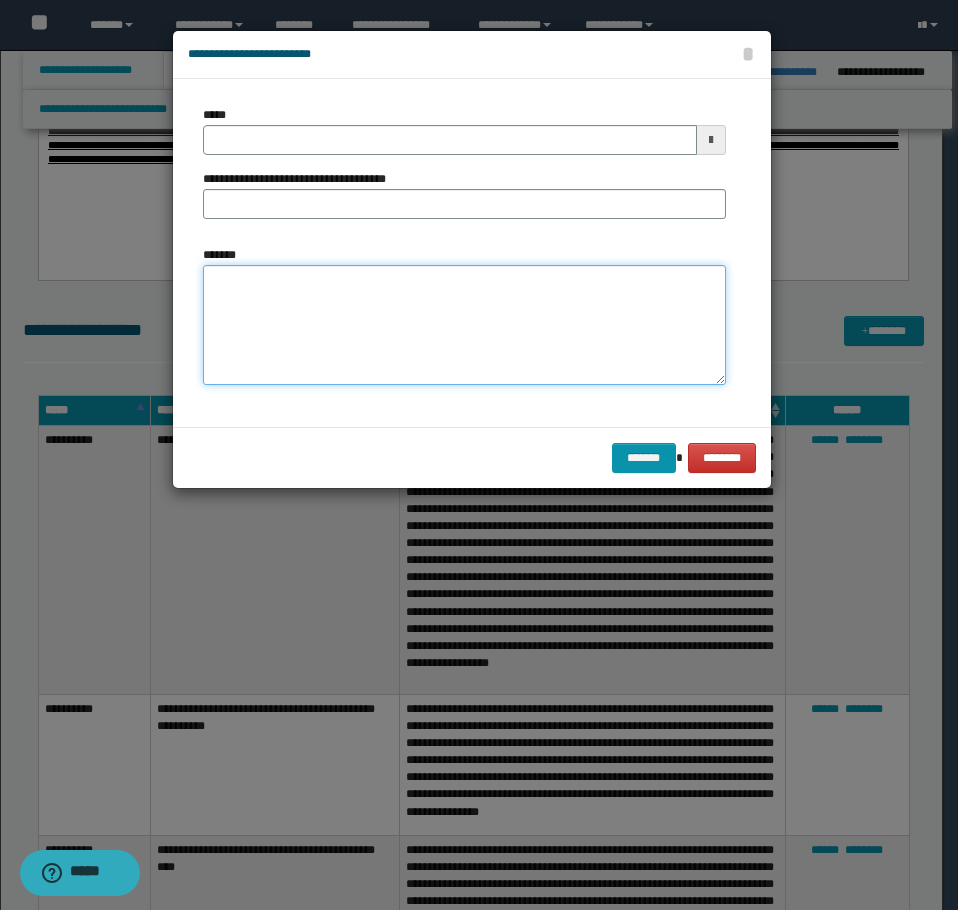 click on "*******" at bounding box center (464, 325) 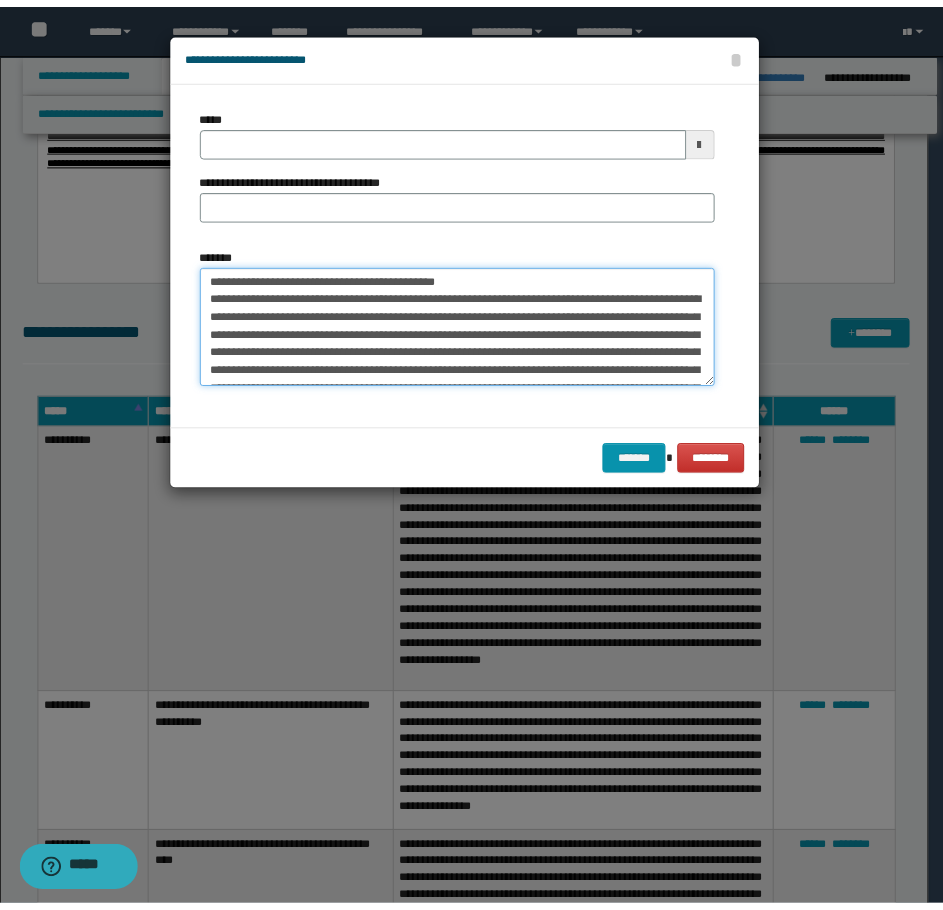 scroll, scrollTop: 0, scrollLeft: 0, axis: both 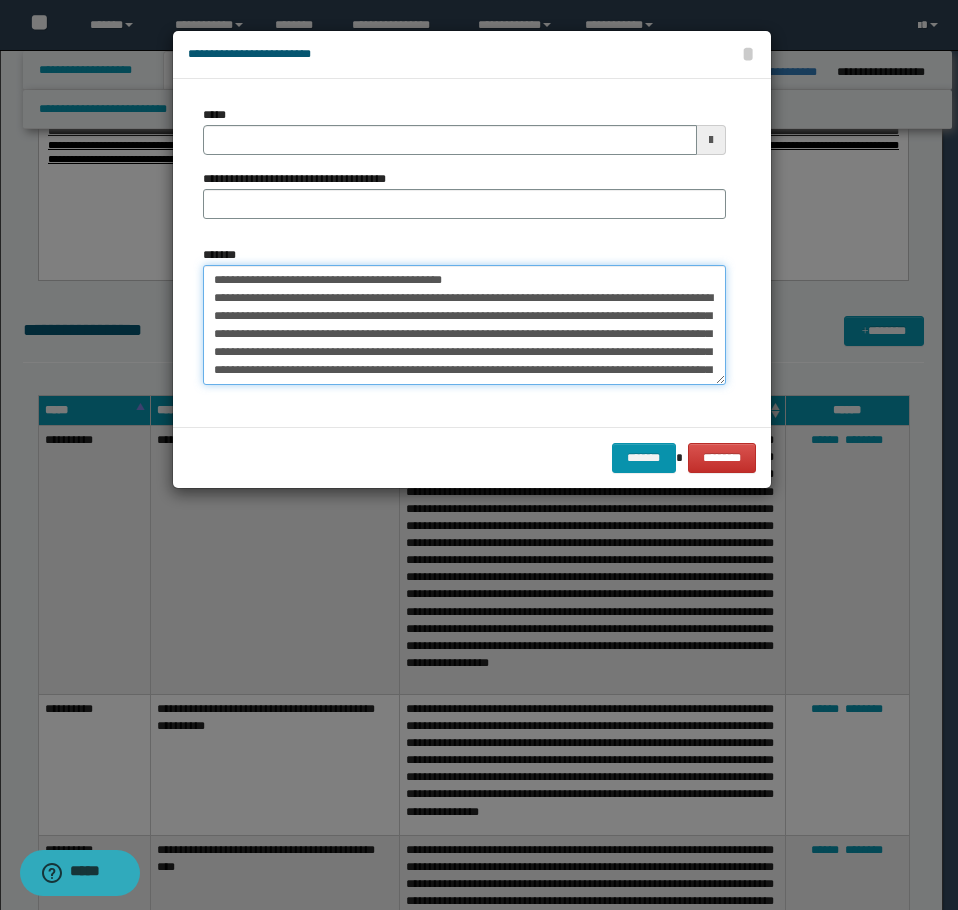drag, startPoint x: 508, startPoint y: 279, endPoint x: 276, endPoint y: 285, distance: 232.07758 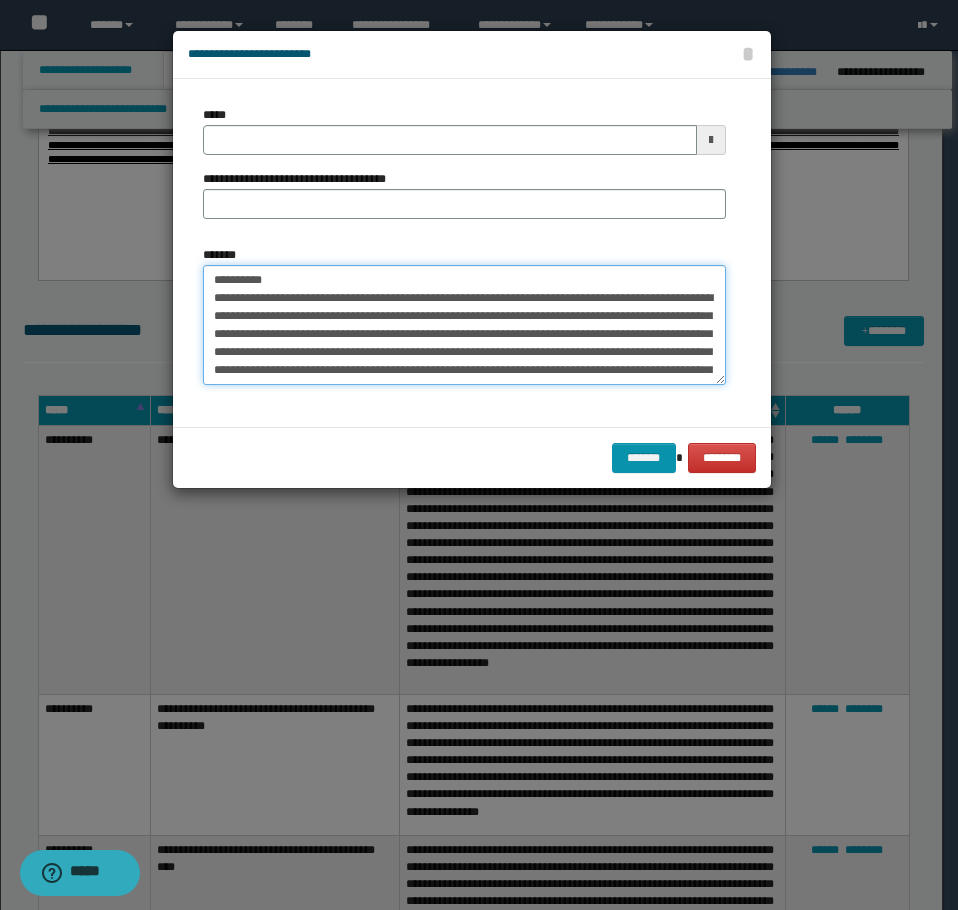 type on "**********" 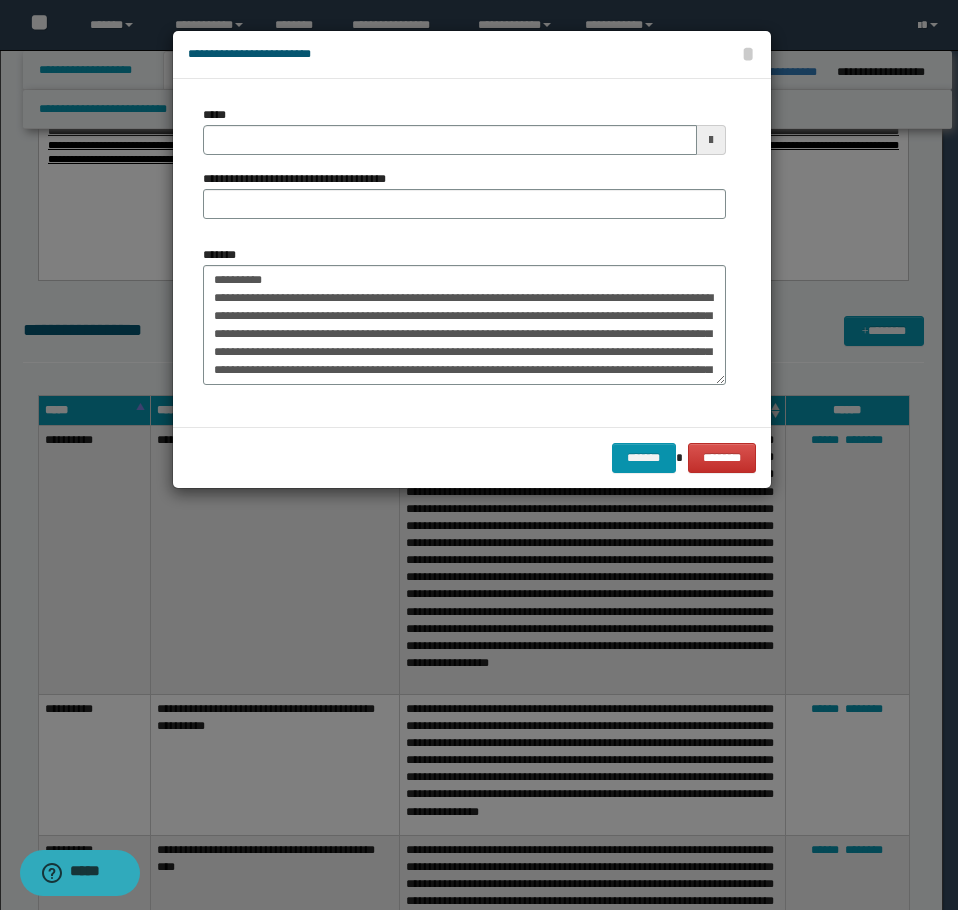 drag, startPoint x: 309, startPoint y: 224, endPoint x: 324, endPoint y: 201, distance: 27.45906 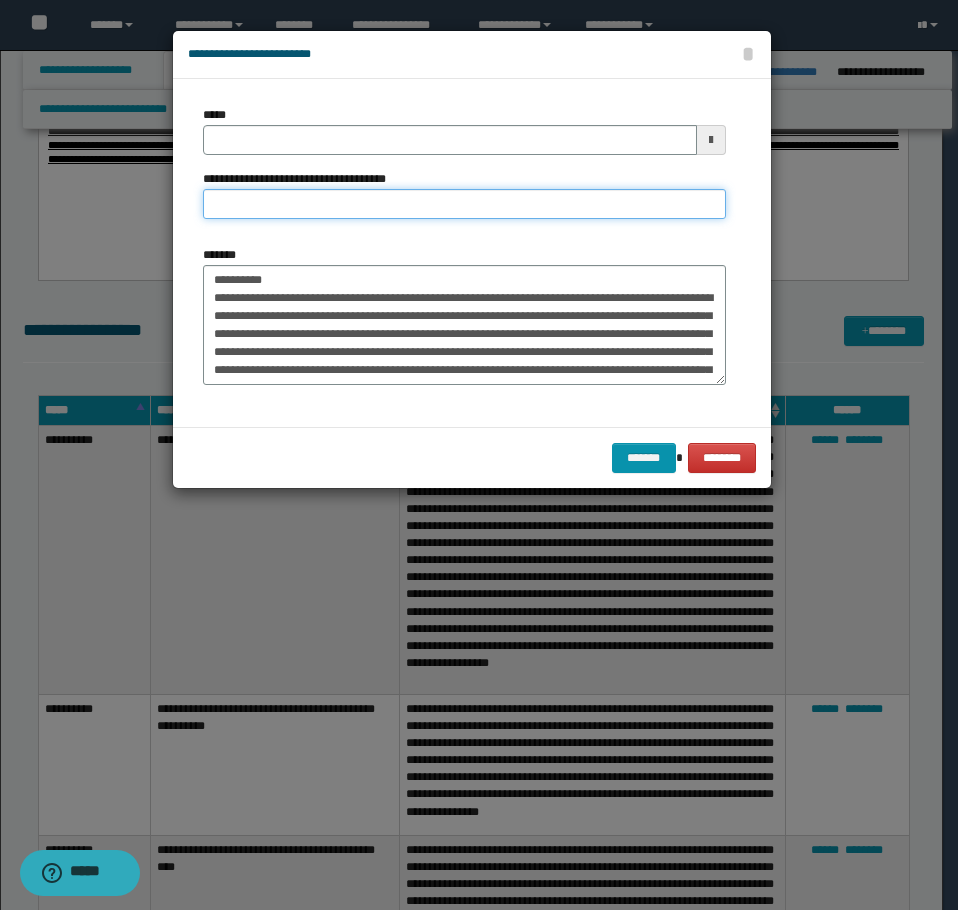 click on "**********" at bounding box center [464, 204] 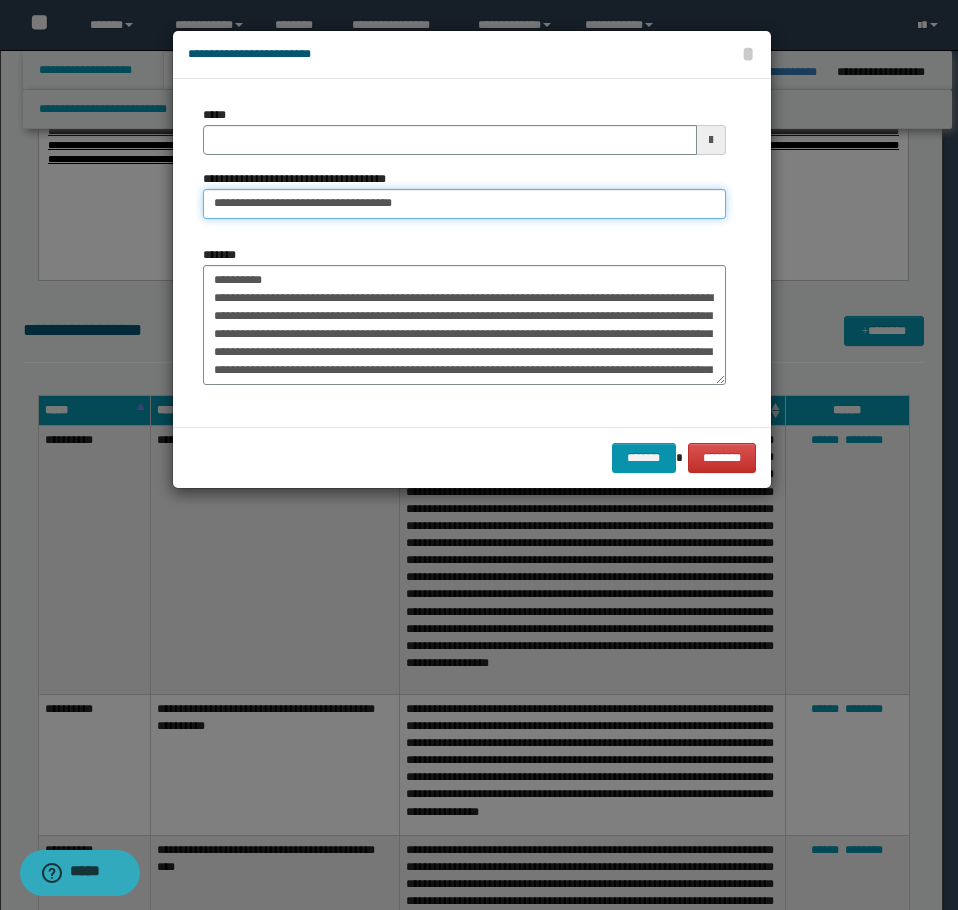 type on "**********" 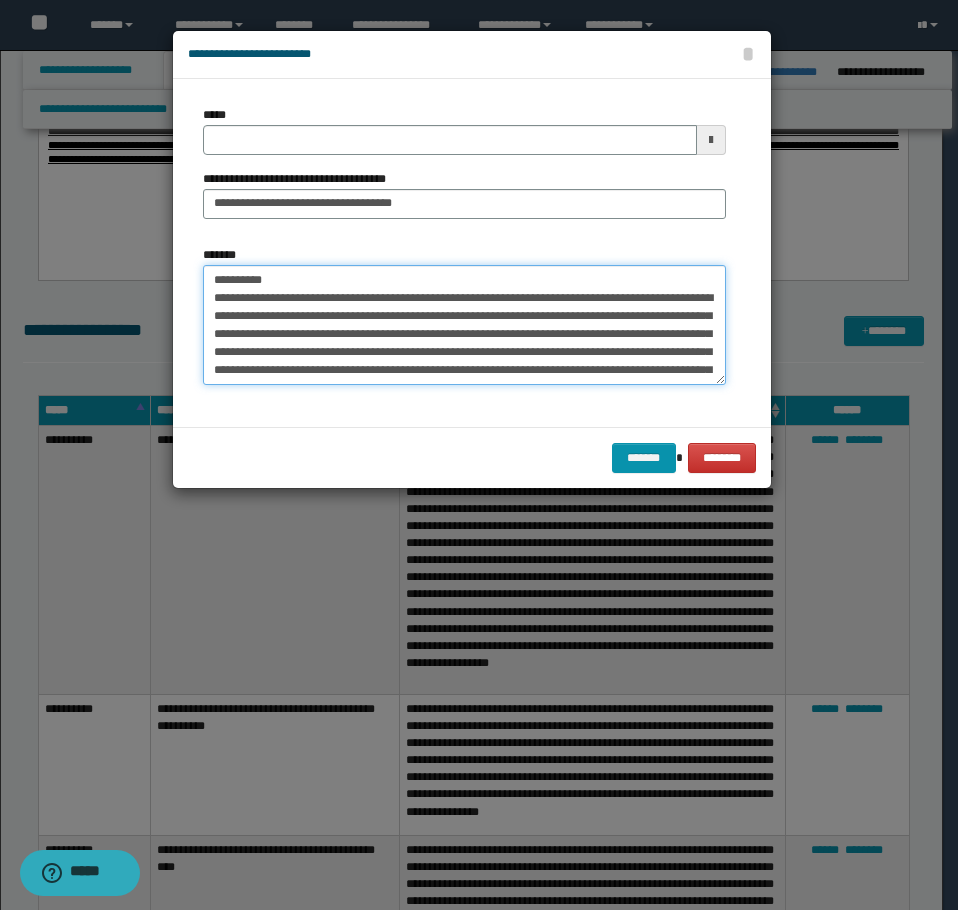 drag, startPoint x: 317, startPoint y: 273, endPoint x: -1, endPoint y: 240, distance: 319.70767 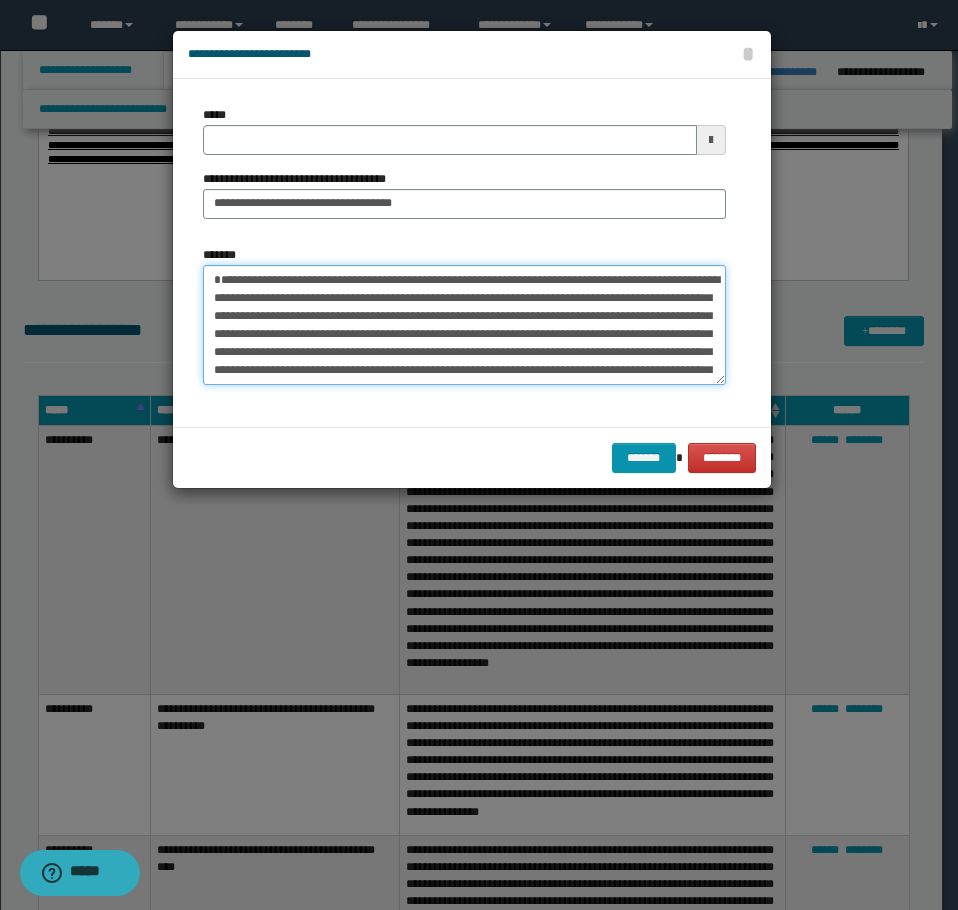 type 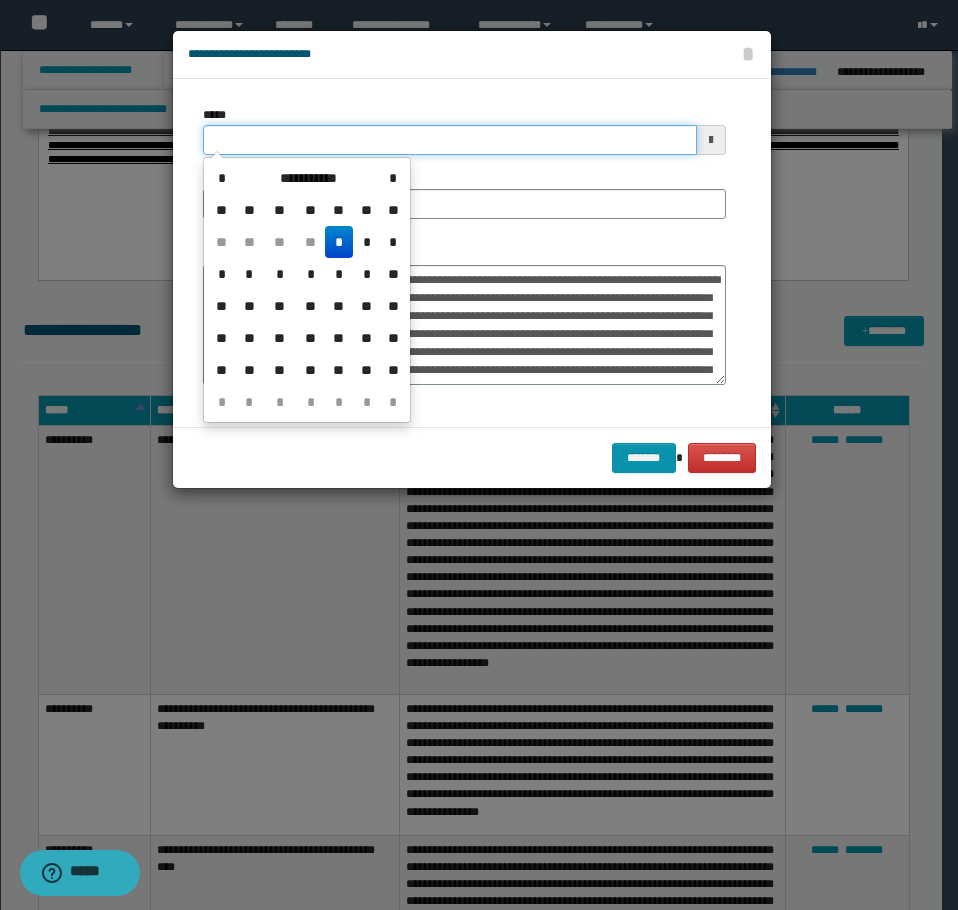 click on "*****" at bounding box center [450, 140] 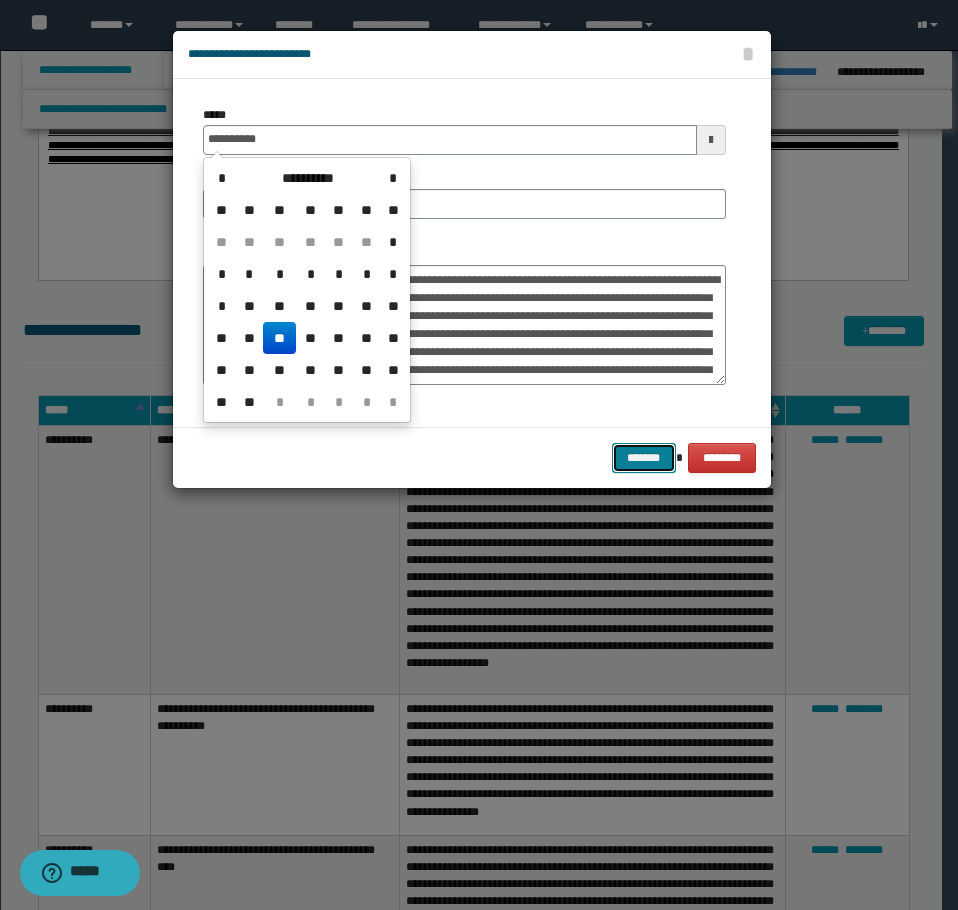 type on "**********" 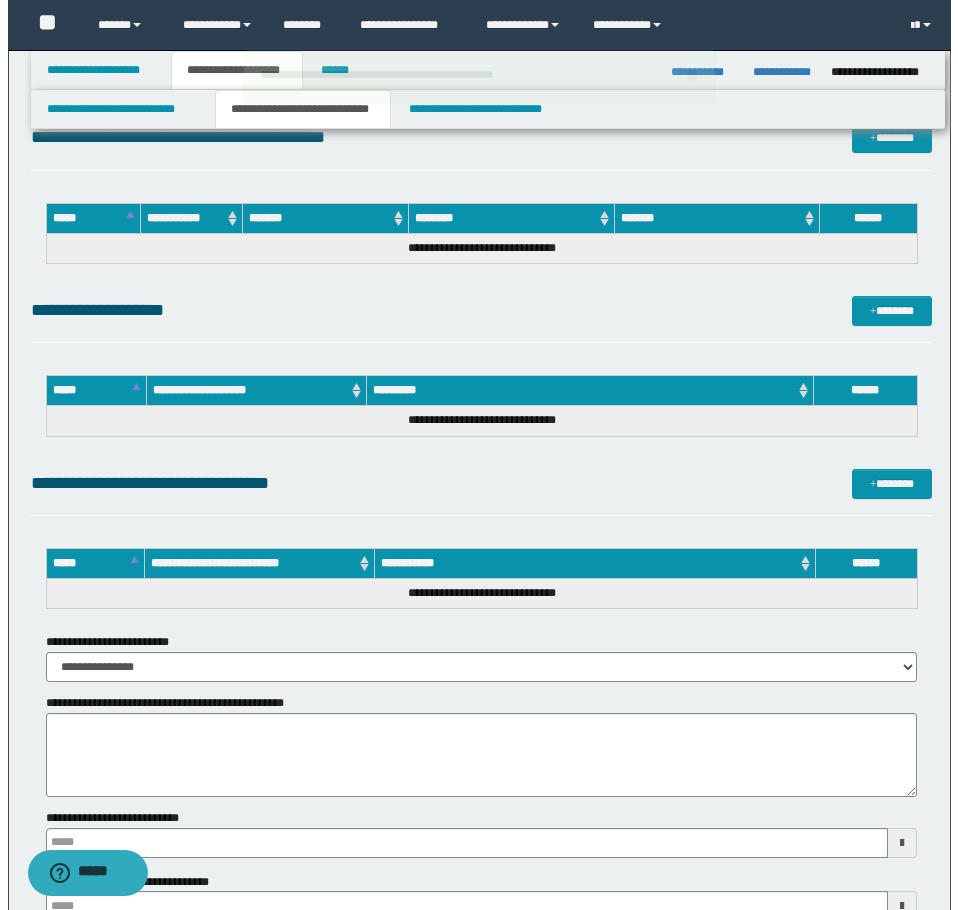 scroll, scrollTop: 2824, scrollLeft: 0, axis: vertical 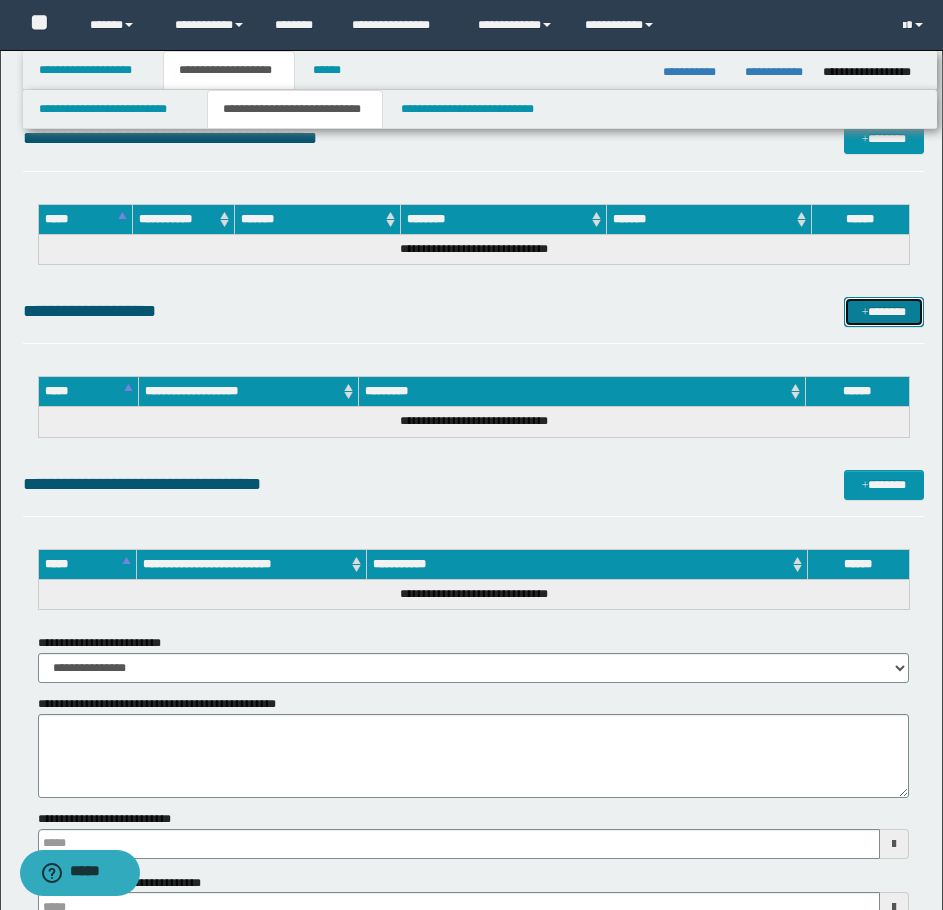 click at bounding box center (865, 313) 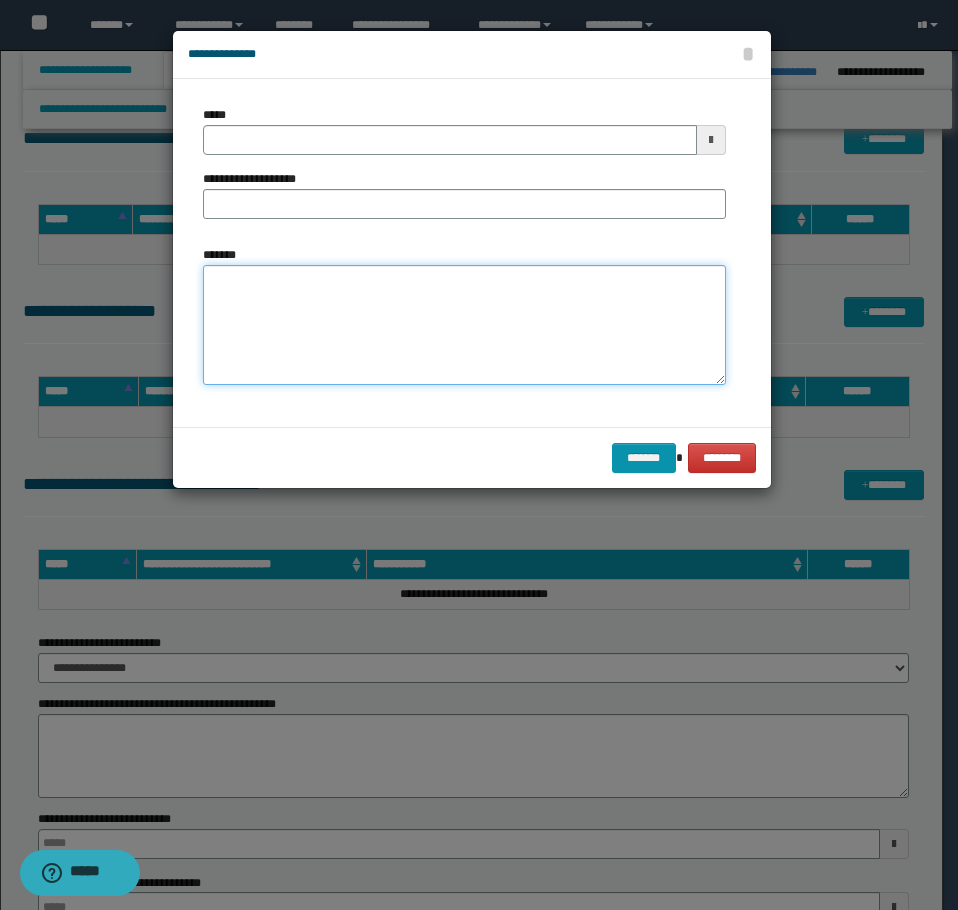 click on "*******" at bounding box center (464, 325) 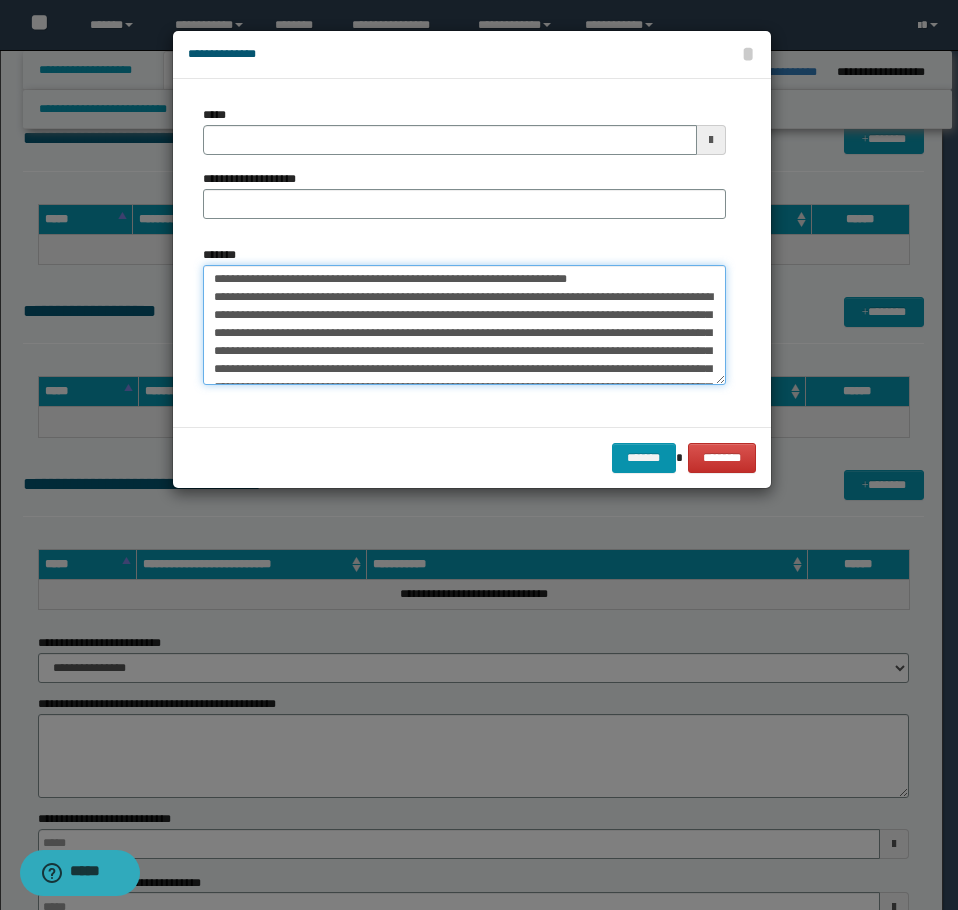 scroll, scrollTop: 0, scrollLeft: 0, axis: both 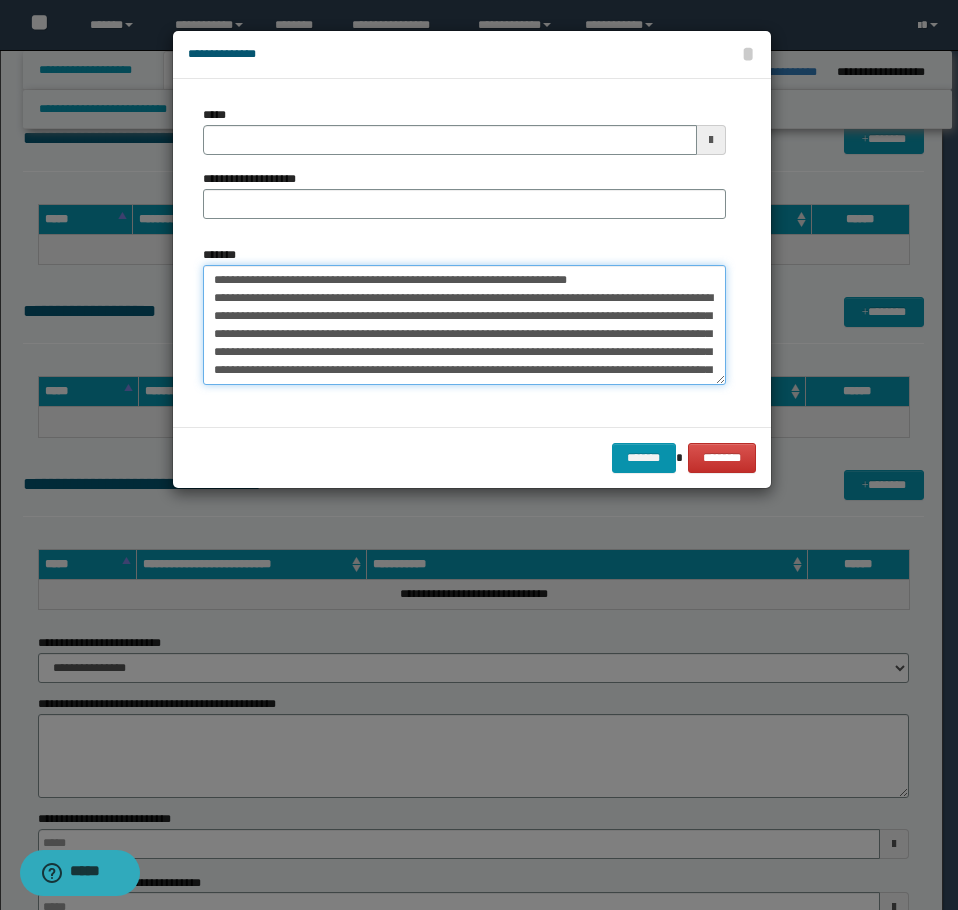 drag, startPoint x: 636, startPoint y: 280, endPoint x: 278, endPoint y: 277, distance: 358.01257 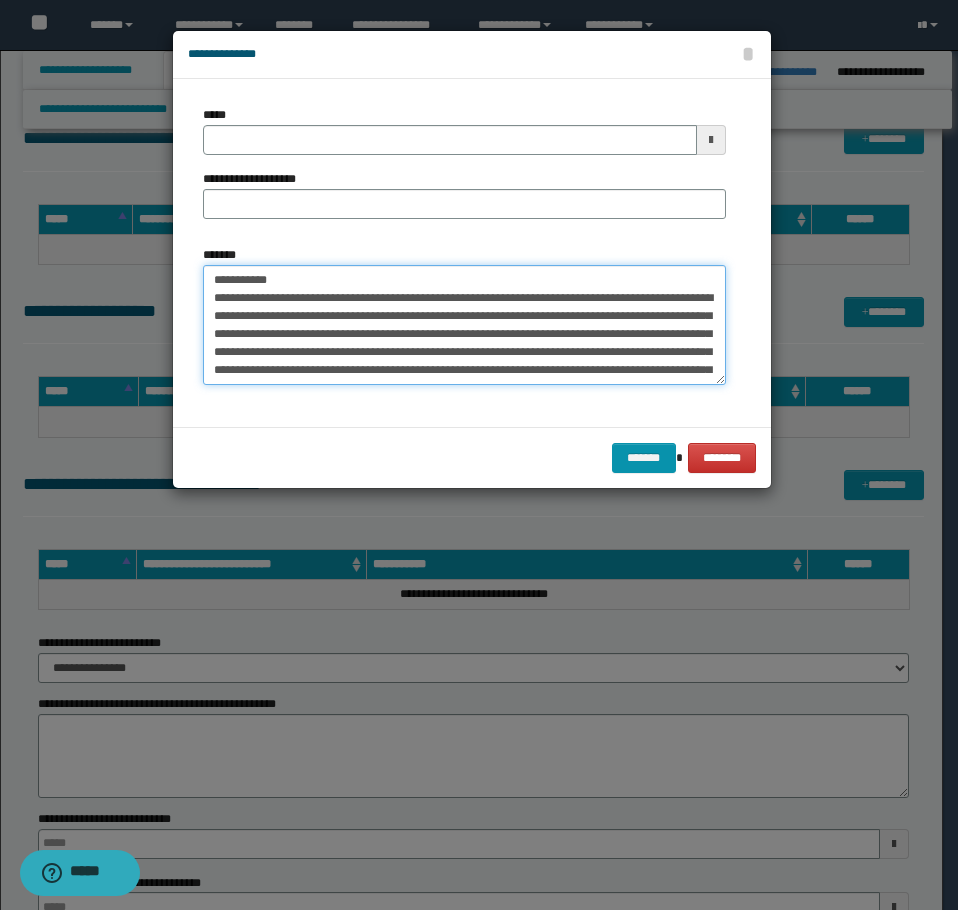 type on "**********" 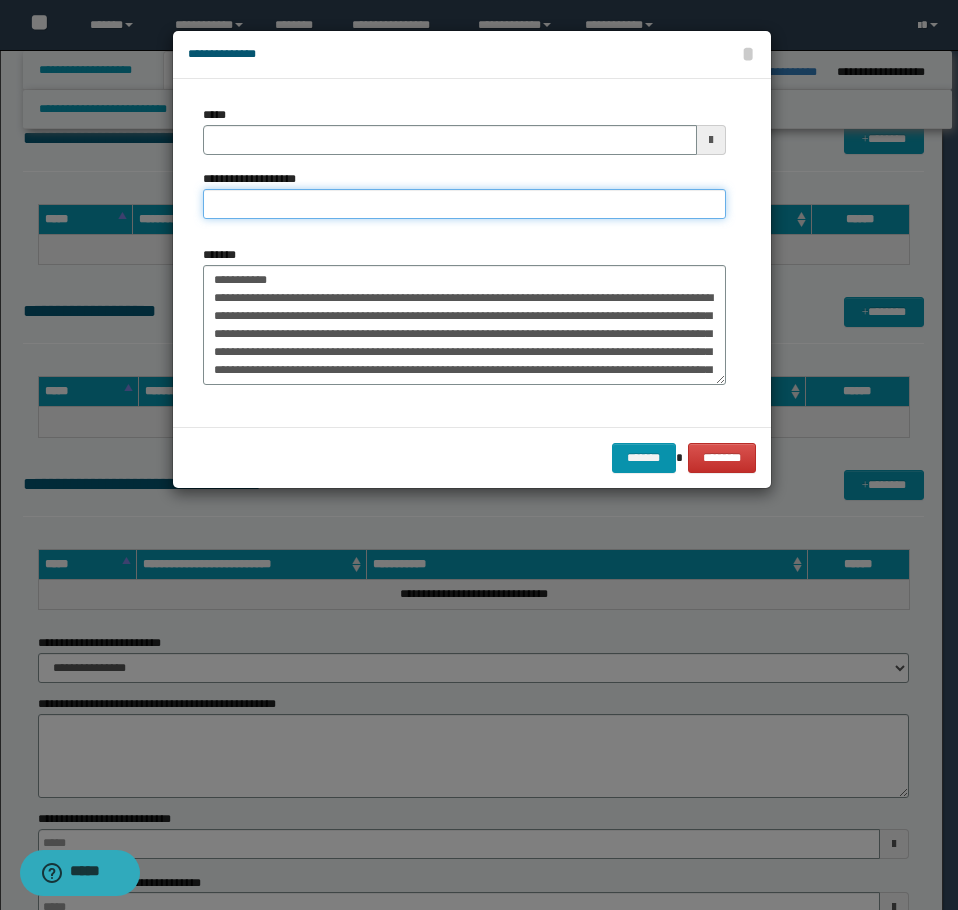 click on "**********" at bounding box center [464, 204] 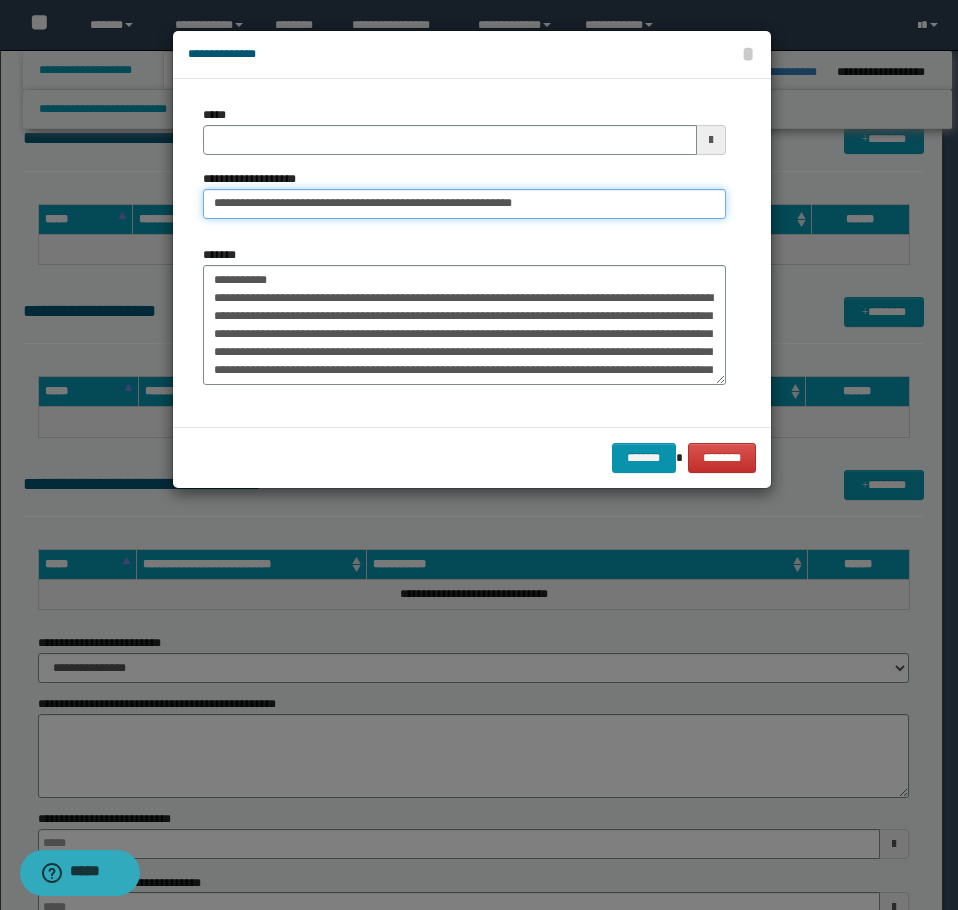 type on "**********" 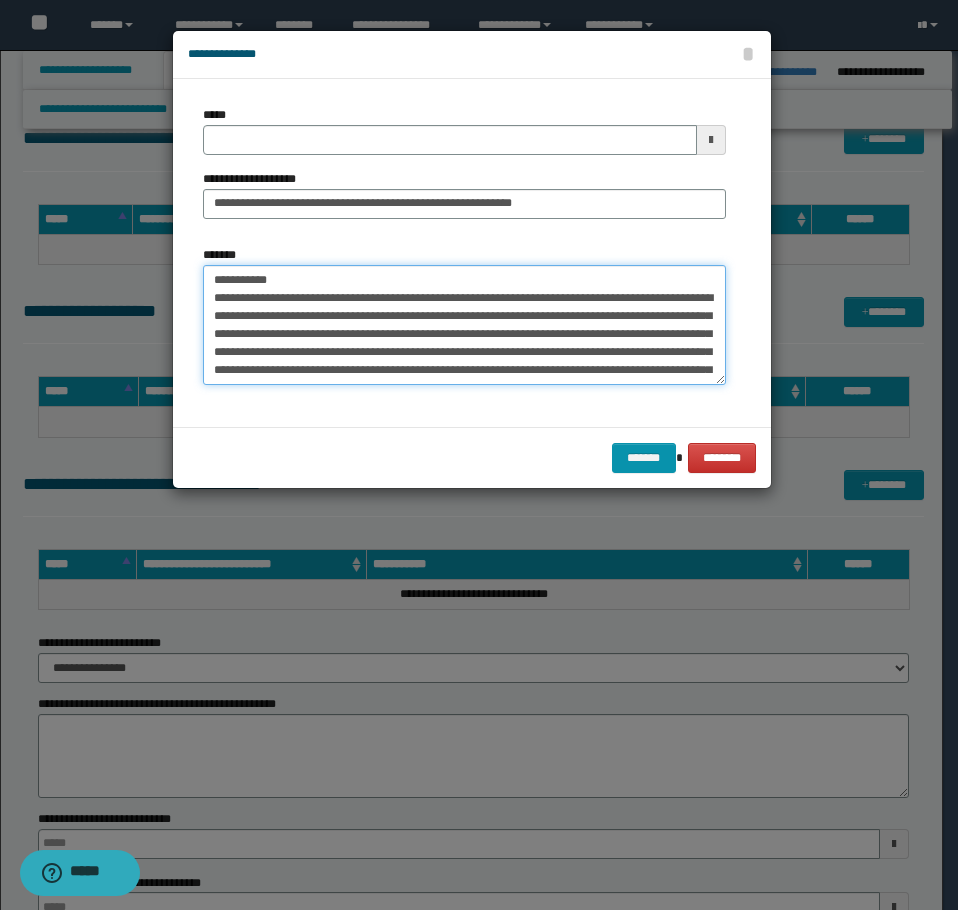 drag, startPoint x: 336, startPoint y: 266, endPoint x: 13, endPoint y: 254, distance: 323.22284 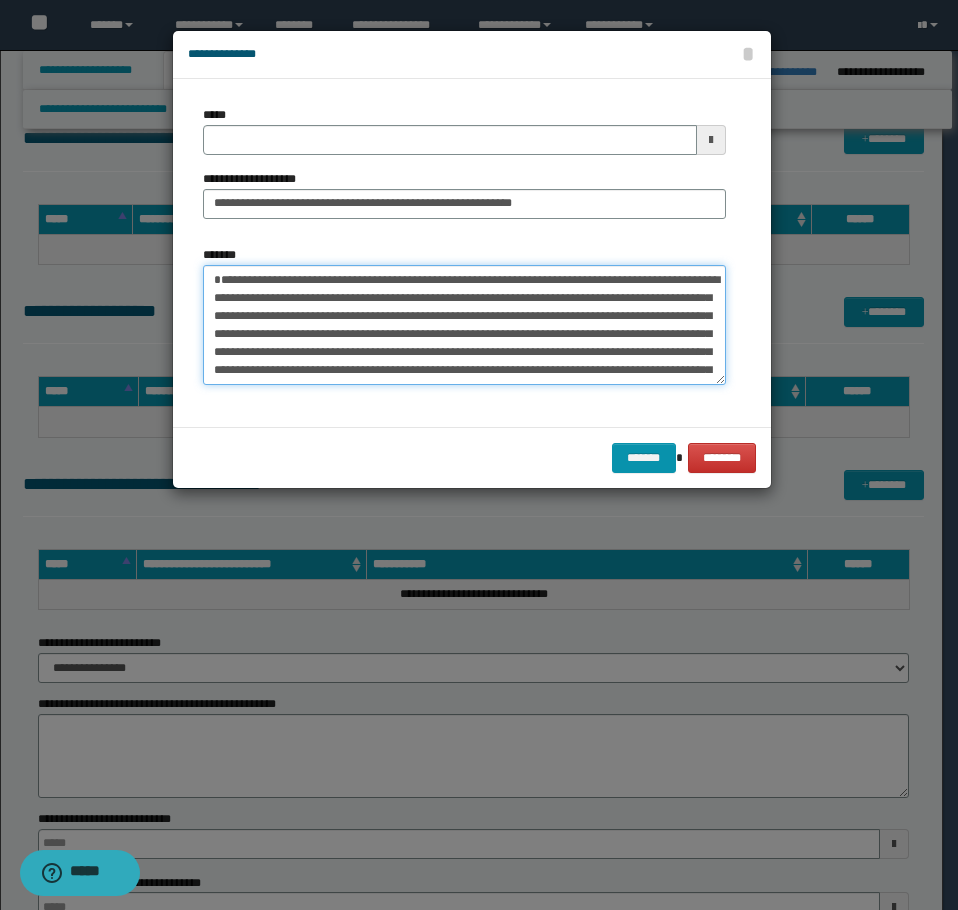 type 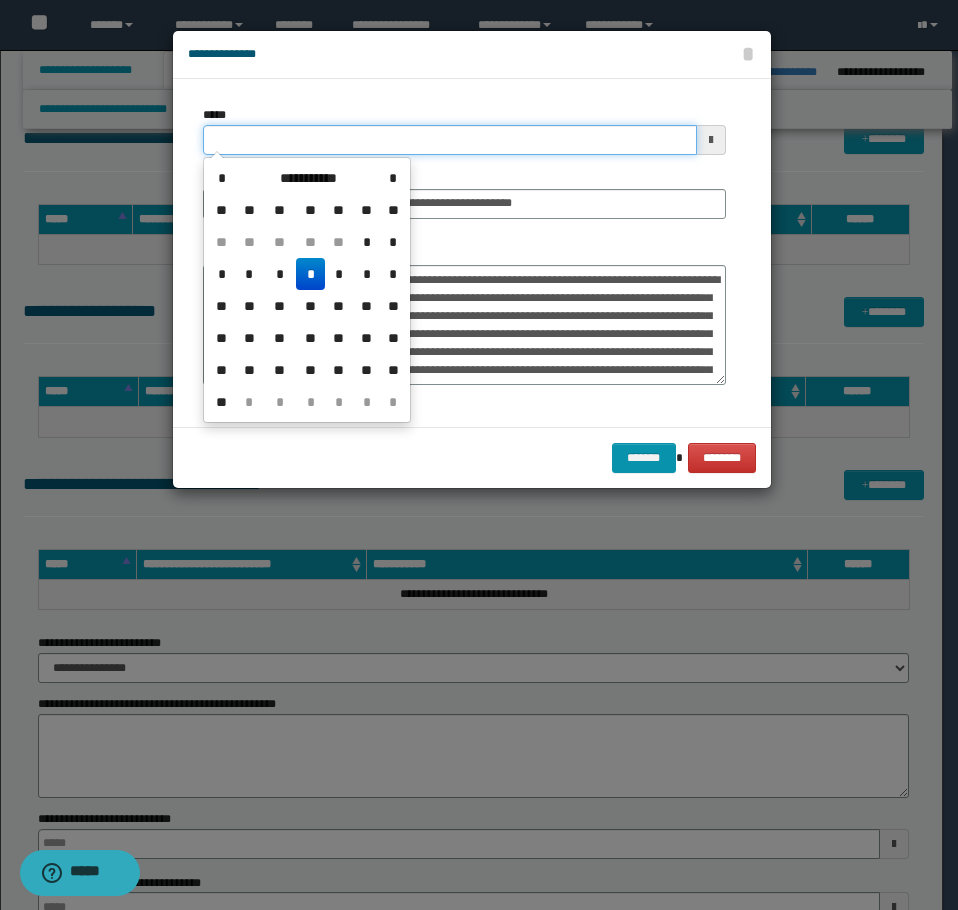 click on "*****" at bounding box center [450, 140] 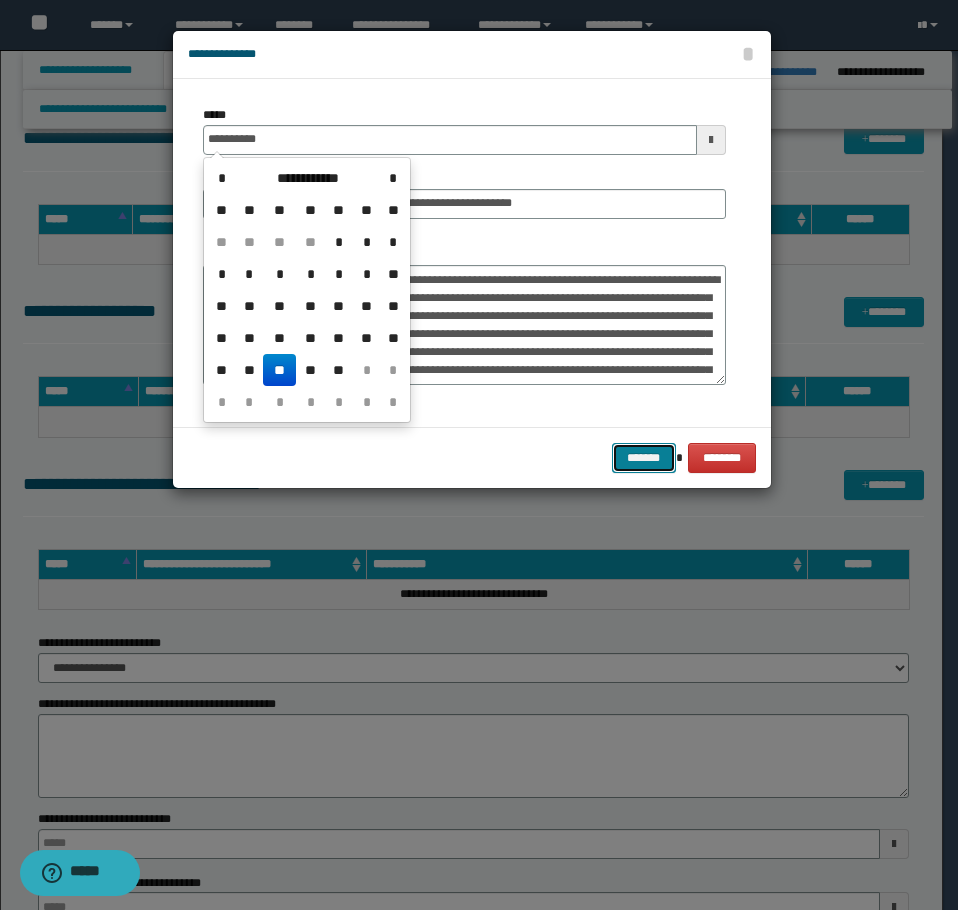 type on "**********" 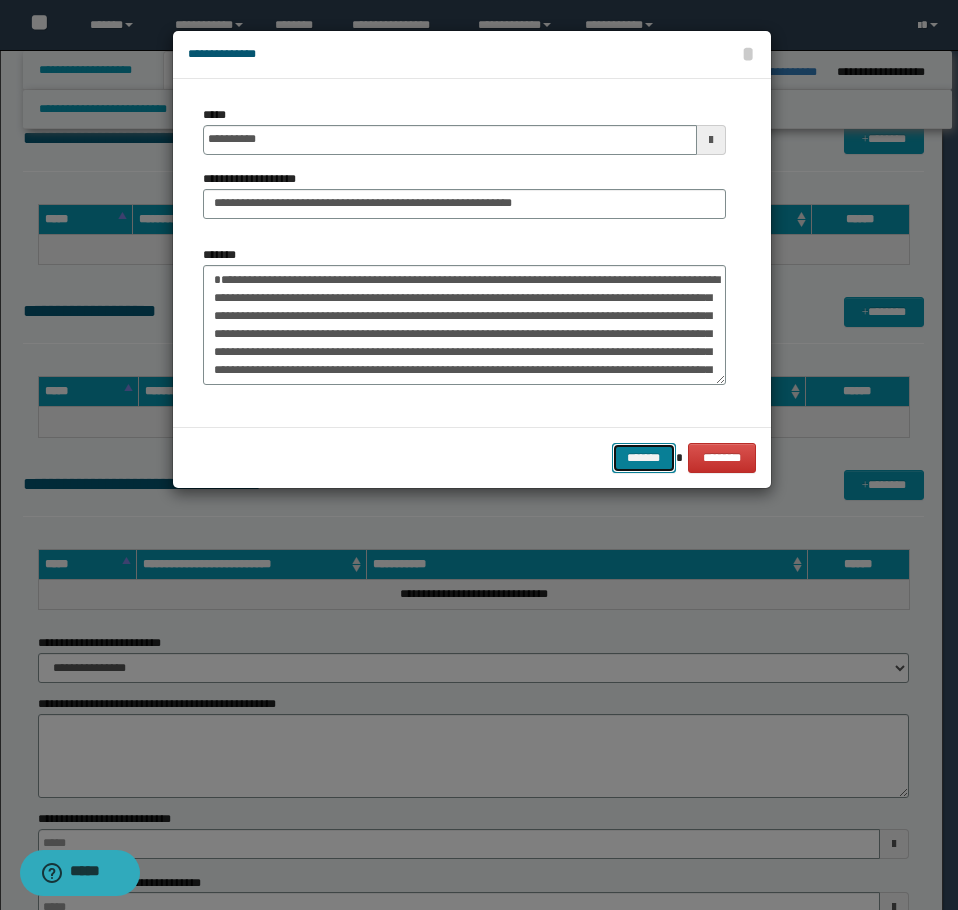 click on "*******" at bounding box center [644, 458] 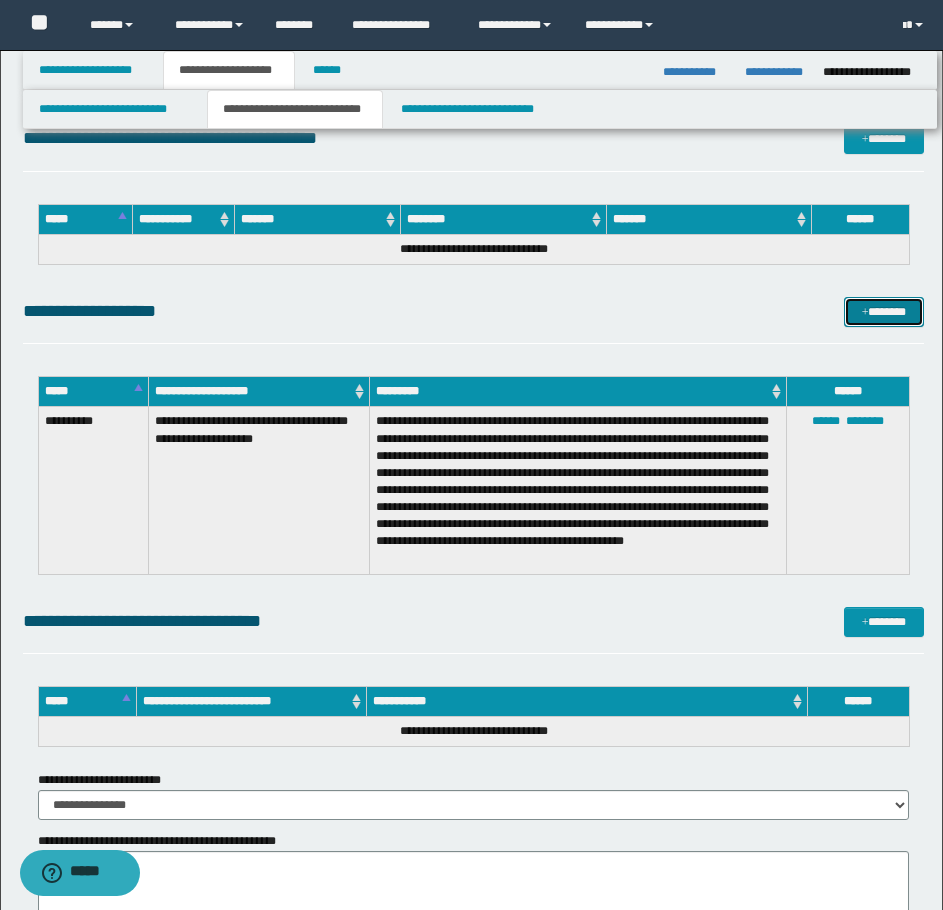 drag, startPoint x: 897, startPoint y: 315, endPoint x: 792, endPoint y: 310, distance: 105.11898 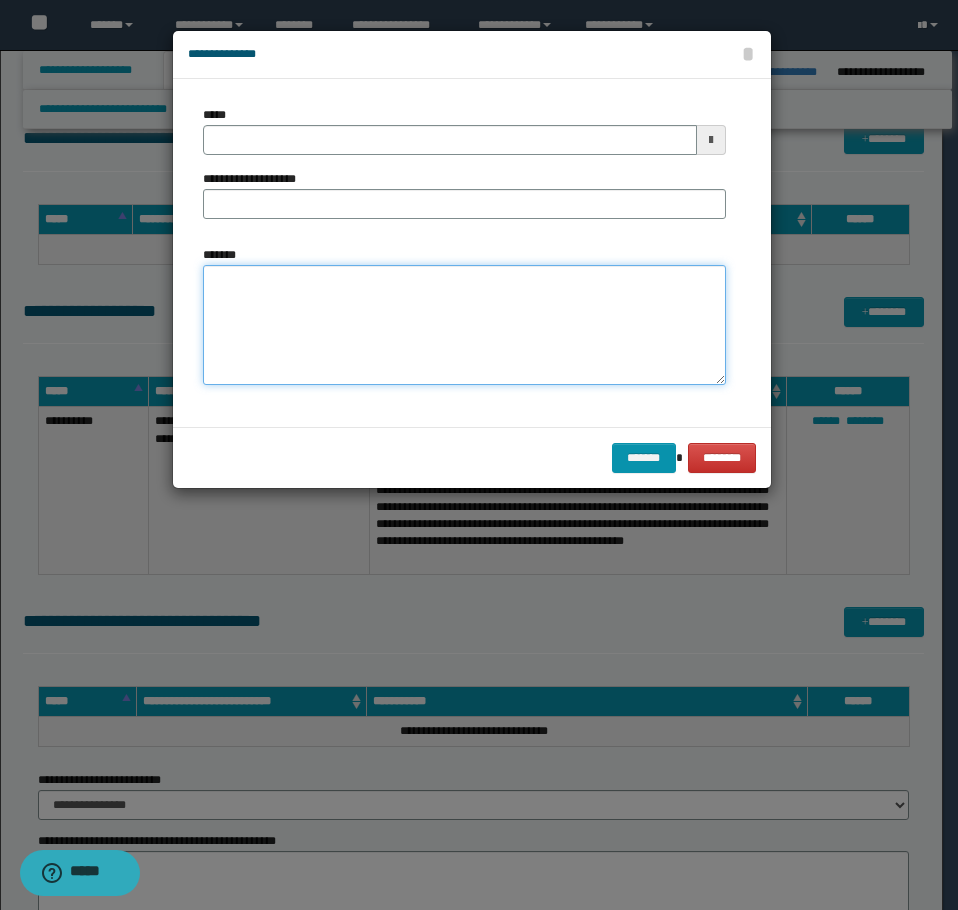 click on "*******" at bounding box center (464, 325) 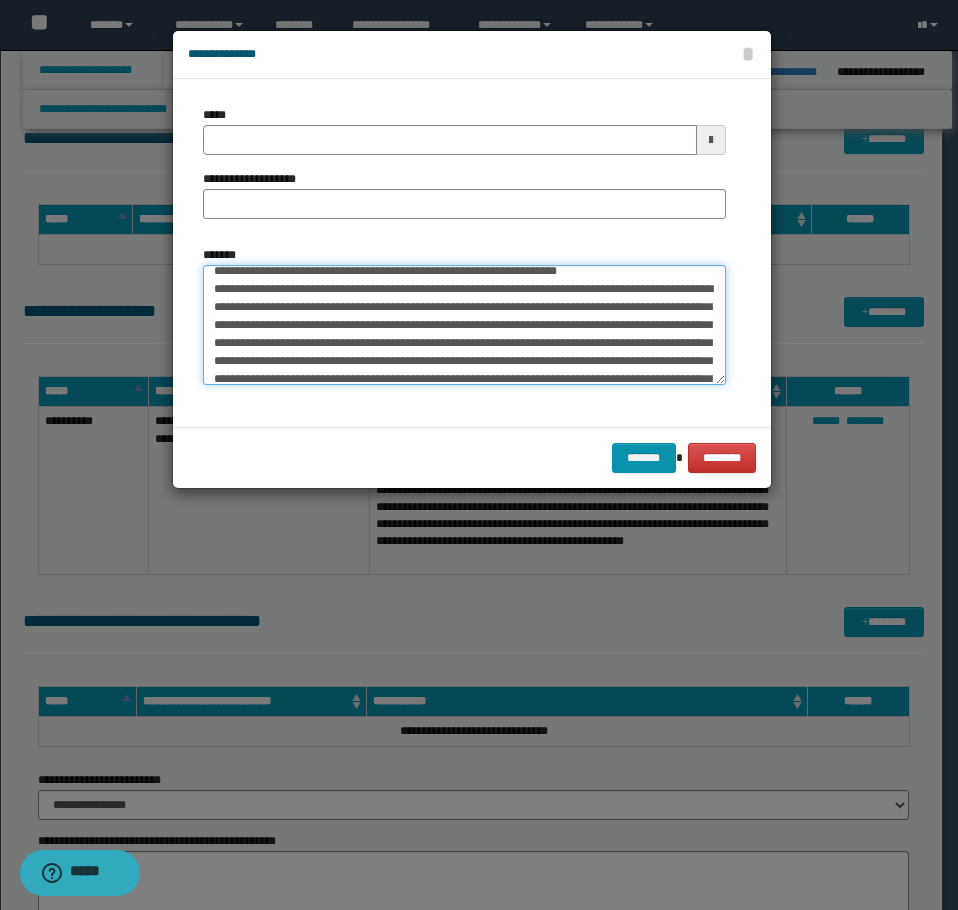 scroll, scrollTop: 0, scrollLeft: 0, axis: both 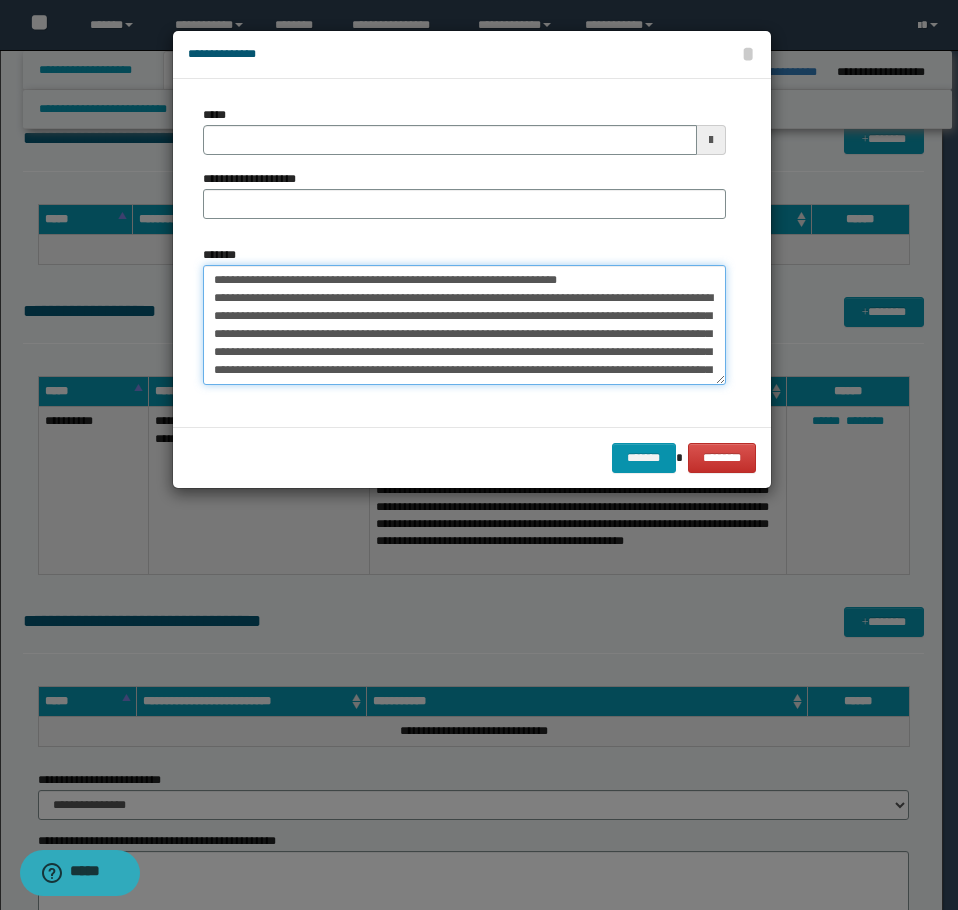drag, startPoint x: 598, startPoint y: 278, endPoint x: 280, endPoint y: 284, distance: 318.0566 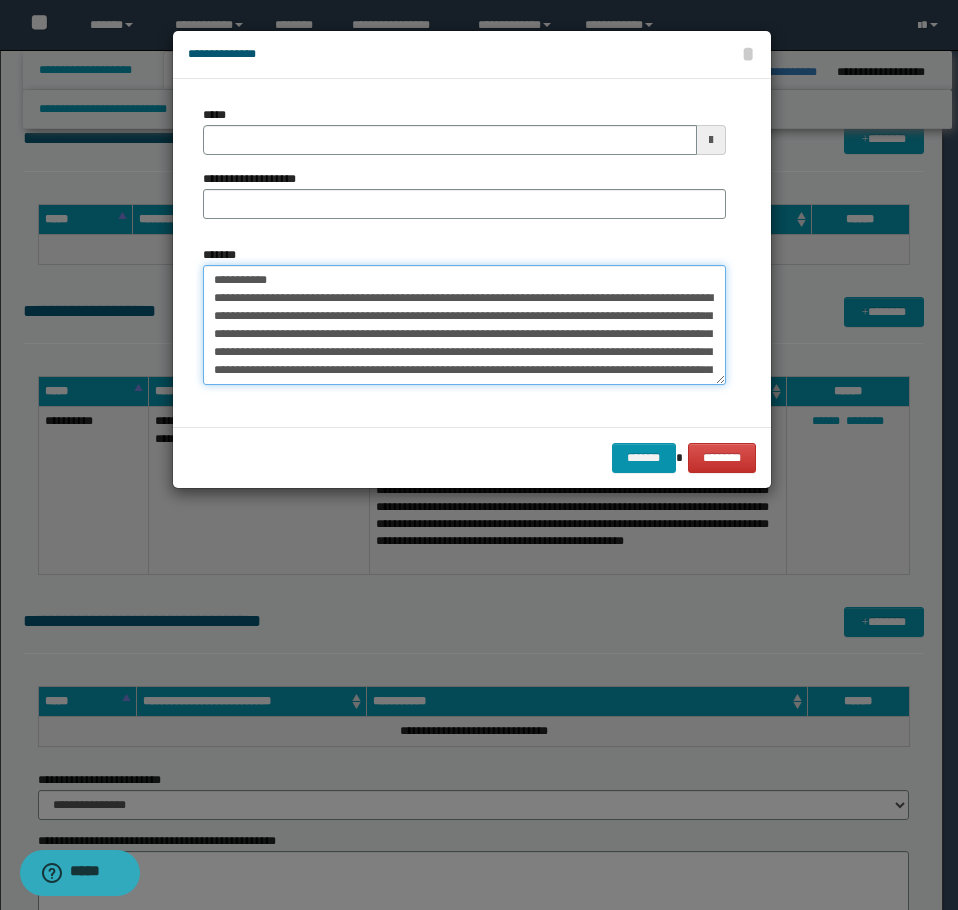 type on "**********" 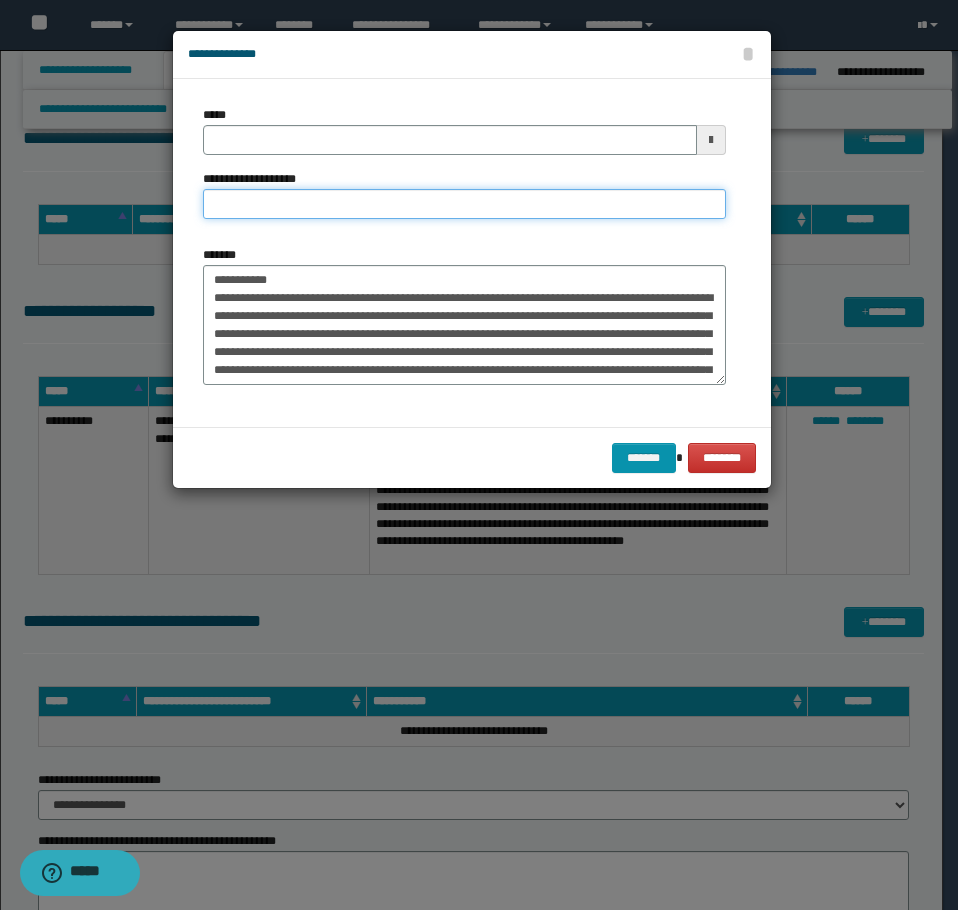 click on "**********" at bounding box center [464, 204] 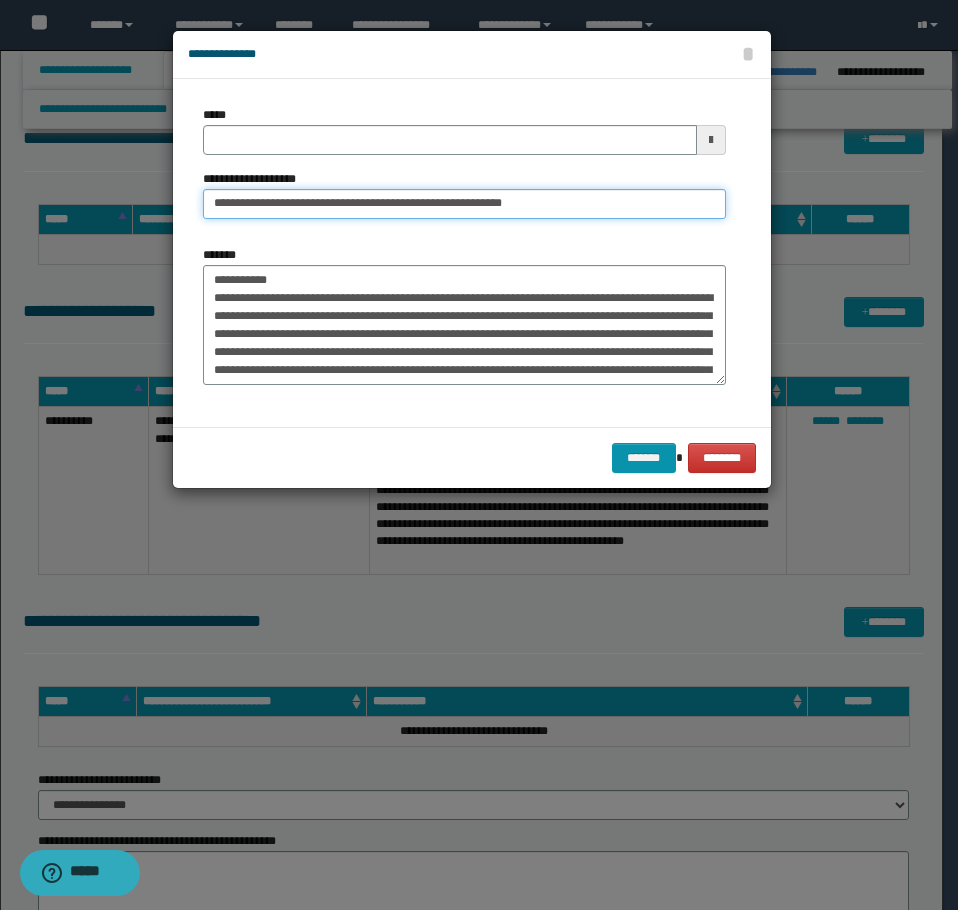 type on "**********" 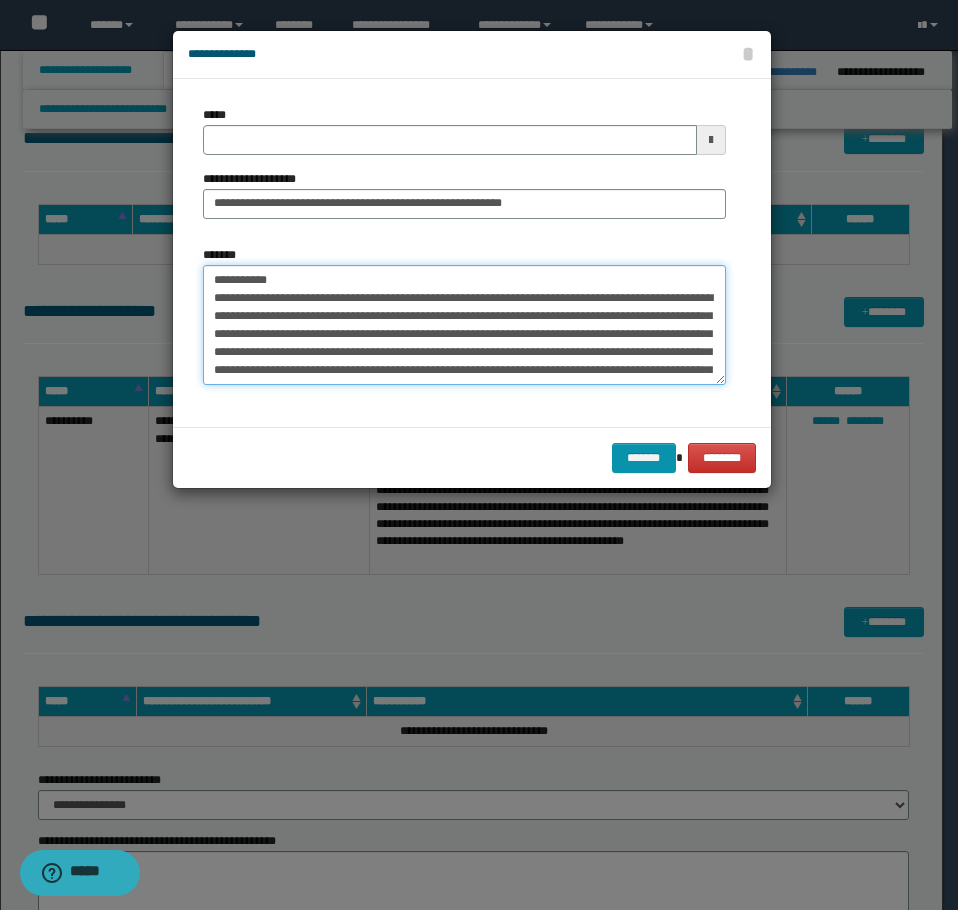 drag, startPoint x: 323, startPoint y: 275, endPoint x: 24, endPoint y: 253, distance: 299.80826 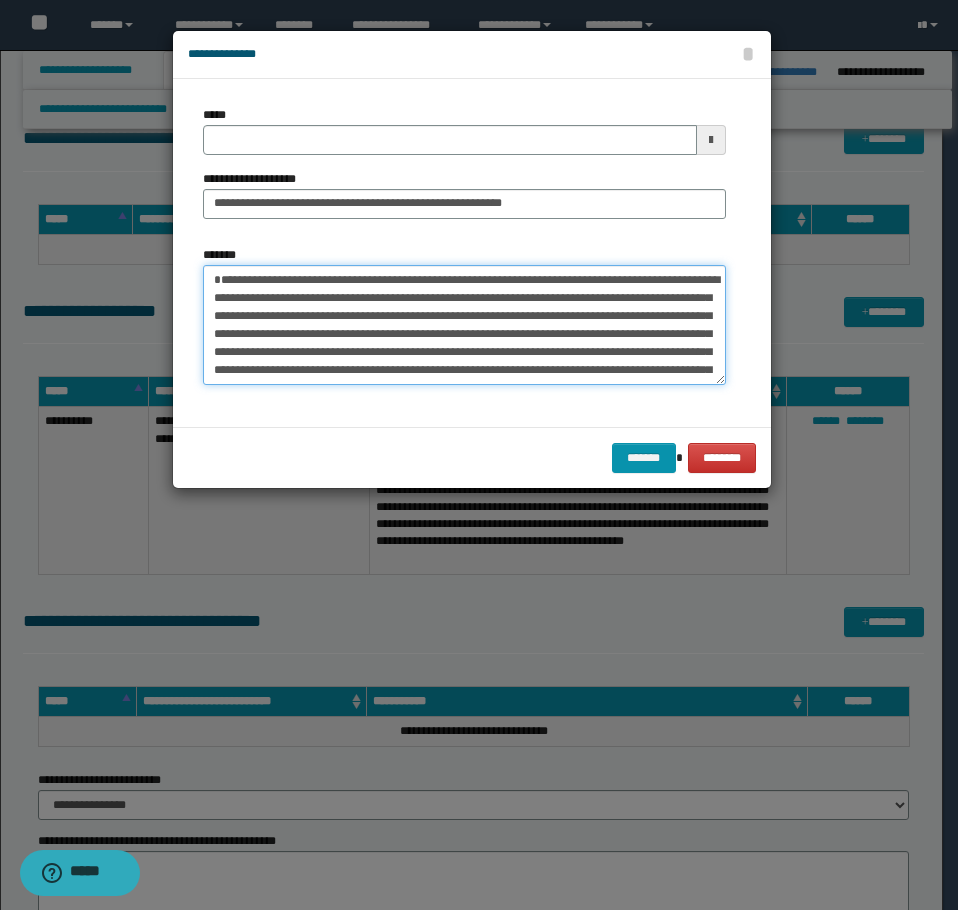 type 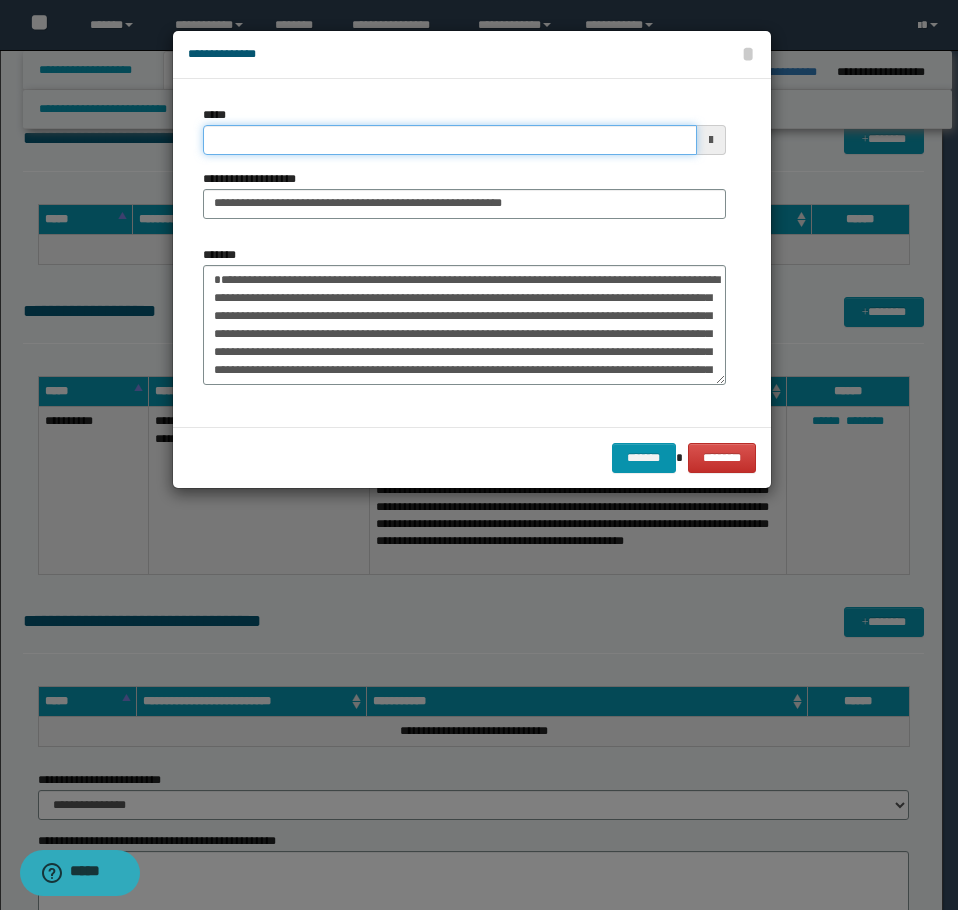 click on "*****" at bounding box center [450, 140] 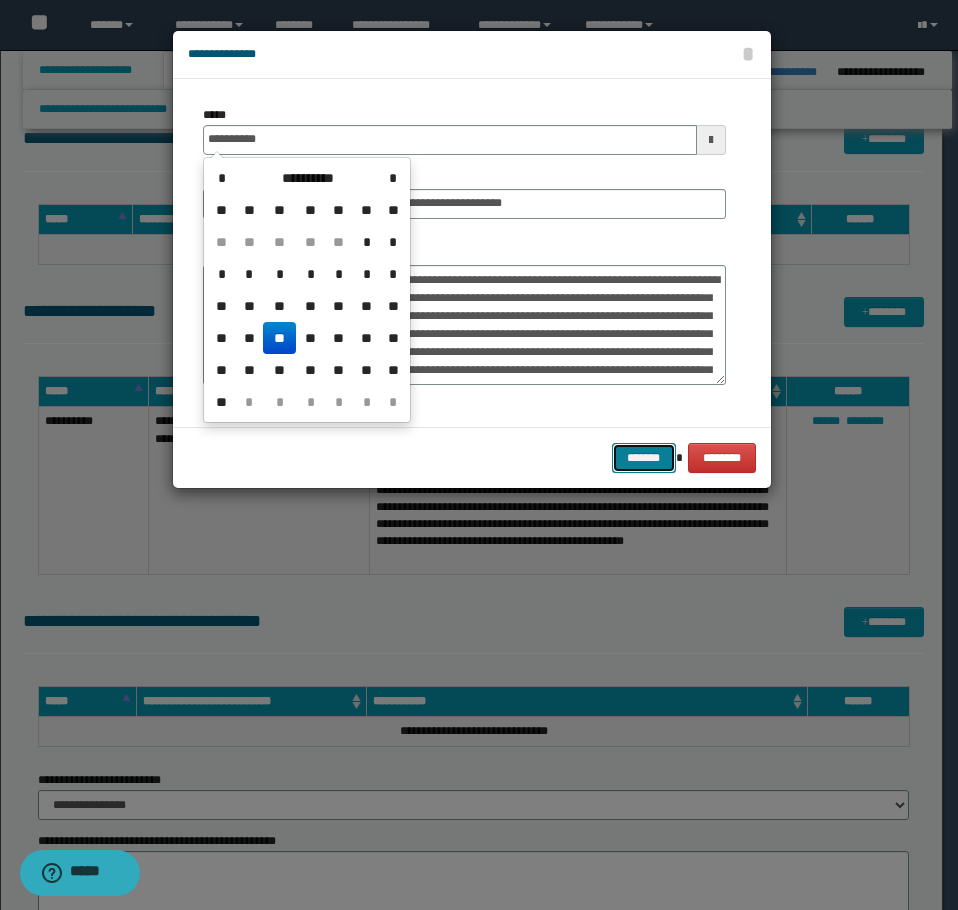 type on "**********" 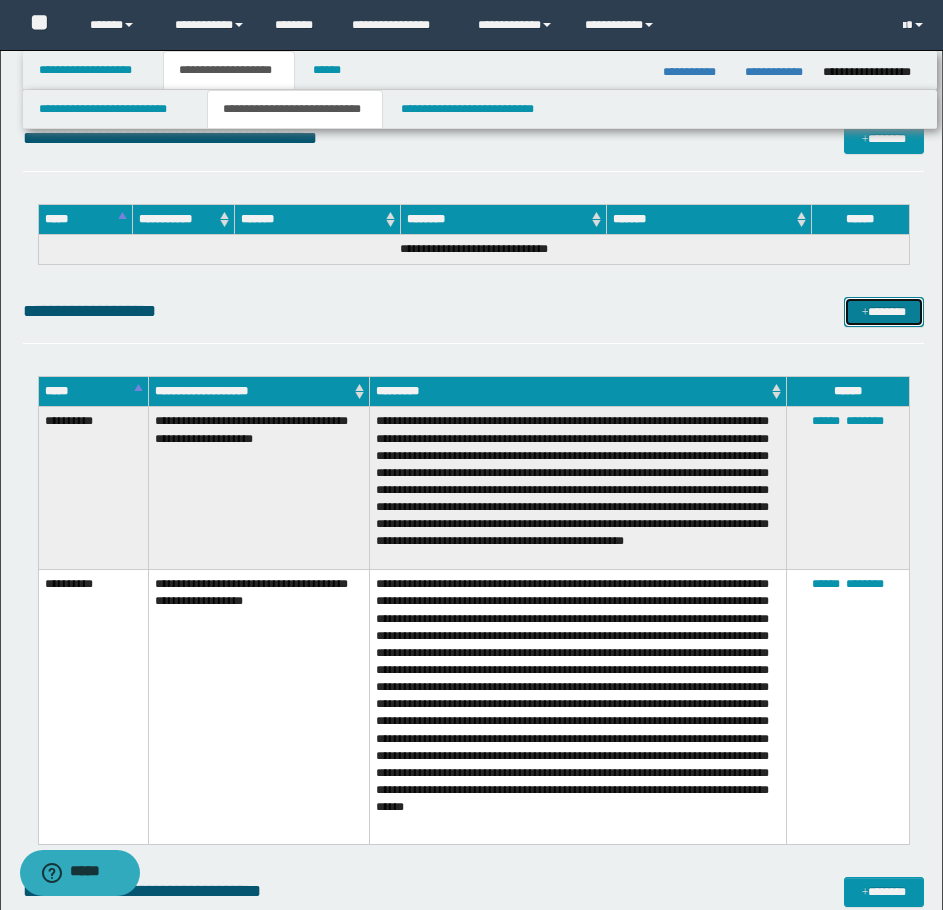 click on "*******" at bounding box center [884, 312] 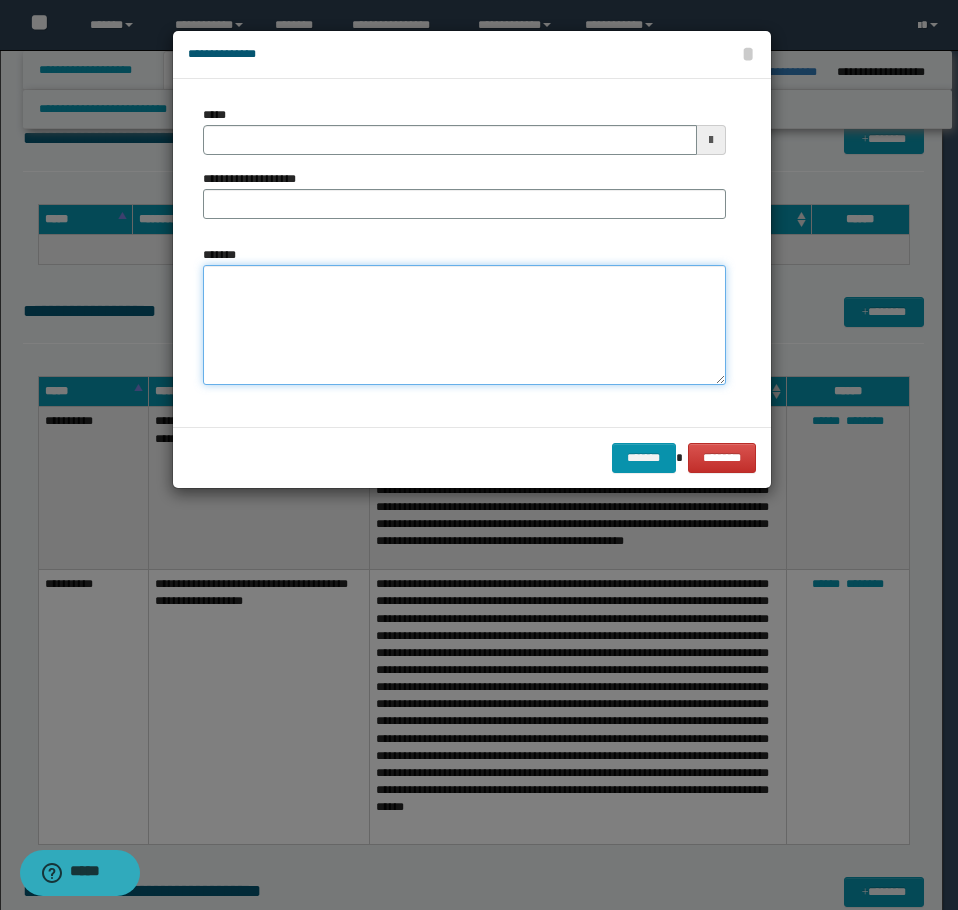 click on "*******" at bounding box center (464, 325) 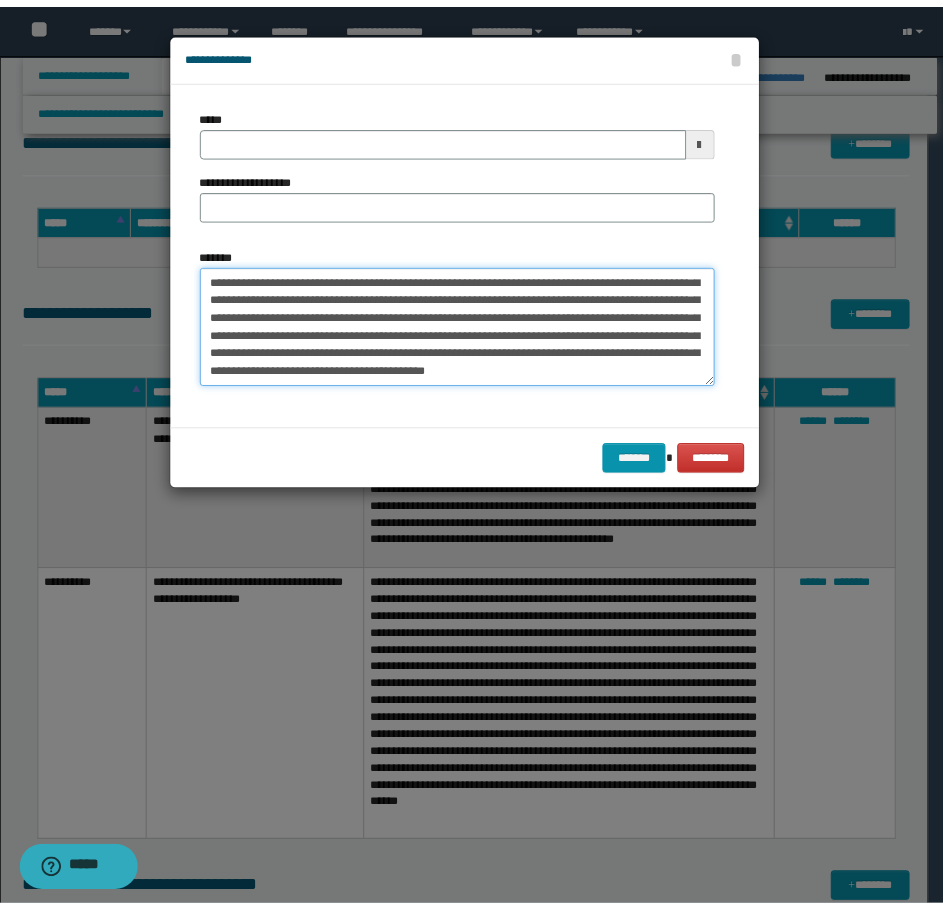 scroll, scrollTop: 0, scrollLeft: 0, axis: both 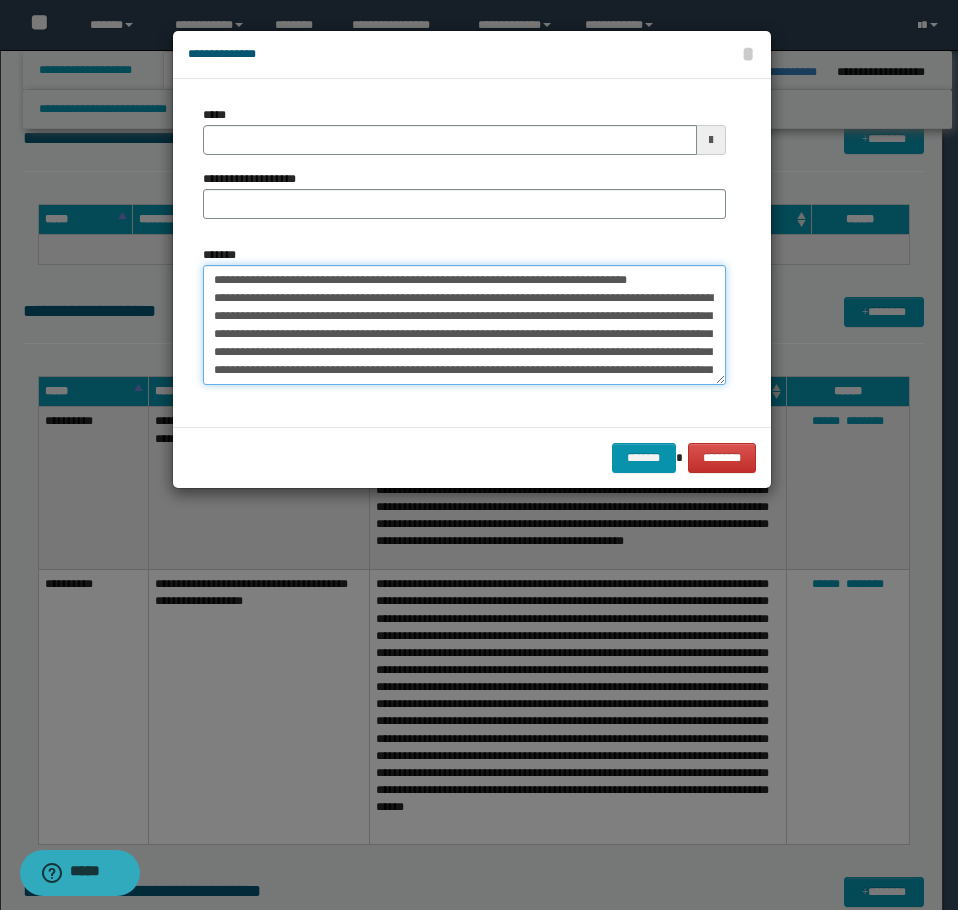 drag, startPoint x: 685, startPoint y: 281, endPoint x: 278, endPoint y: 284, distance: 407.01105 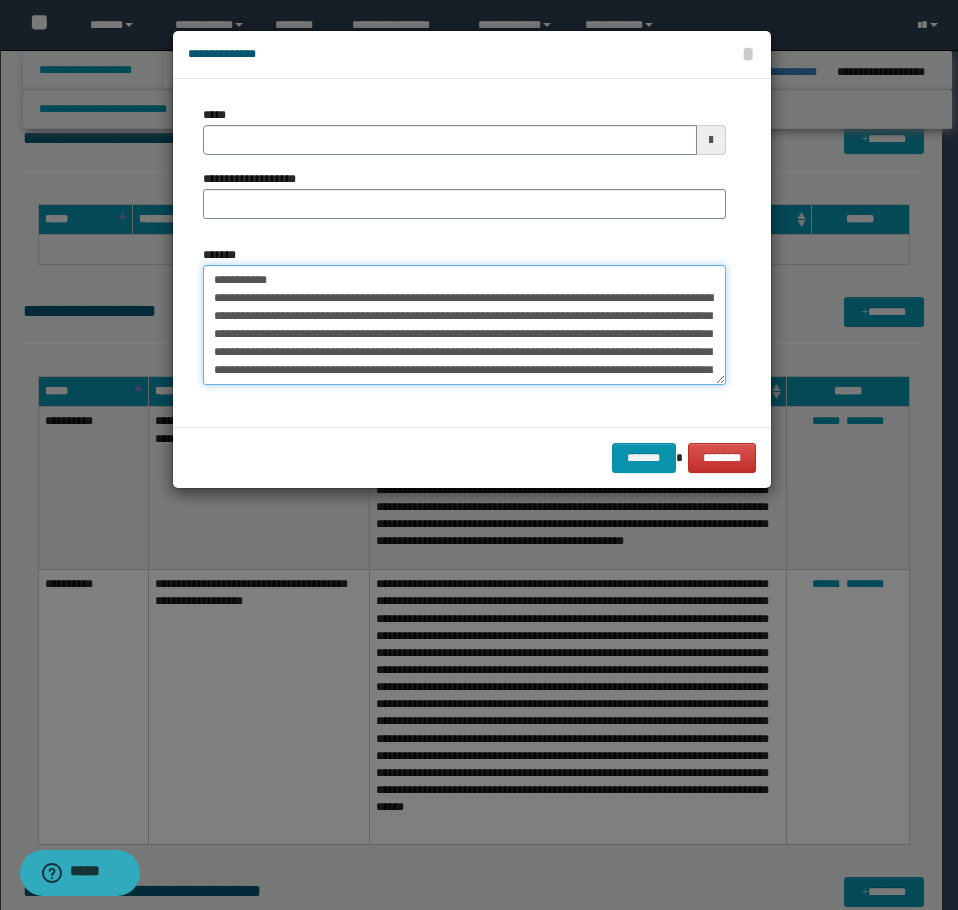 type on "**********" 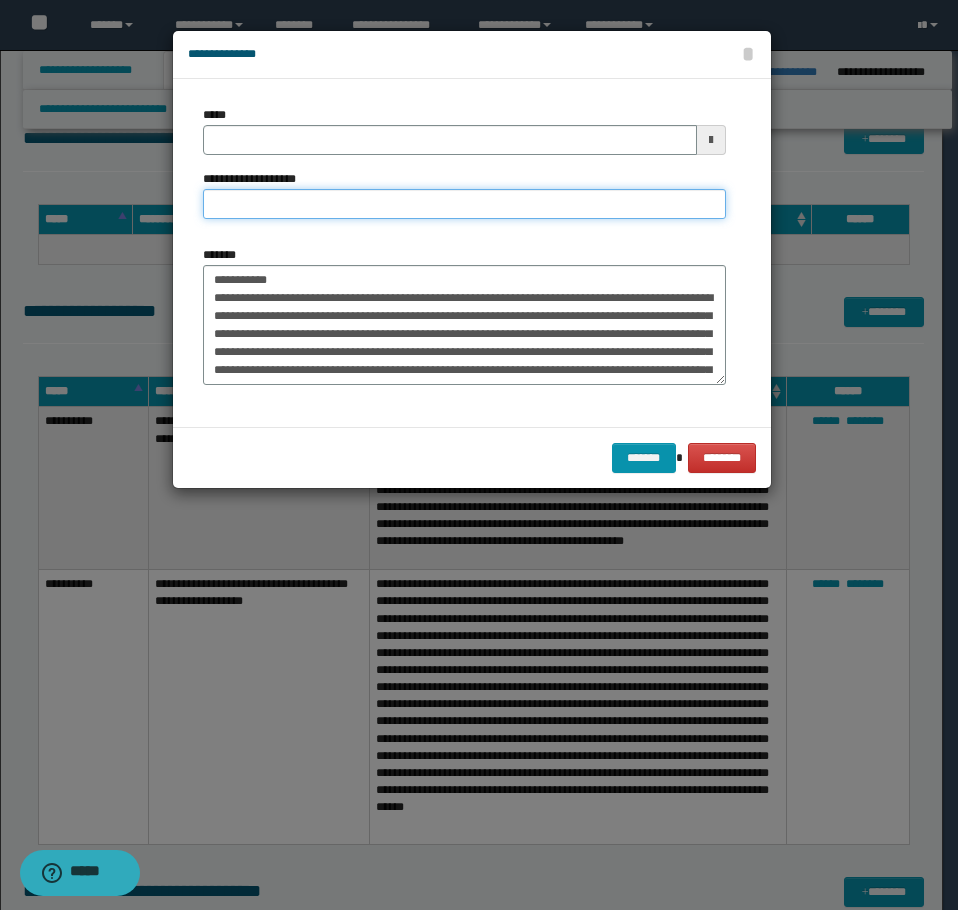 click on "**********" at bounding box center [464, 204] 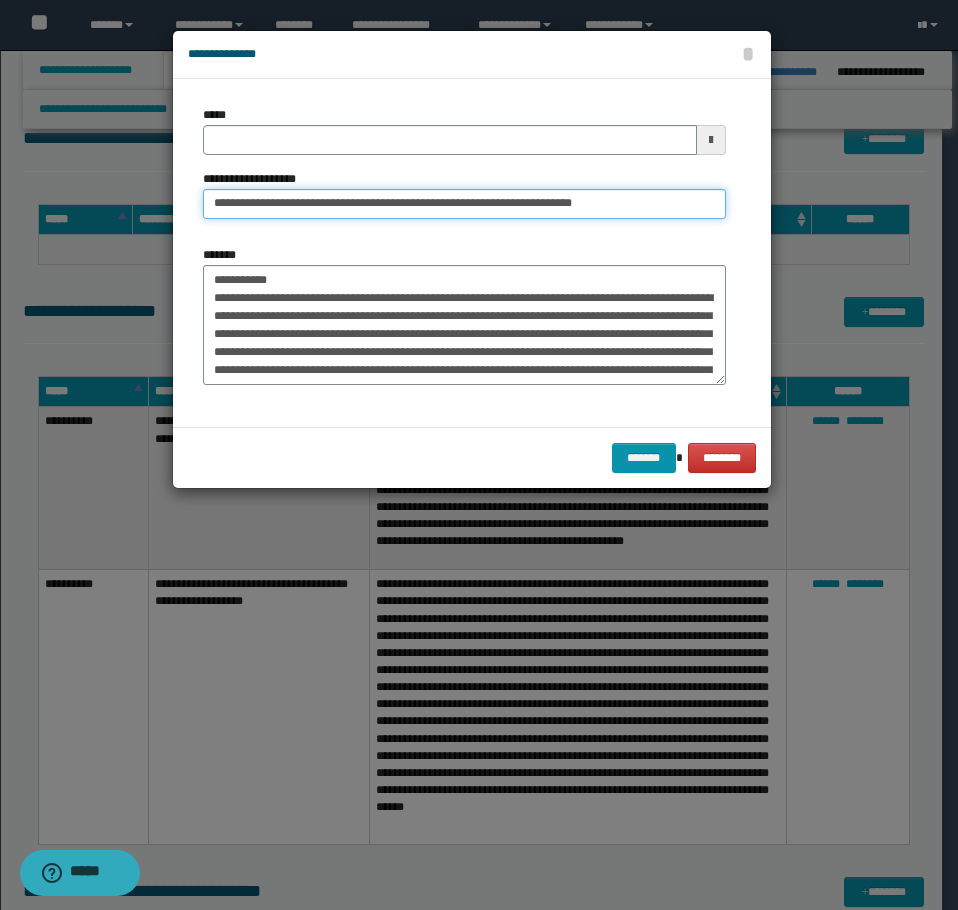 type on "**********" 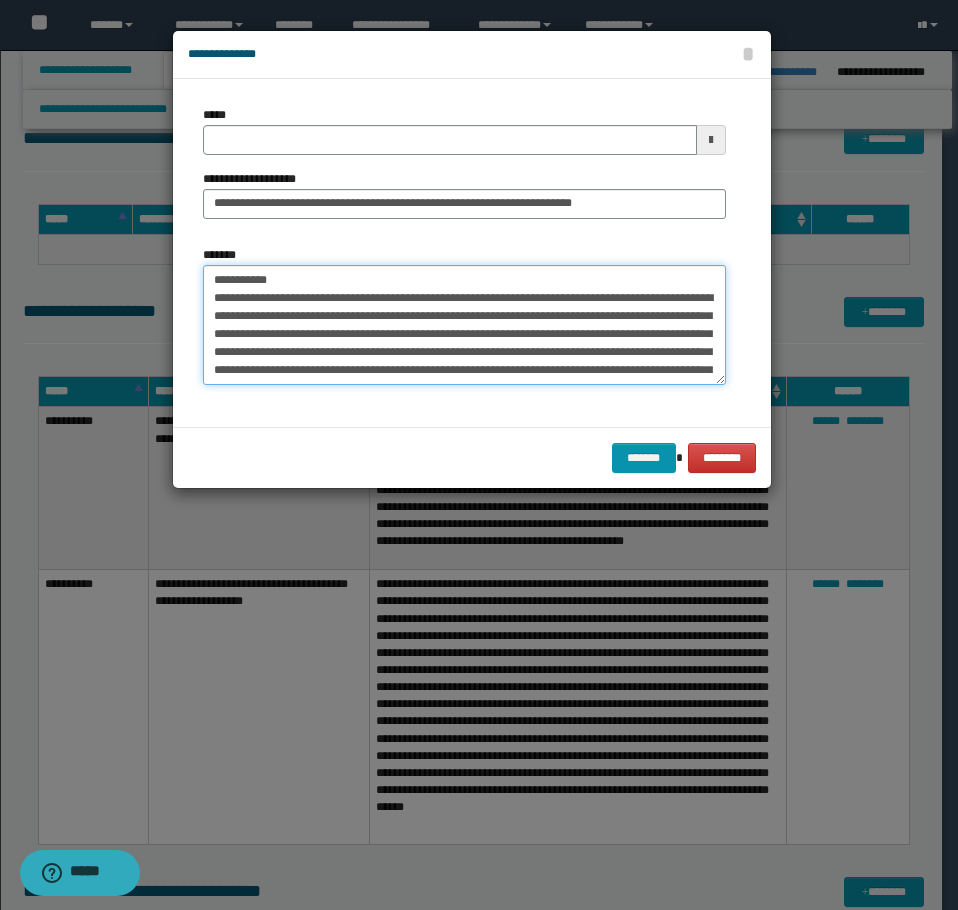 drag, startPoint x: 299, startPoint y: 270, endPoint x: 62, endPoint y: 257, distance: 237.35628 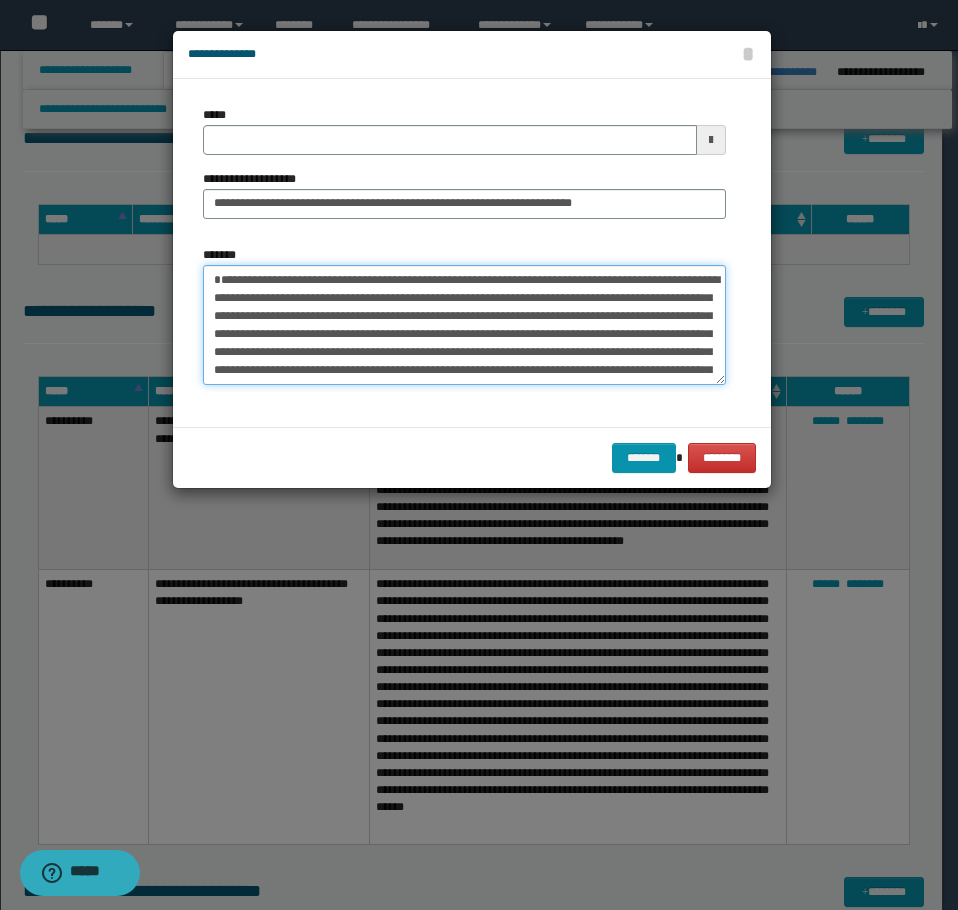 type 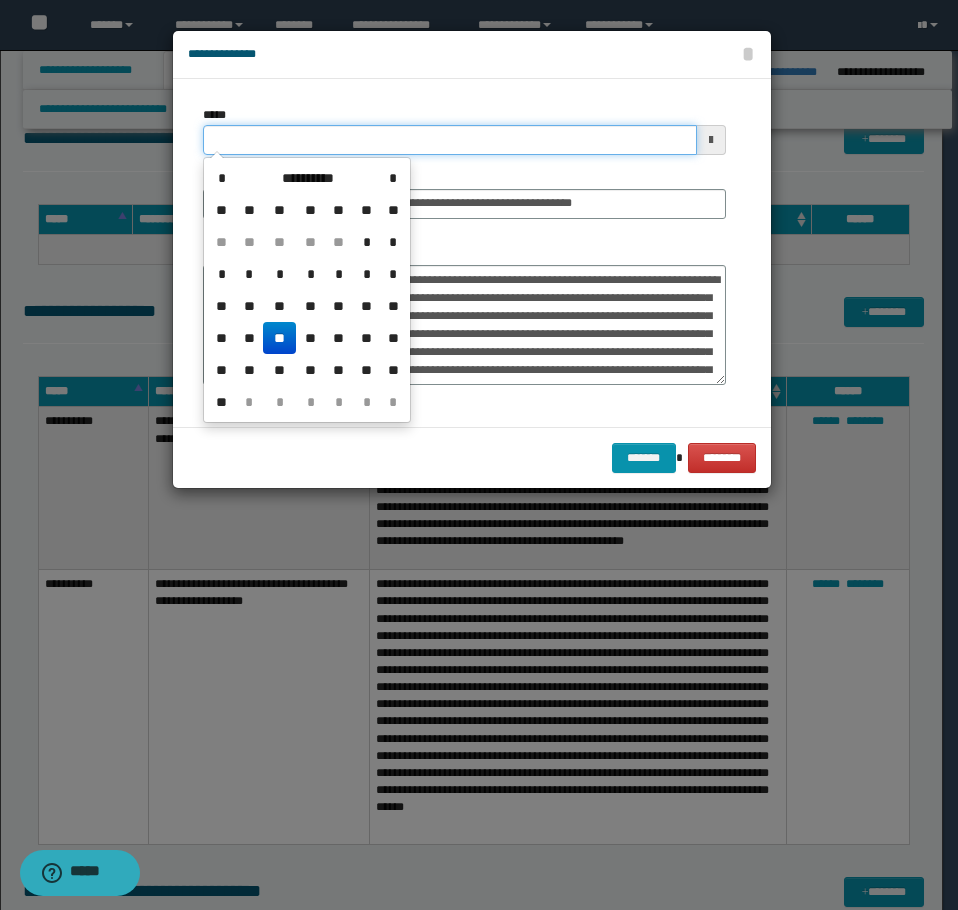 click on "*****" at bounding box center [450, 140] 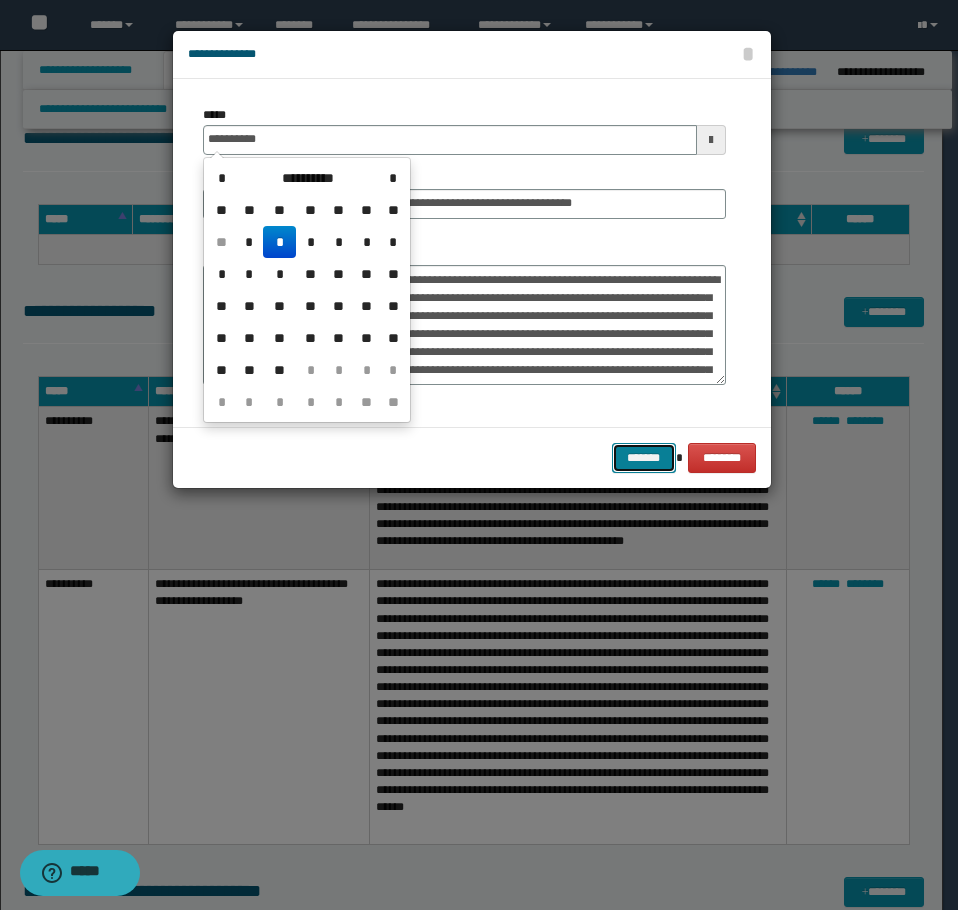 type on "**********" 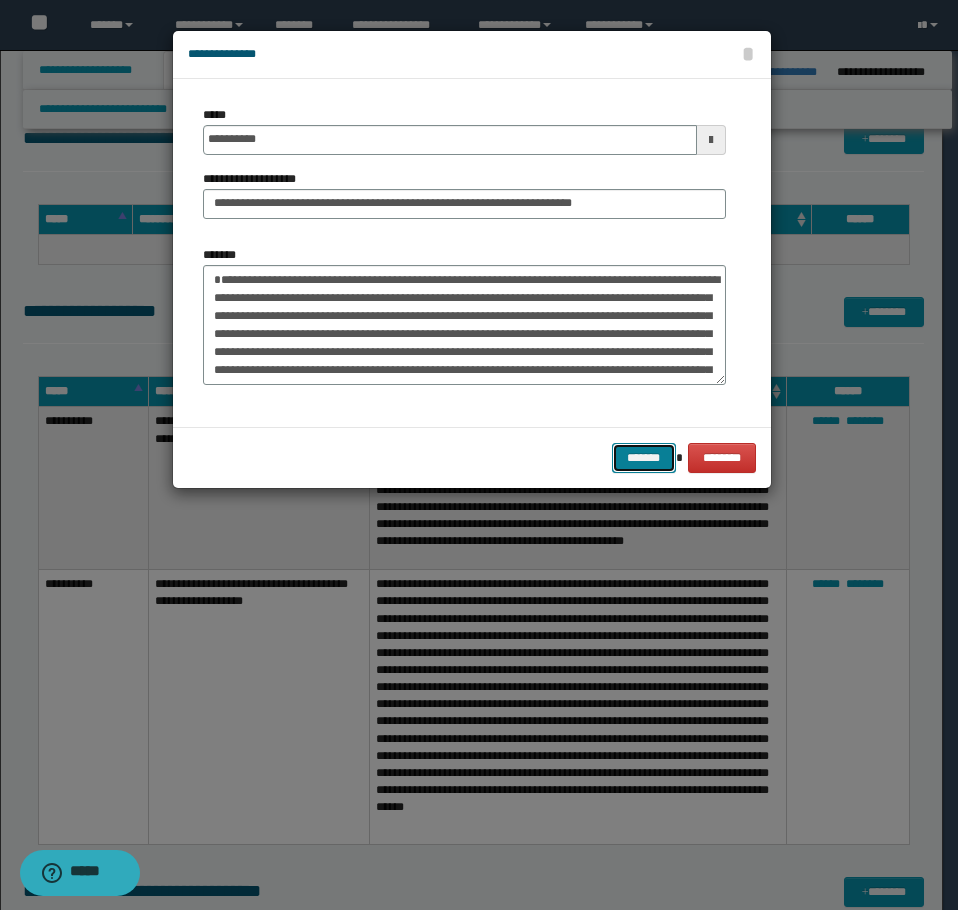 click on "*******" at bounding box center (644, 458) 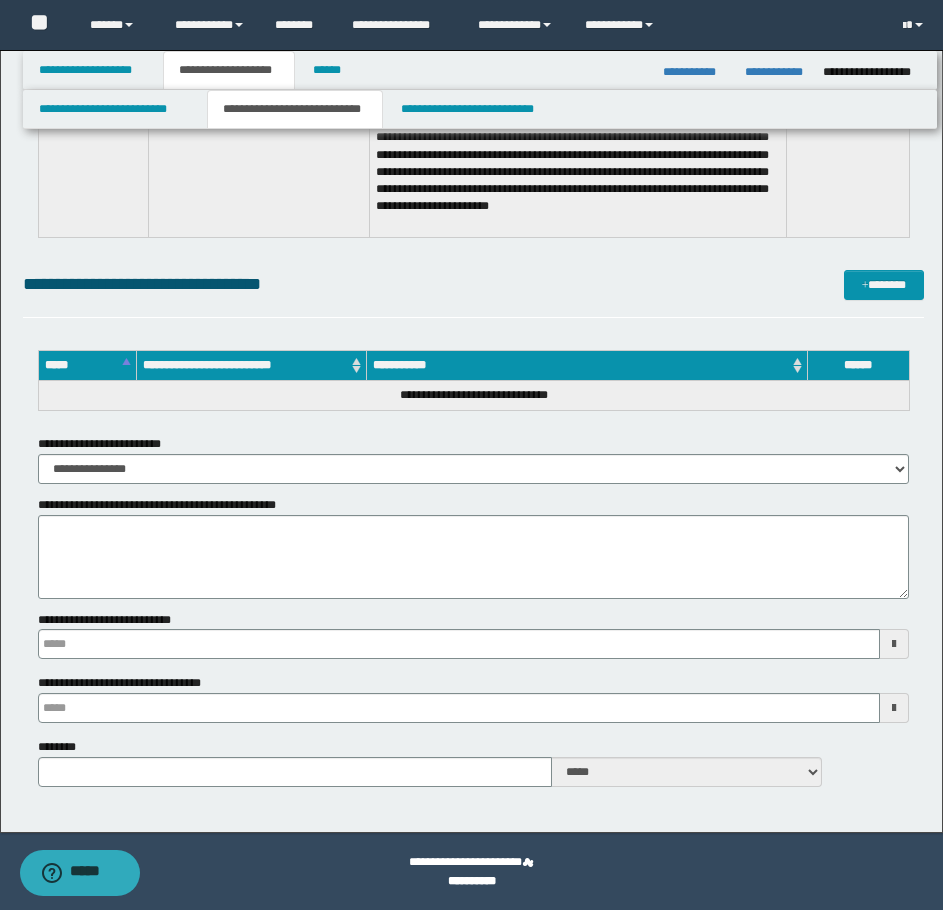 scroll, scrollTop: 3633, scrollLeft: 0, axis: vertical 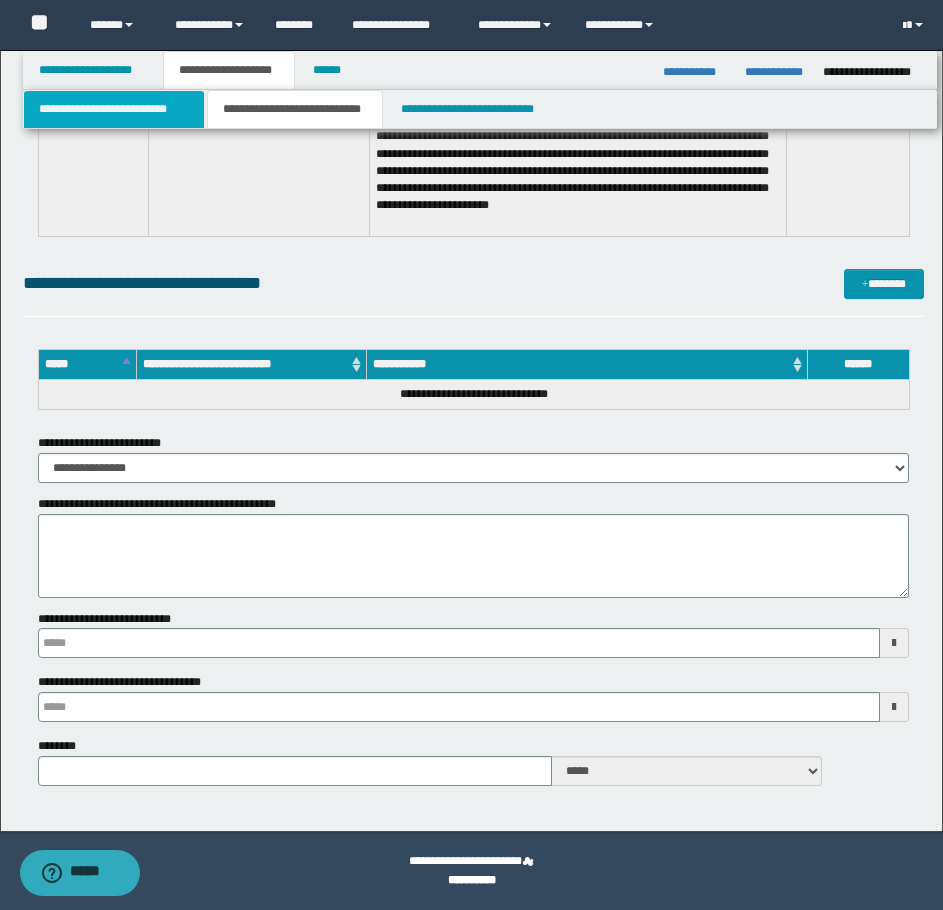 click on "**********" at bounding box center (114, 109) 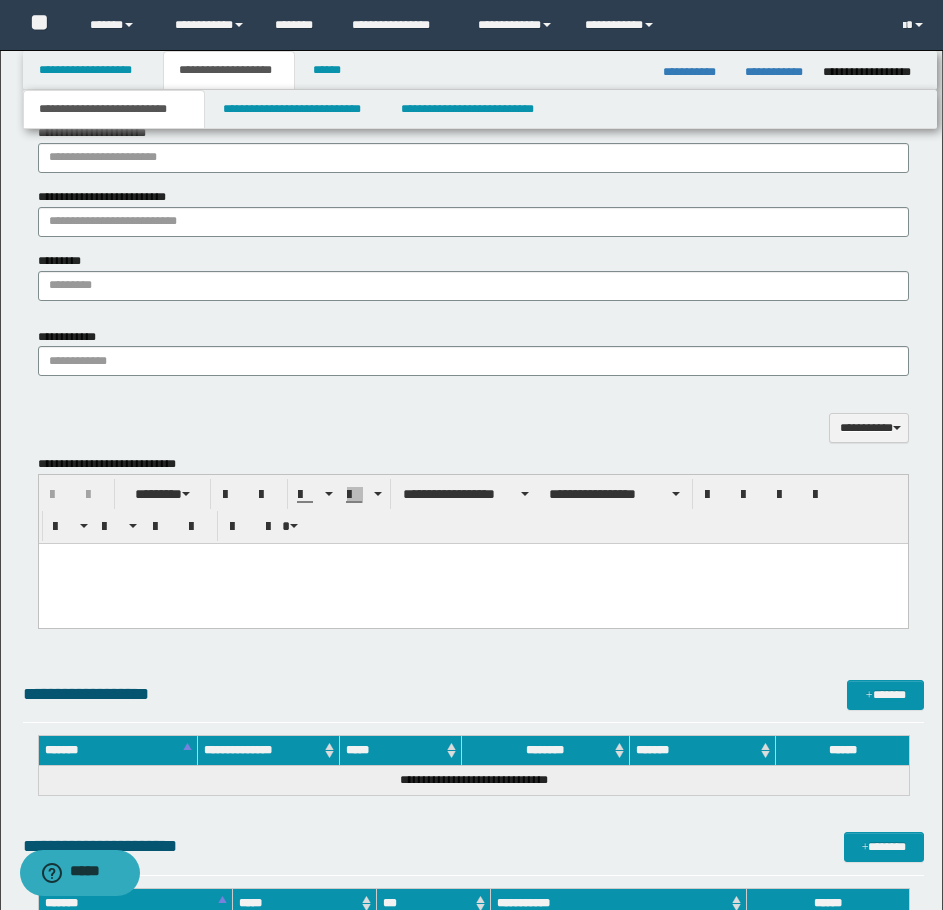 scroll, scrollTop: 954, scrollLeft: 0, axis: vertical 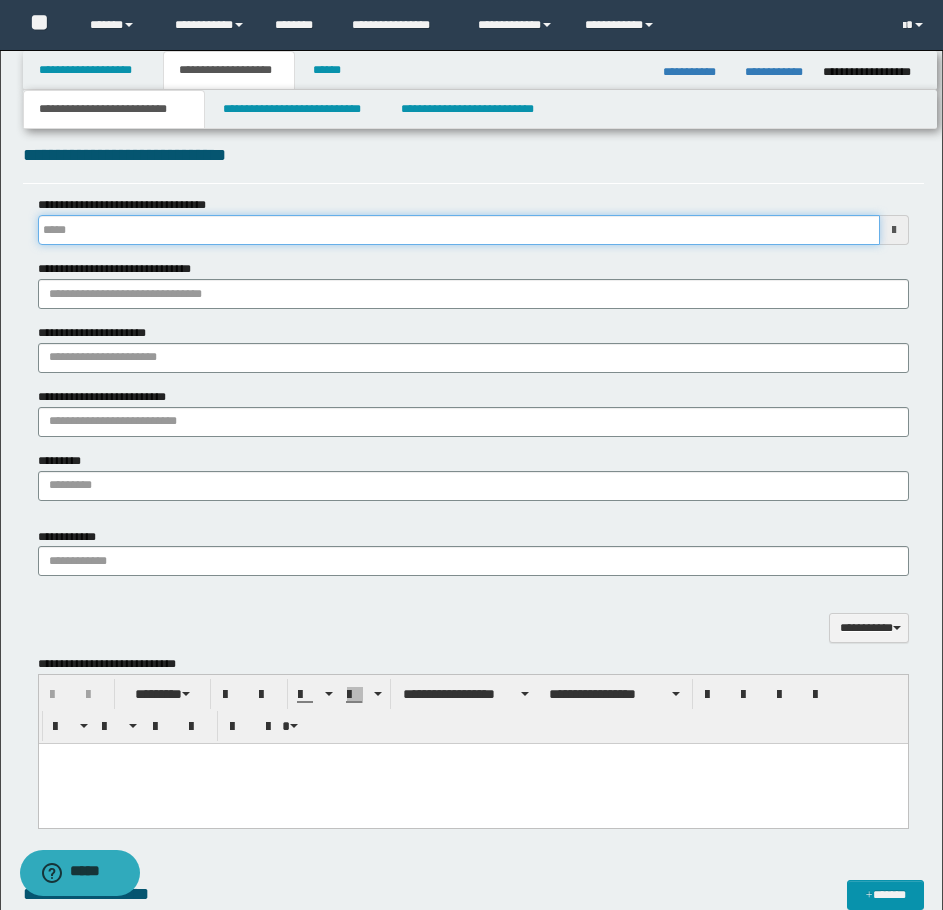 click on "**********" at bounding box center (459, 230) 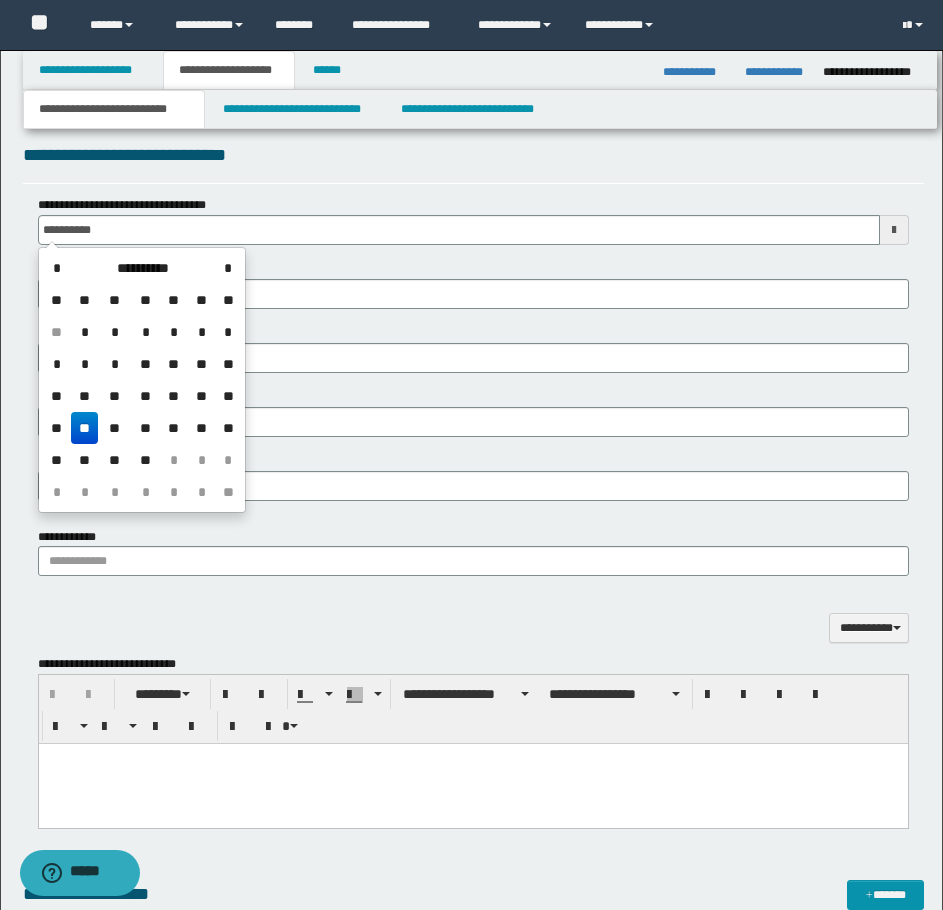 click on "**" at bounding box center (85, 428) 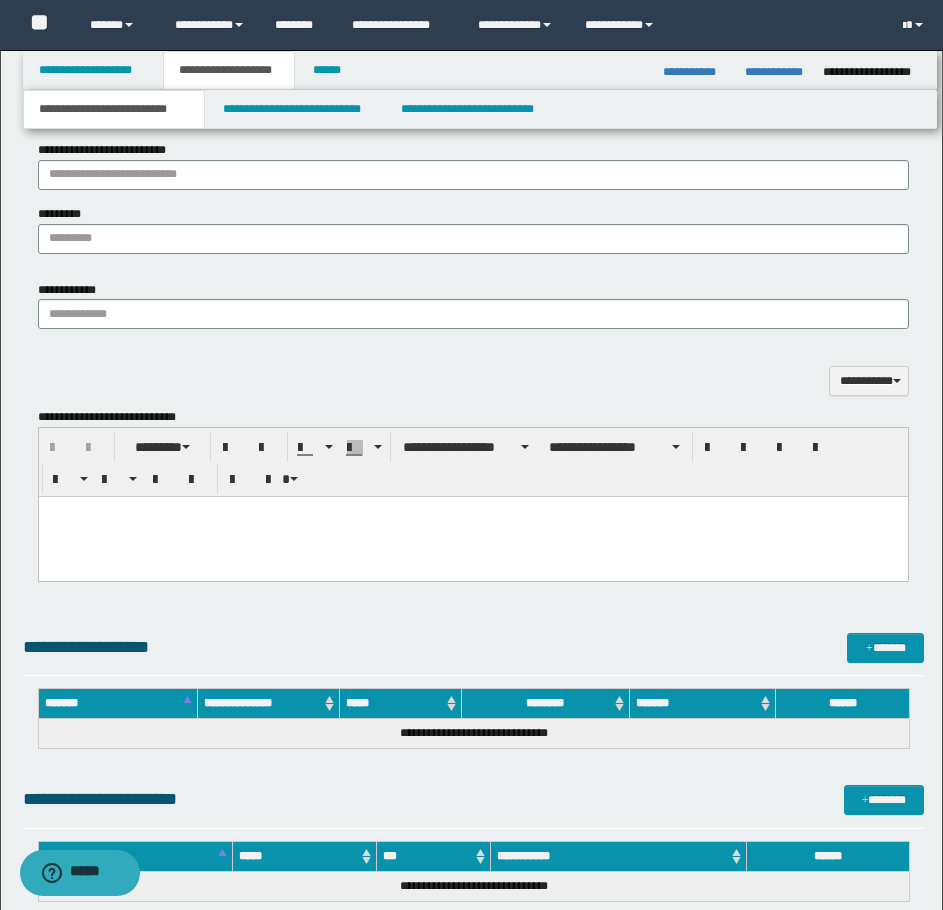 scroll, scrollTop: 1254, scrollLeft: 0, axis: vertical 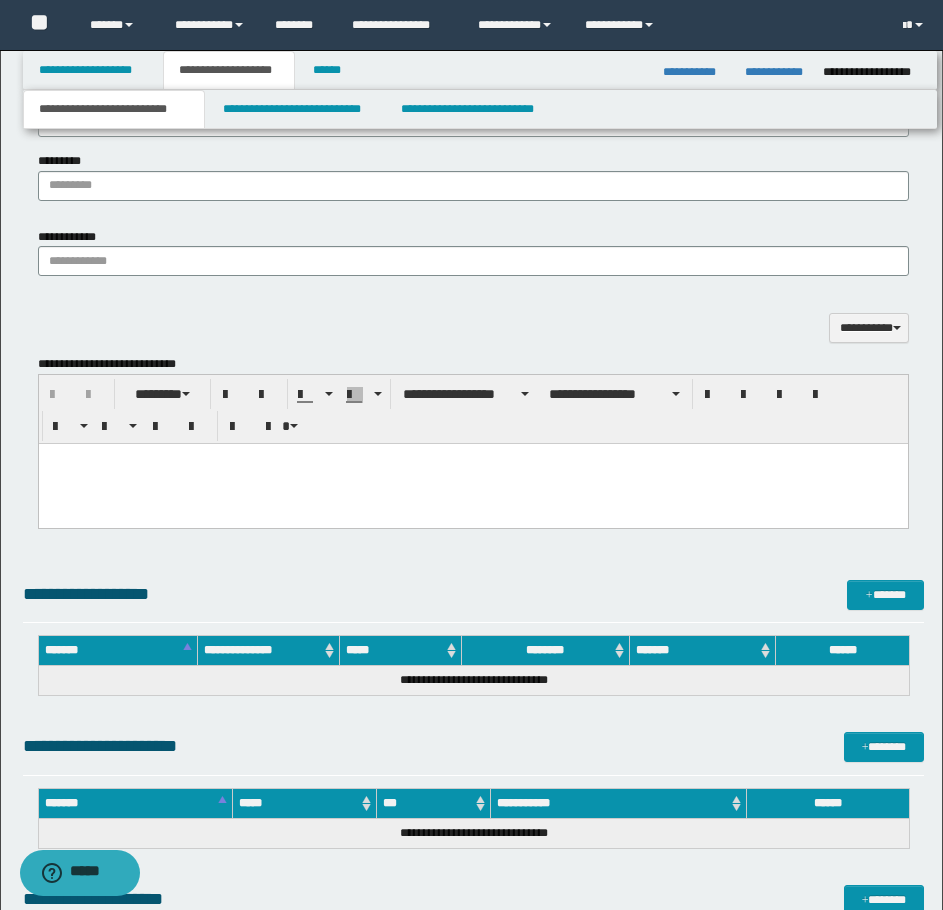 click at bounding box center (472, 483) 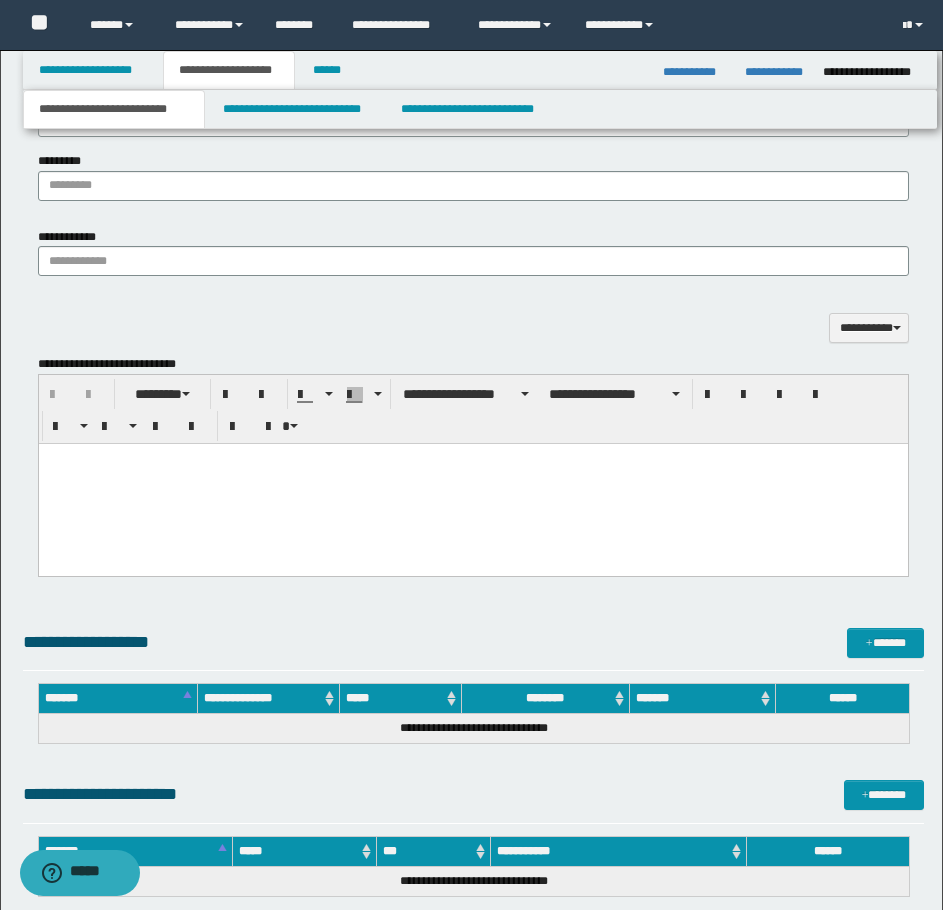 paste 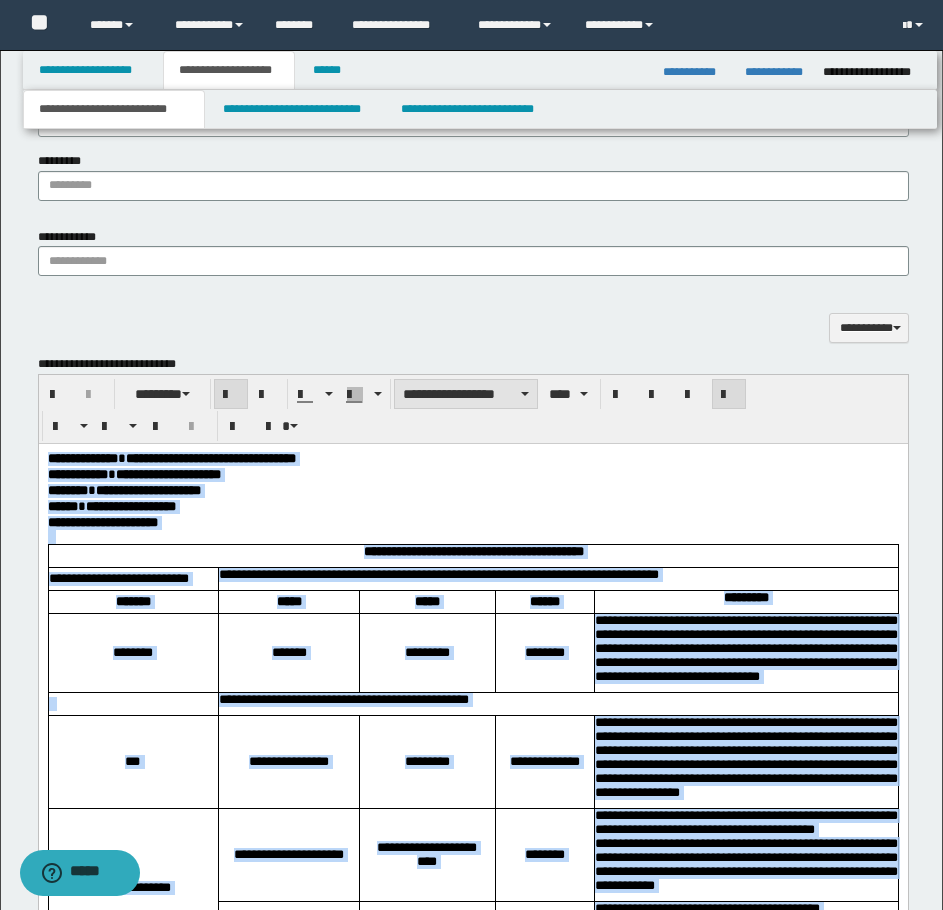 click on "**********" at bounding box center (466, 394) 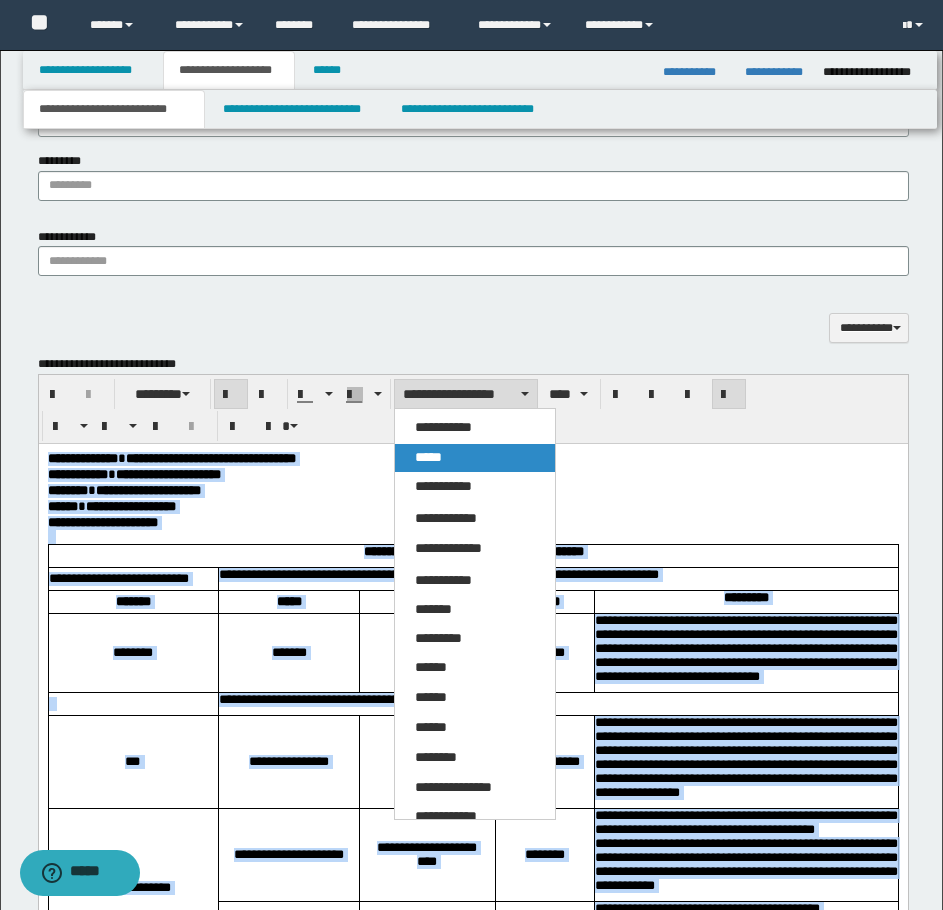 drag, startPoint x: 448, startPoint y: 452, endPoint x: 428, endPoint y: 1, distance: 451.44324 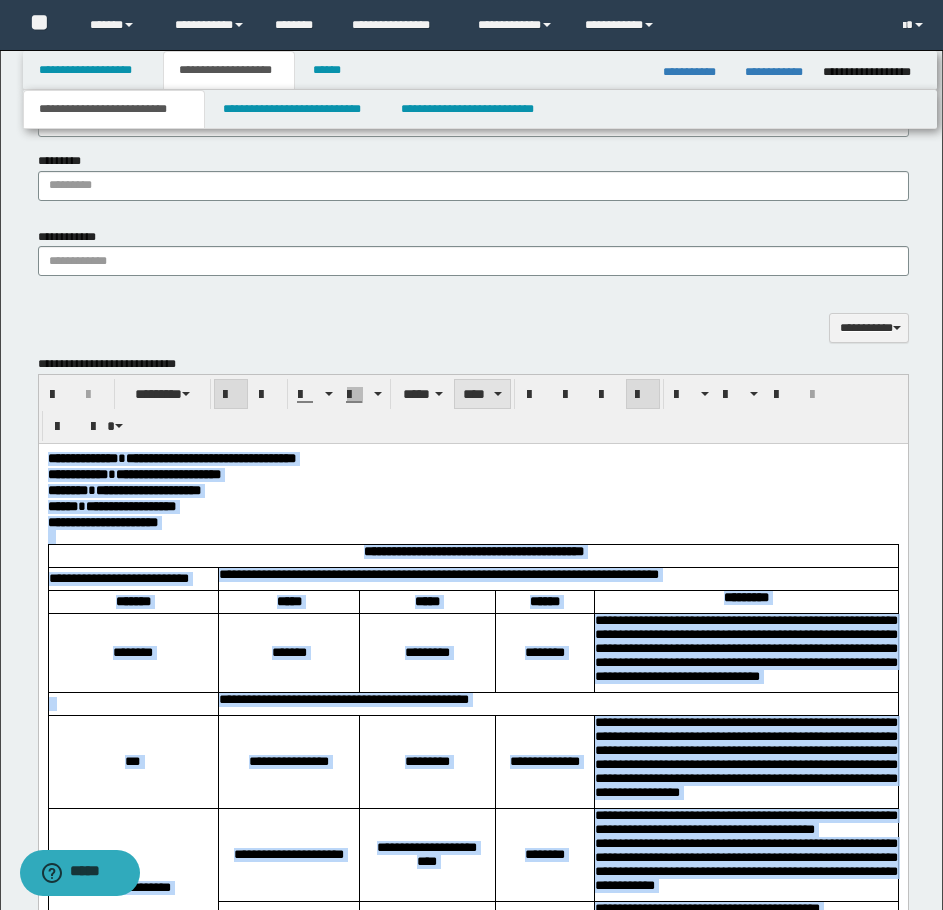 click at bounding box center [498, 394] 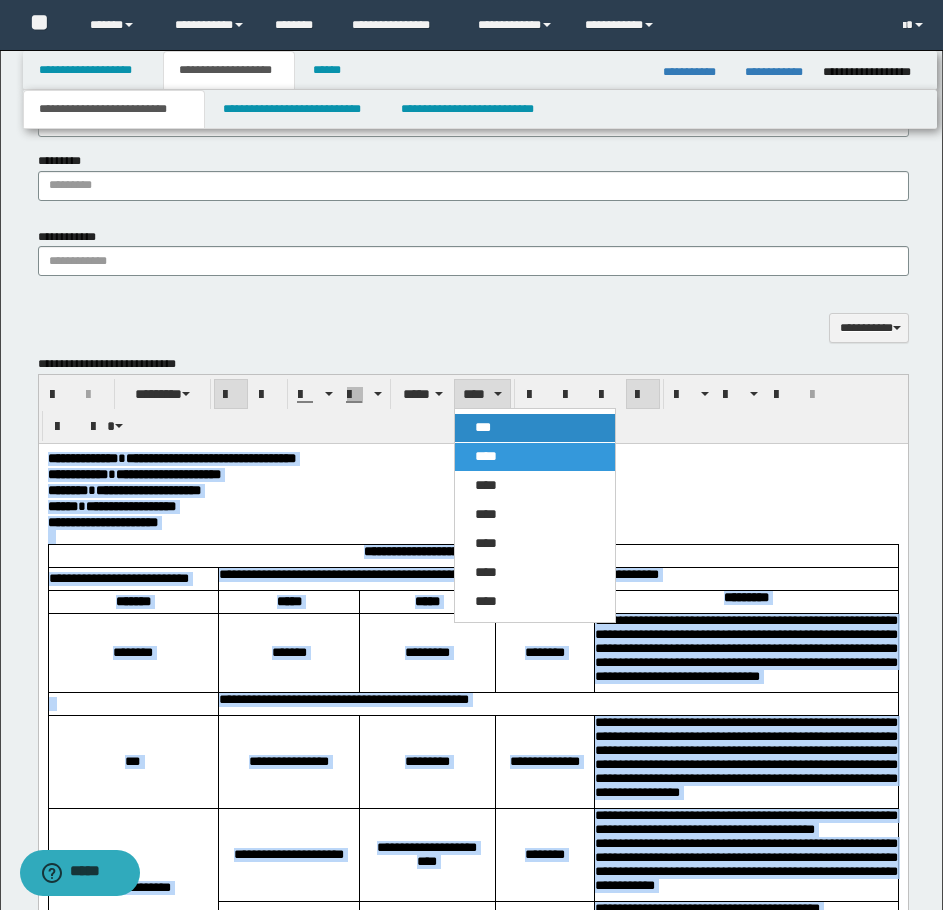 click on "***" at bounding box center [483, 427] 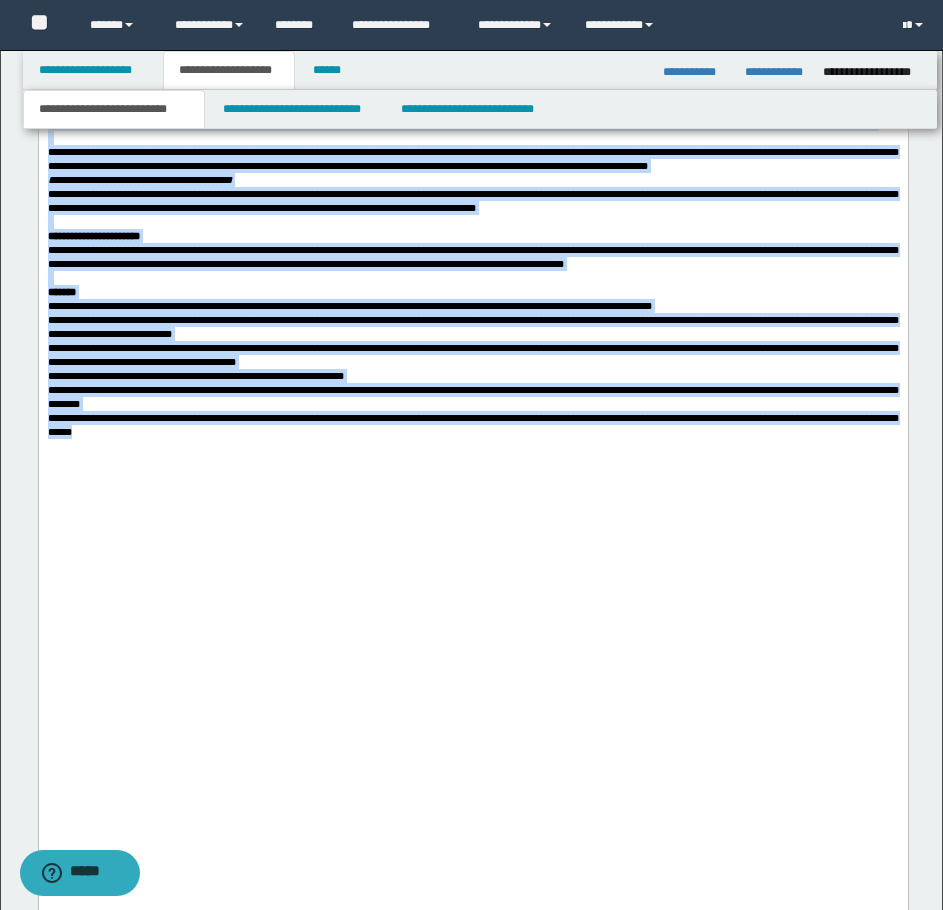 scroll, scrollTop: 3354, scrollLeft: 0, axis: vertical 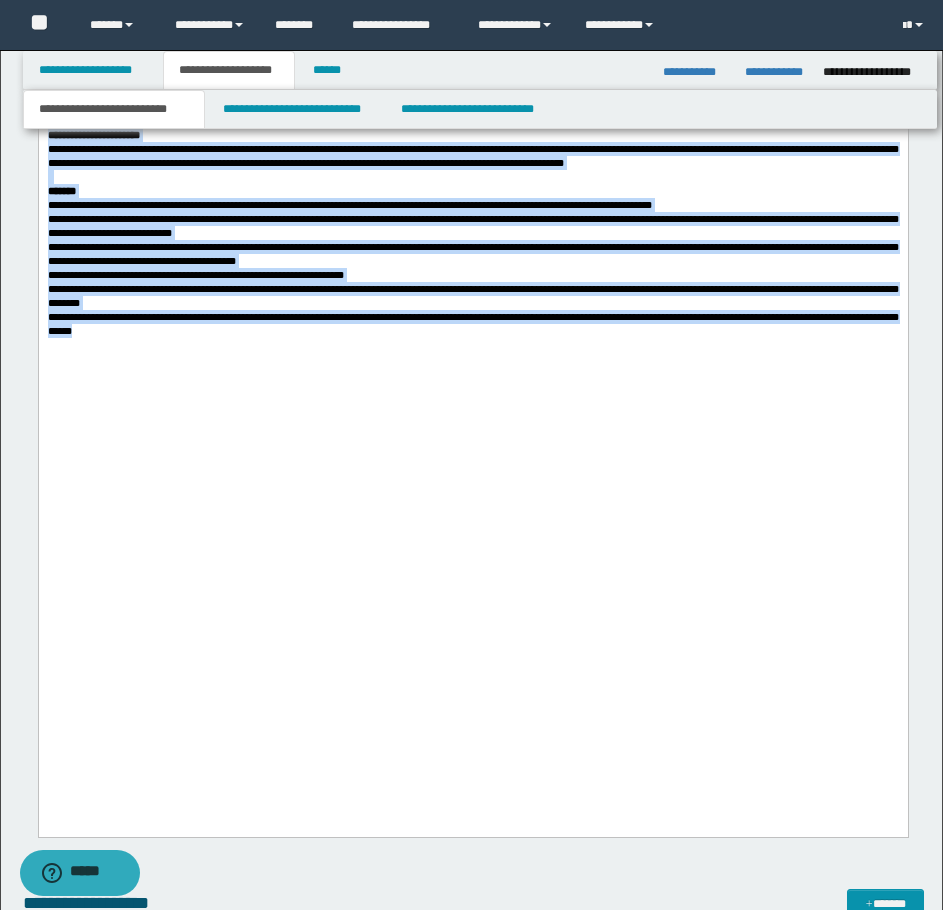 click at bounding box center (472, 121) 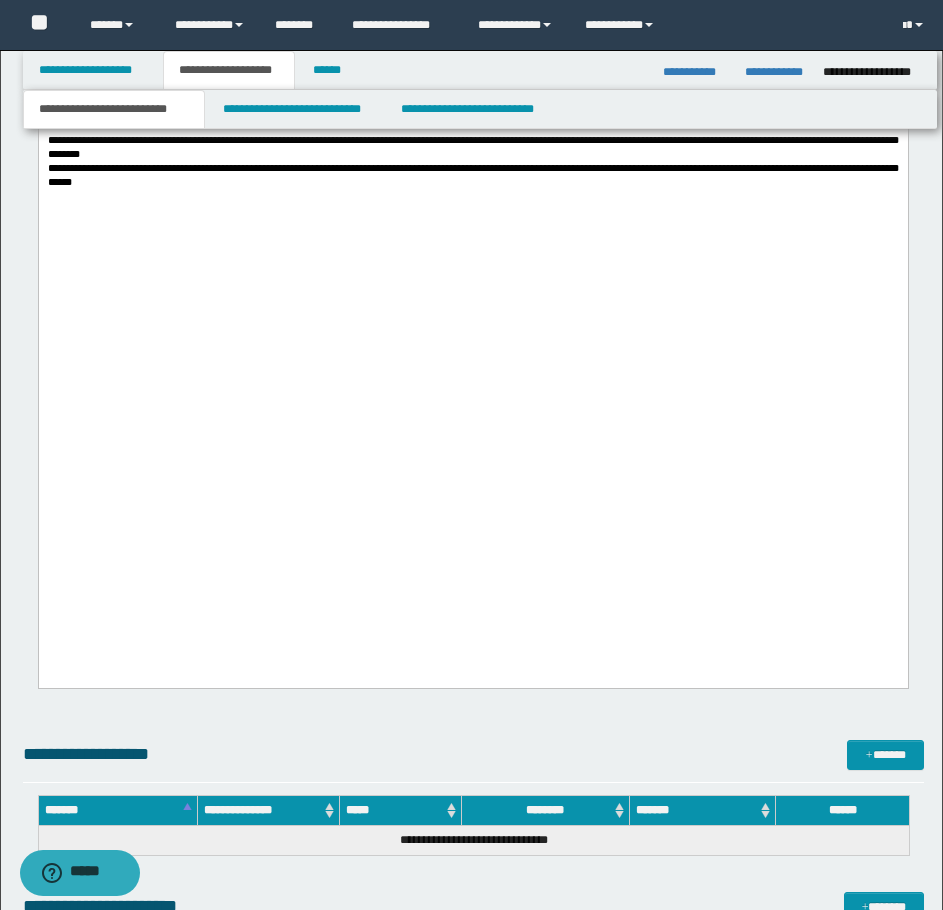 scroll, scrollTop: 3554, scrollLeft: 0, axis: vertical 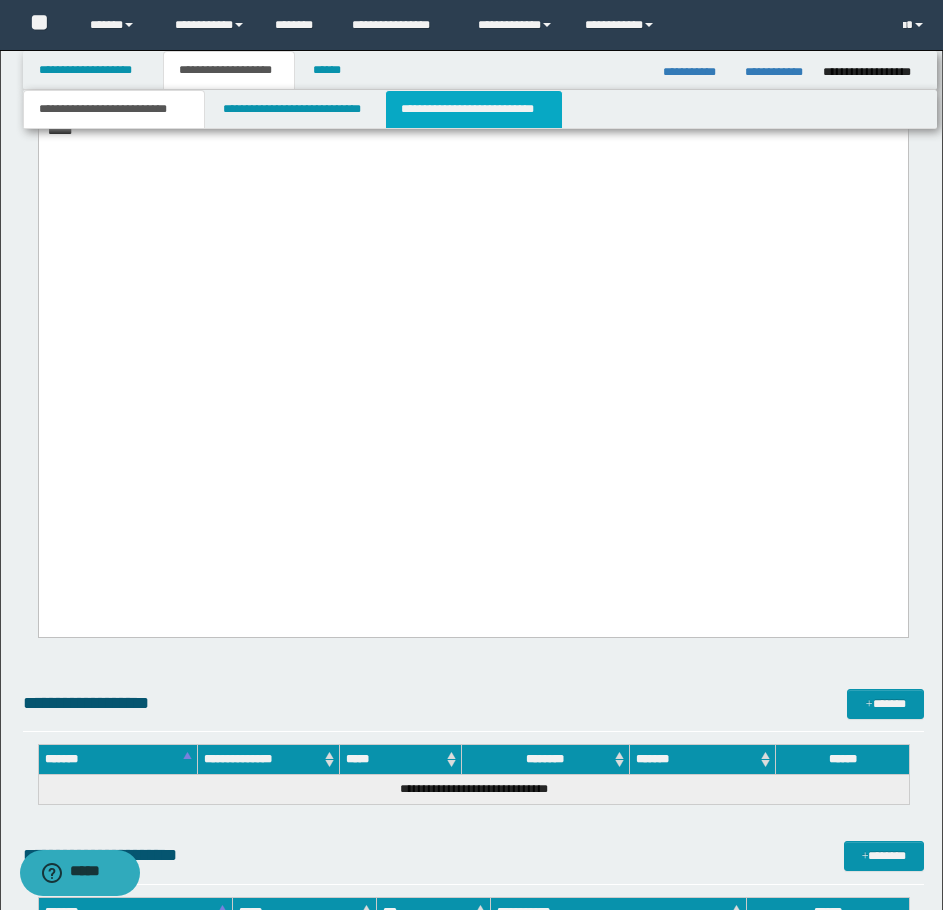 click on "**********" at bounding box center (474, 109) 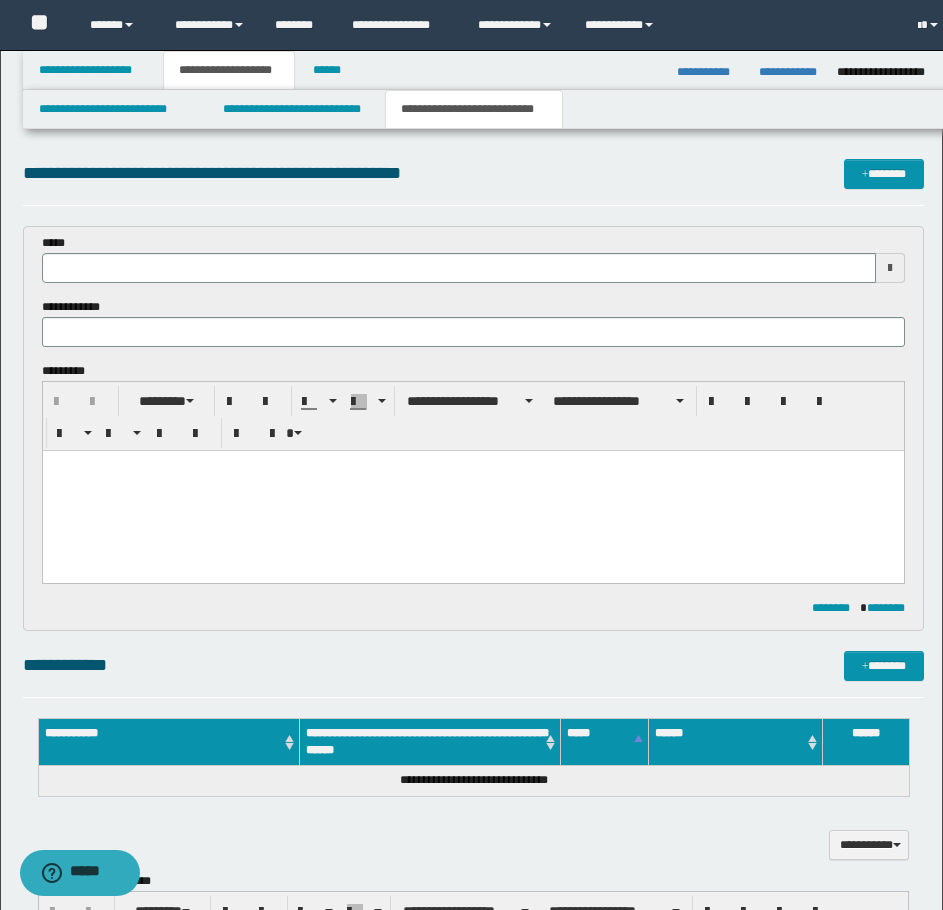 scroll, scrollTop: 0, scrollLeft: 0, axis: both 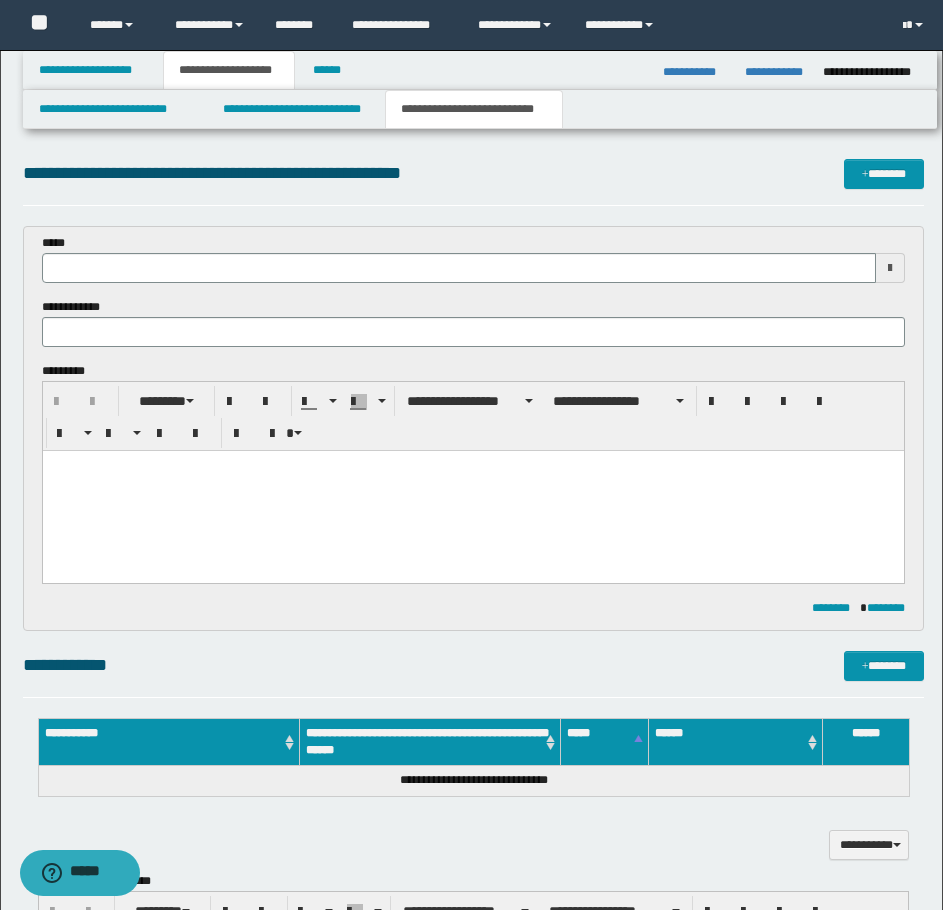 click at bounding box center (472, 491) 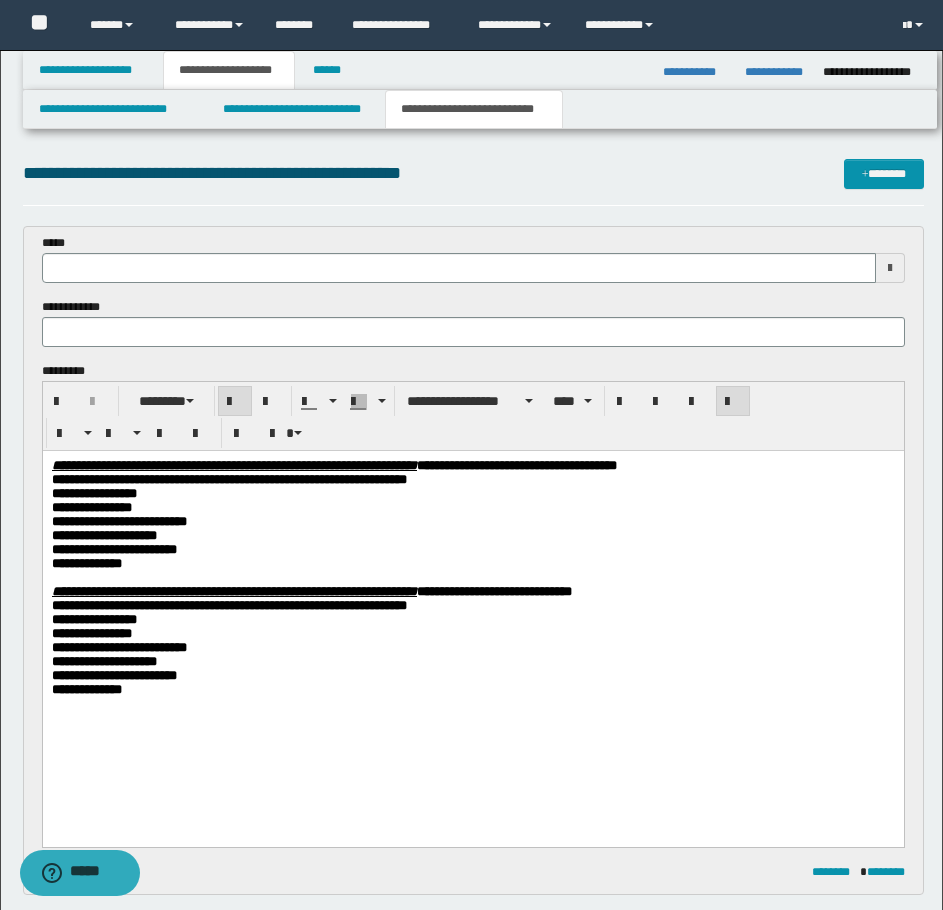 drag, startPoint x: 771, startPoint y: 465, endPoint x: 843, endPoint y: 464, distance: 72.00694 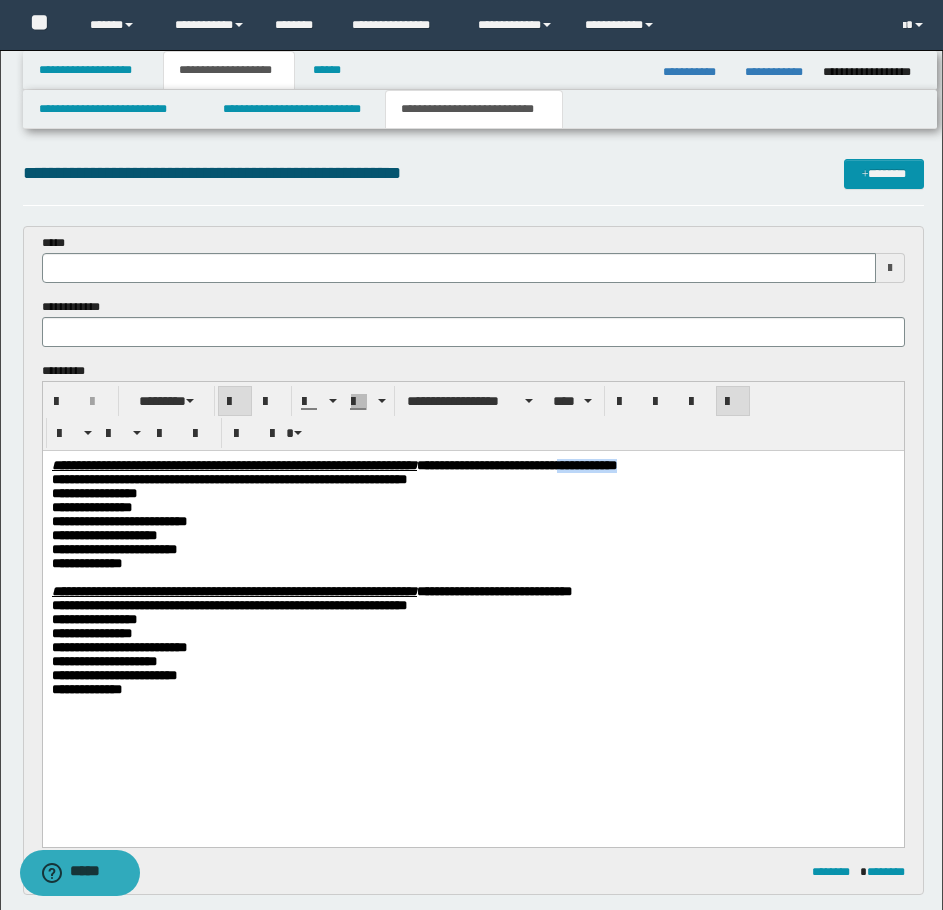 drag, startPoint x: 843, startPoint y: 469, endPoint x: 767, endPoint y: 466, distance: 76.05919 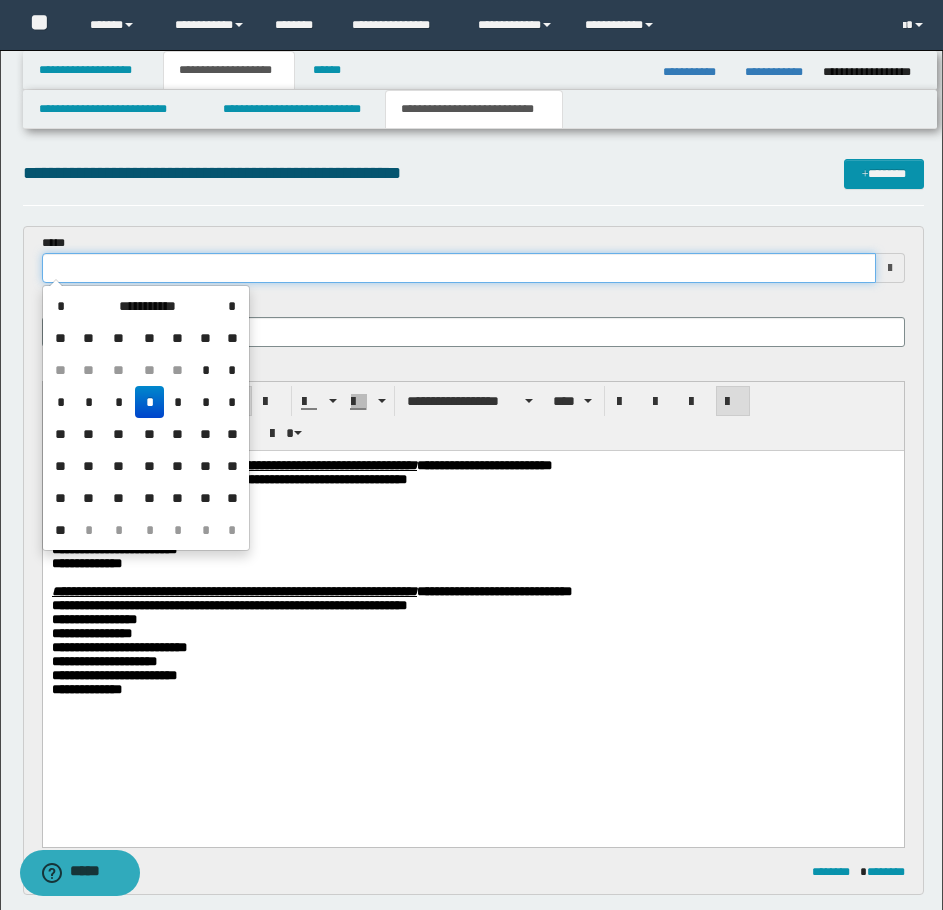 click at bounding box center (459, 268) 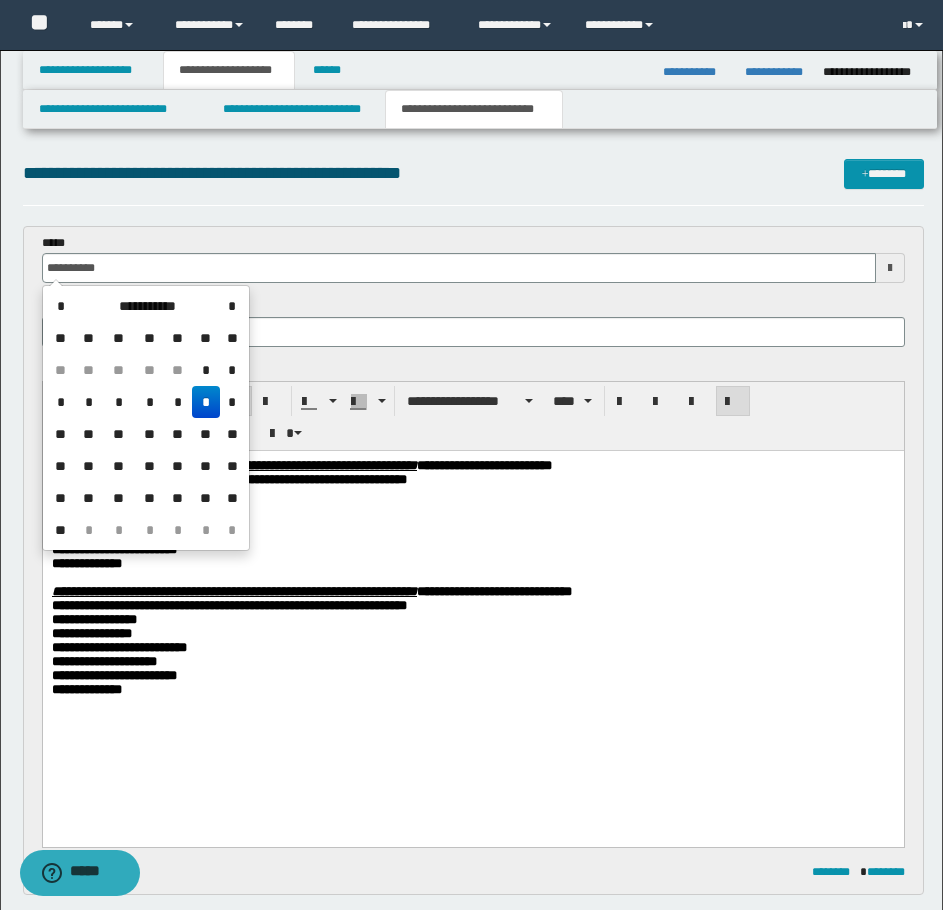 click on "*" at bounding box center [206, 402] 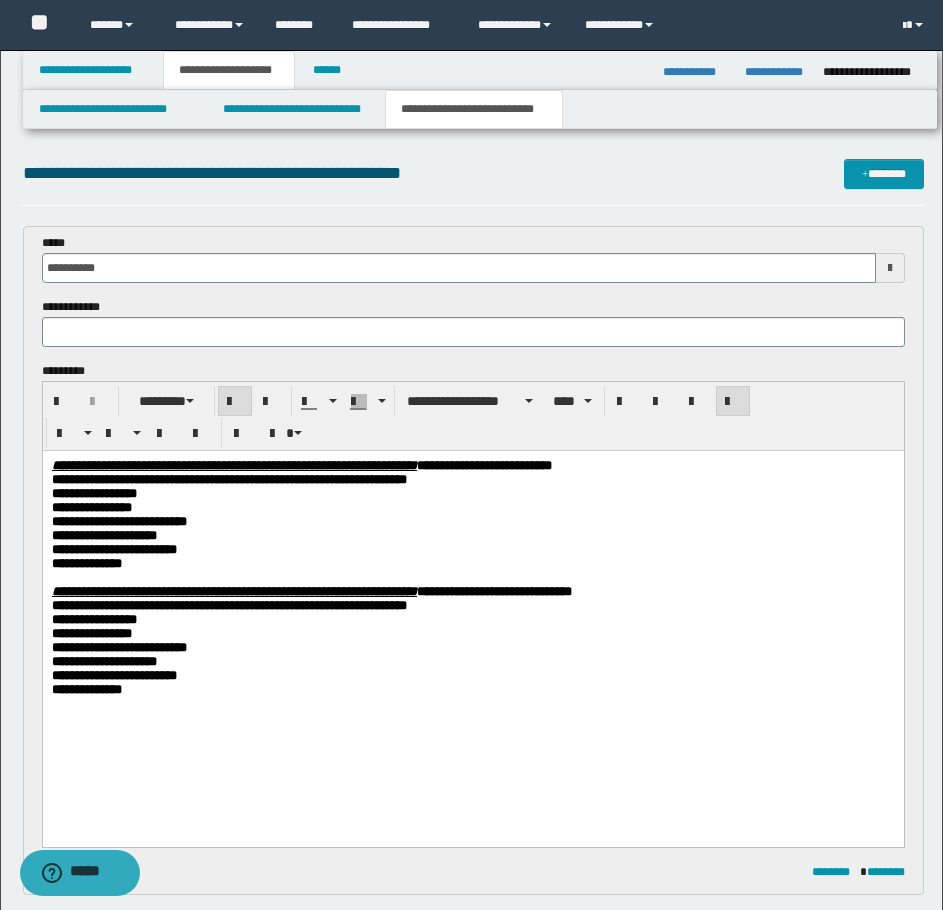 click on "**********" at bounding box center (472, 522) 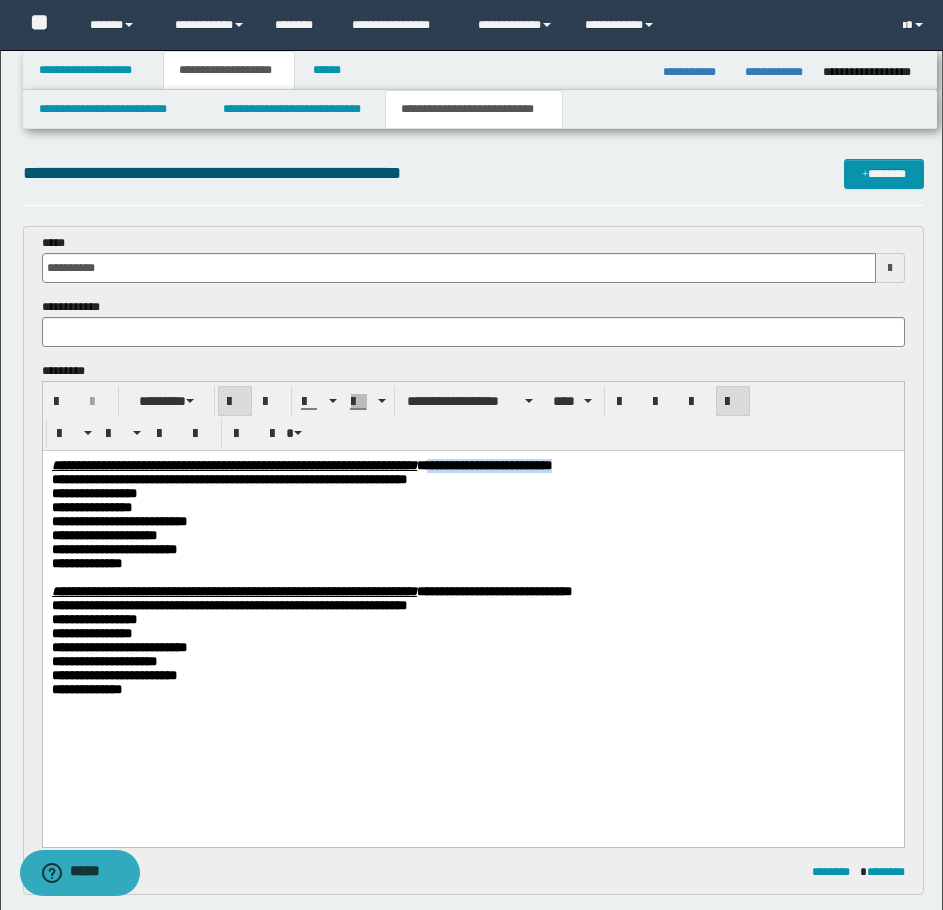 drag, startPoint x: 623, startPoint y: 465, endPoint x: 809, endPoint y: 472, distance: 186.13167 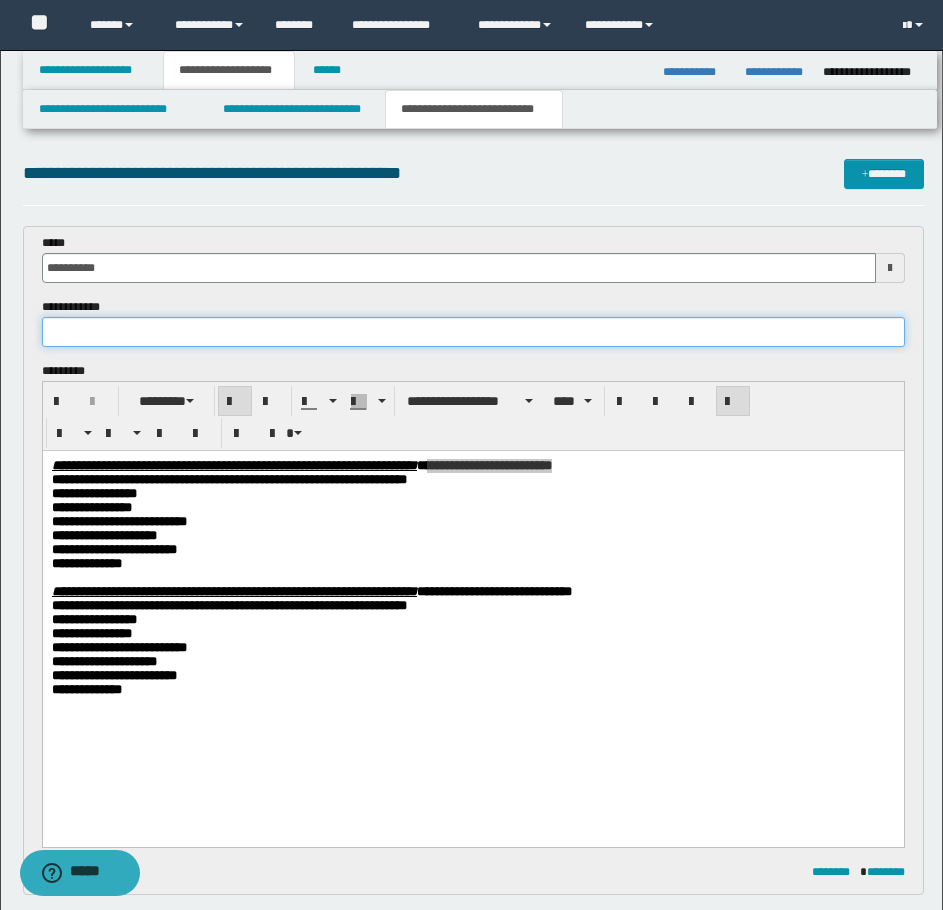 click at bounding box center [473, 332] 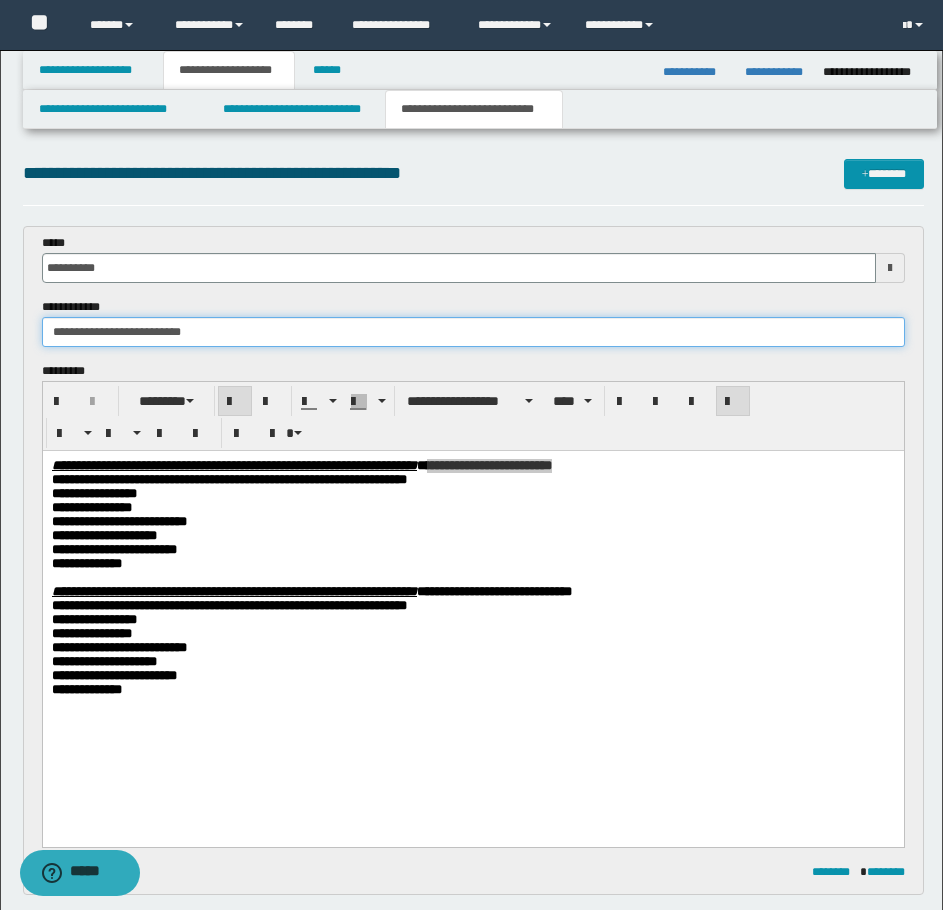 type on "**********" 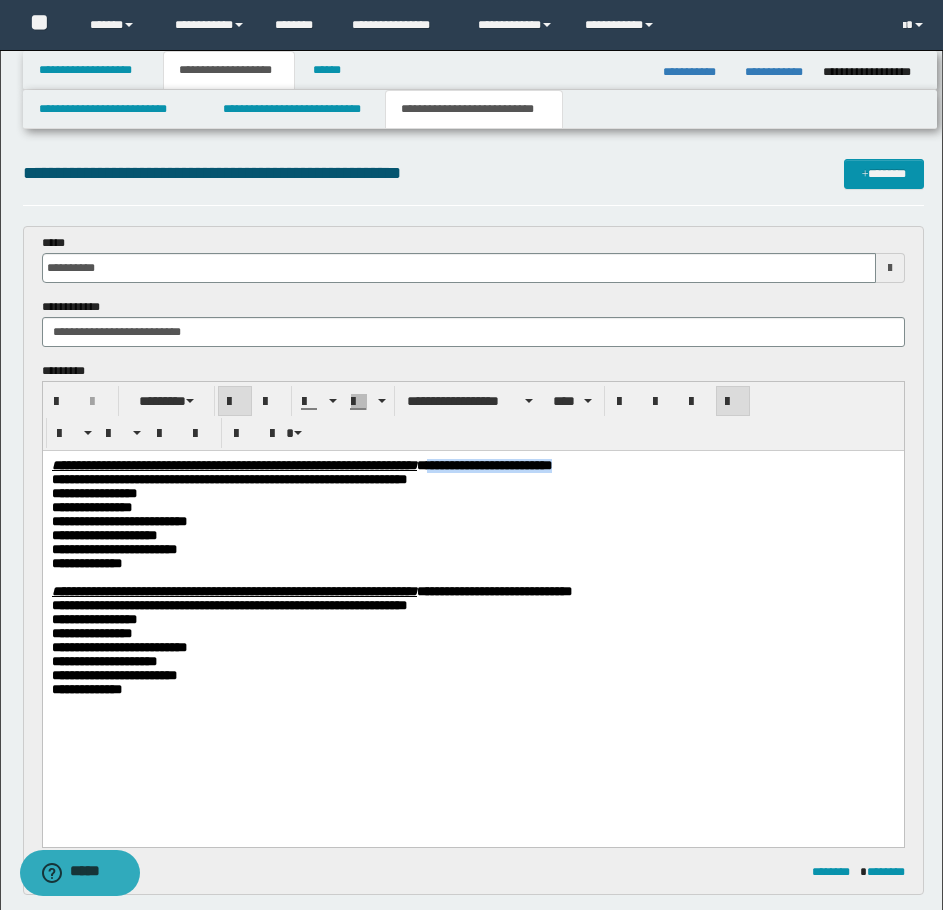 drag, startPoint x: 790, startPoint y: 519, endPoint x: 789, endPoint y: 478, distance: 41.01219 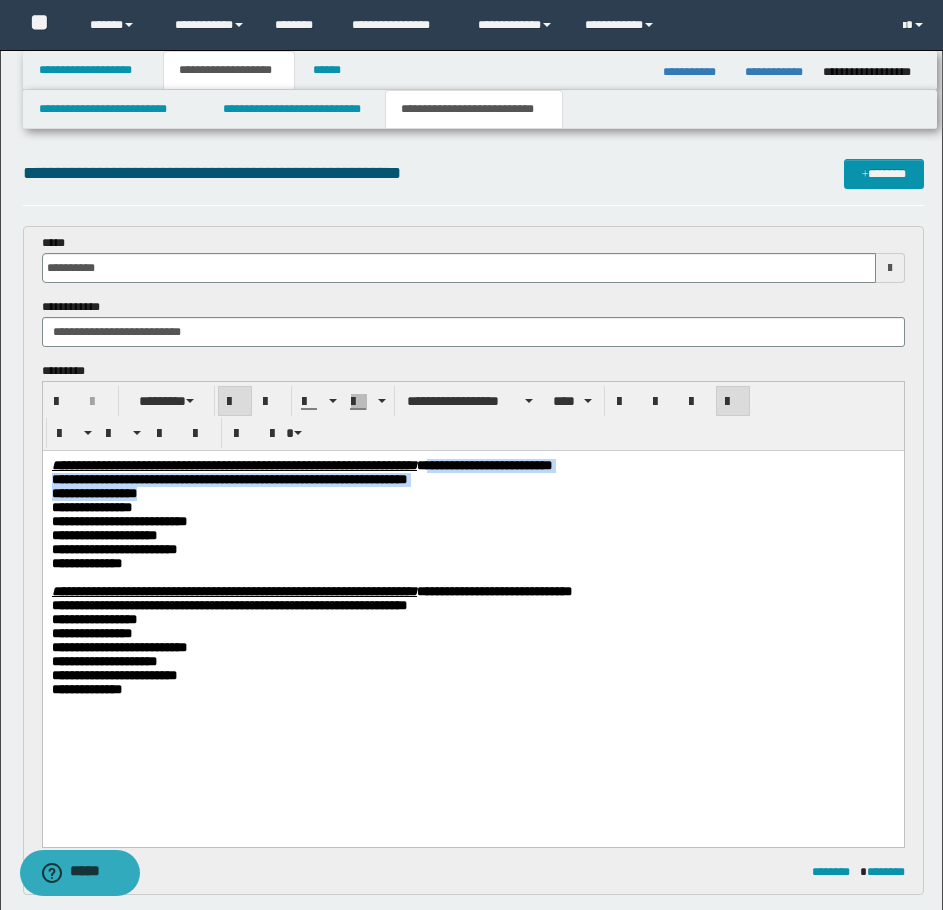 click on "**********" at bounding box center (472, 466) 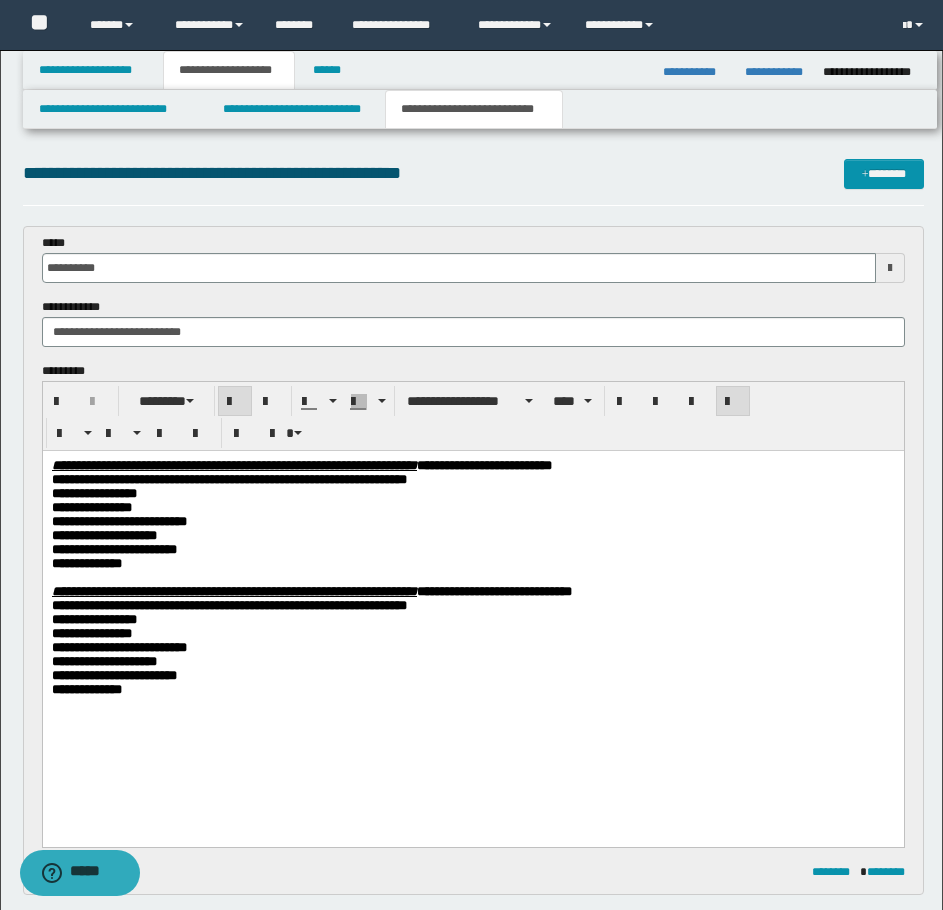 click on "**********" at bounding box center [472, 466] 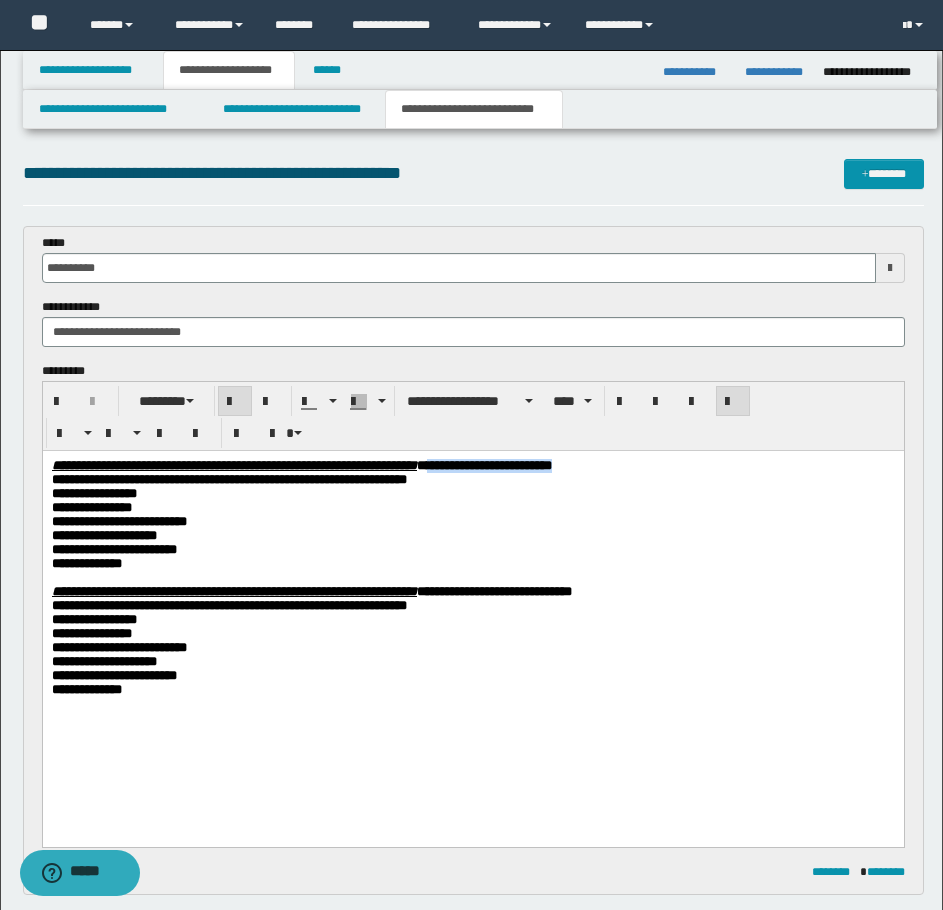 drag, startPoint x: 778, startPoint y: 471, endPoint x: 653, endPoint y: 474, distance: 125.035995 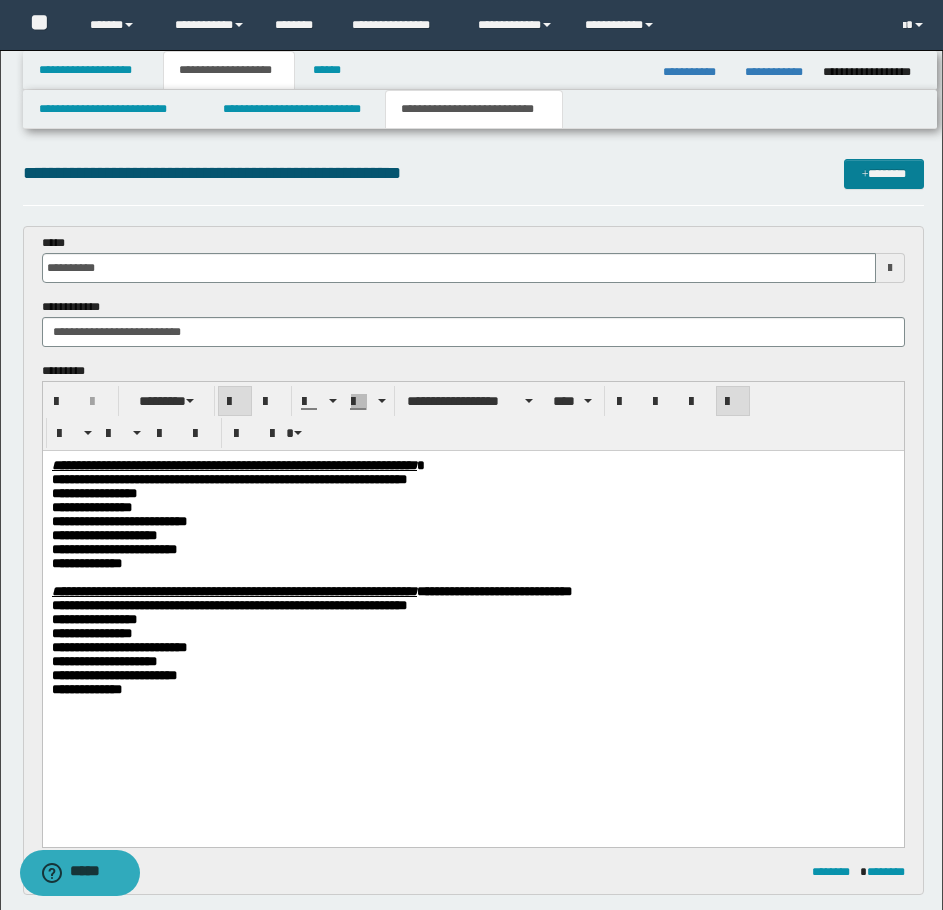 click on "*******" at bounding box center (884, 174) 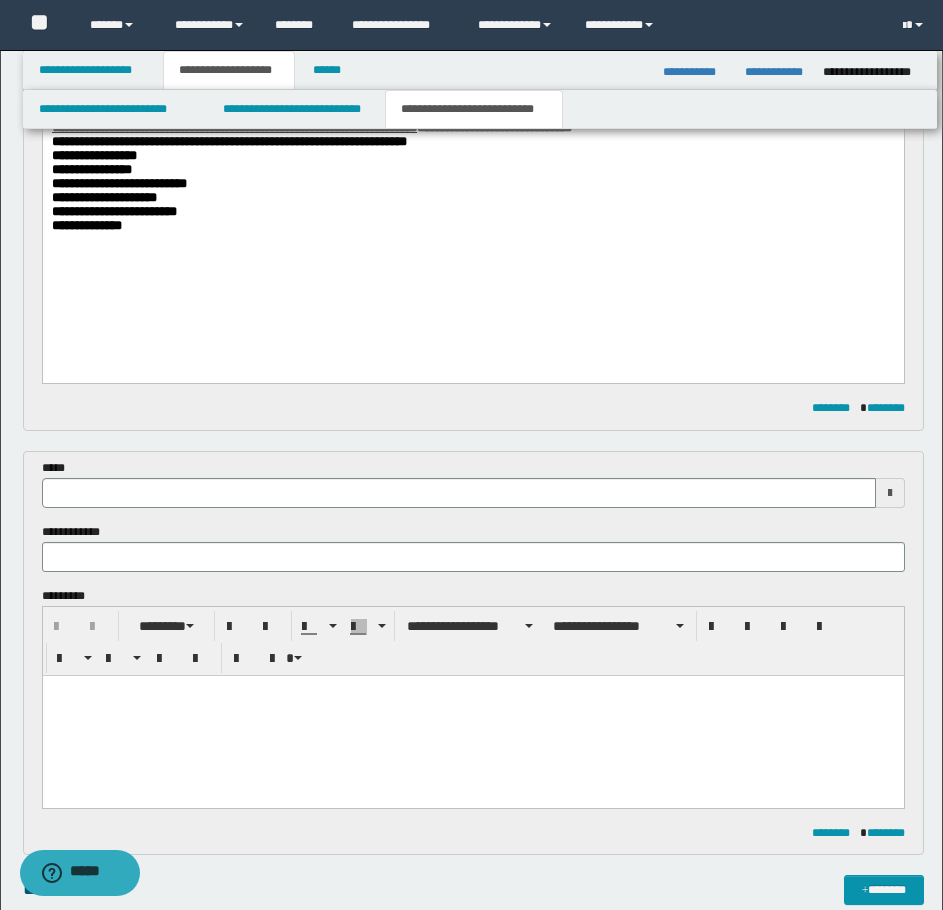 scroll, scrollTop: 442, scrollLeft: 0, axis: vertical 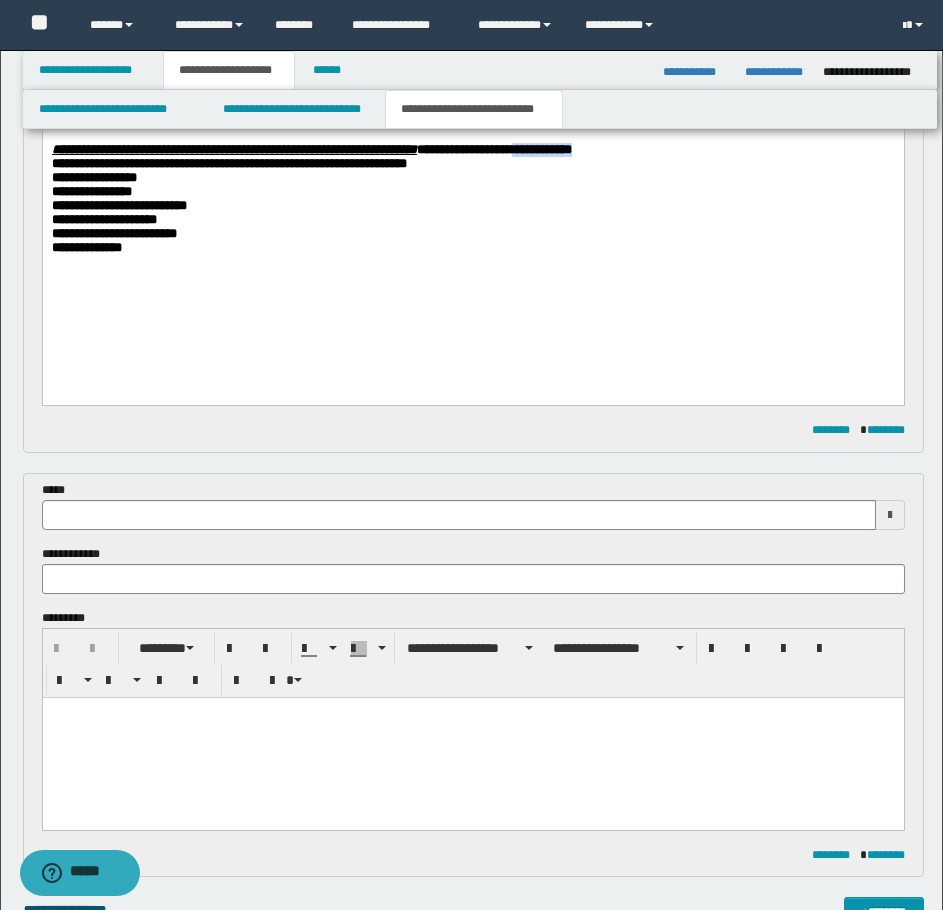 drag, startPoint x: 727, startPoint y: 169, endPoint x: 799, endPoint y: 170, distance: 72.00694 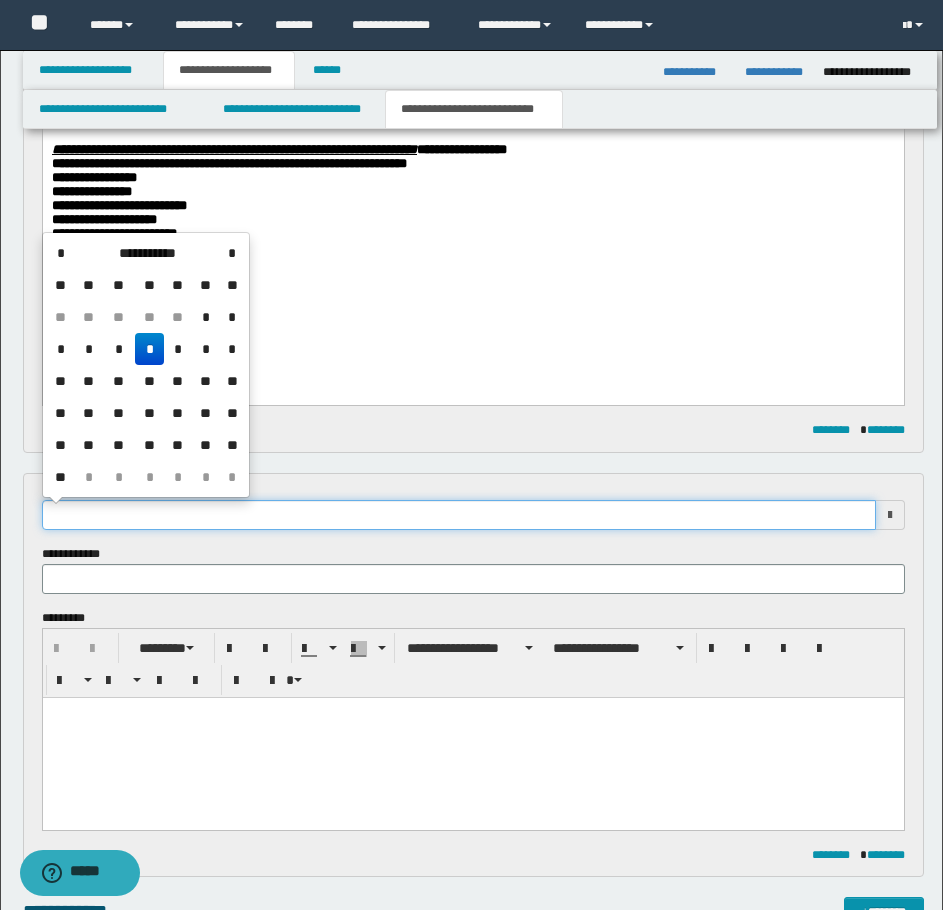 click at bounding box center (459, 515) 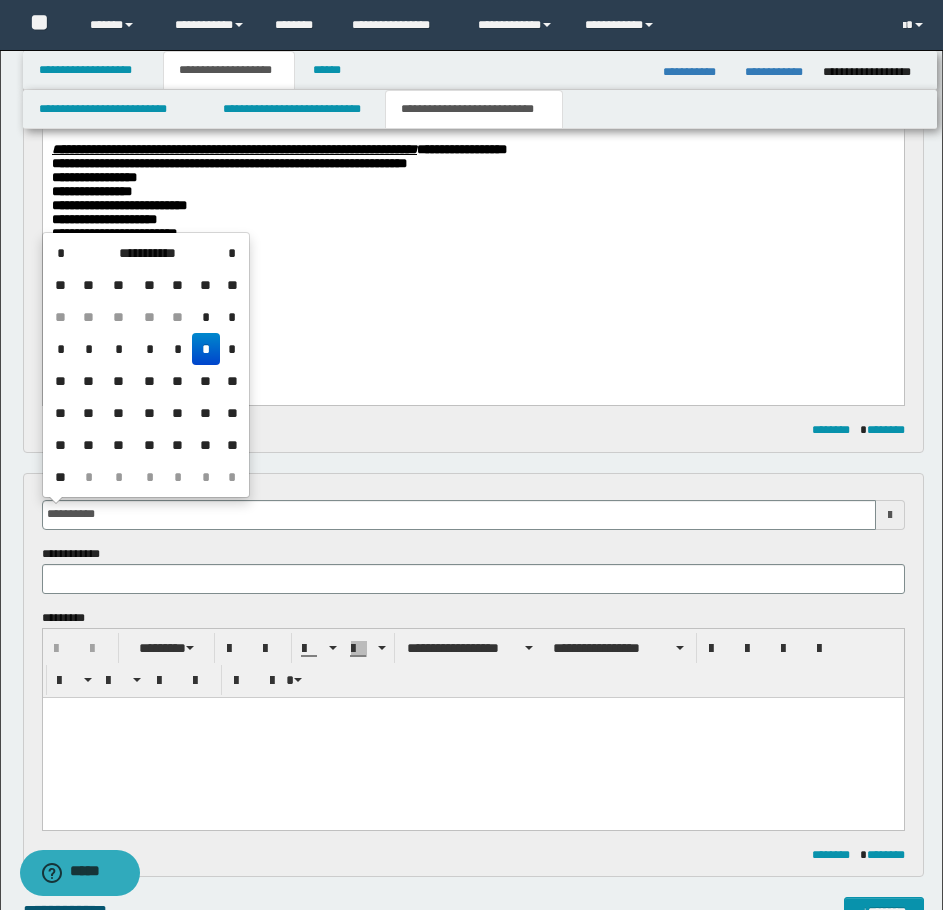 click on "**********" at bounding box center (472, 165) 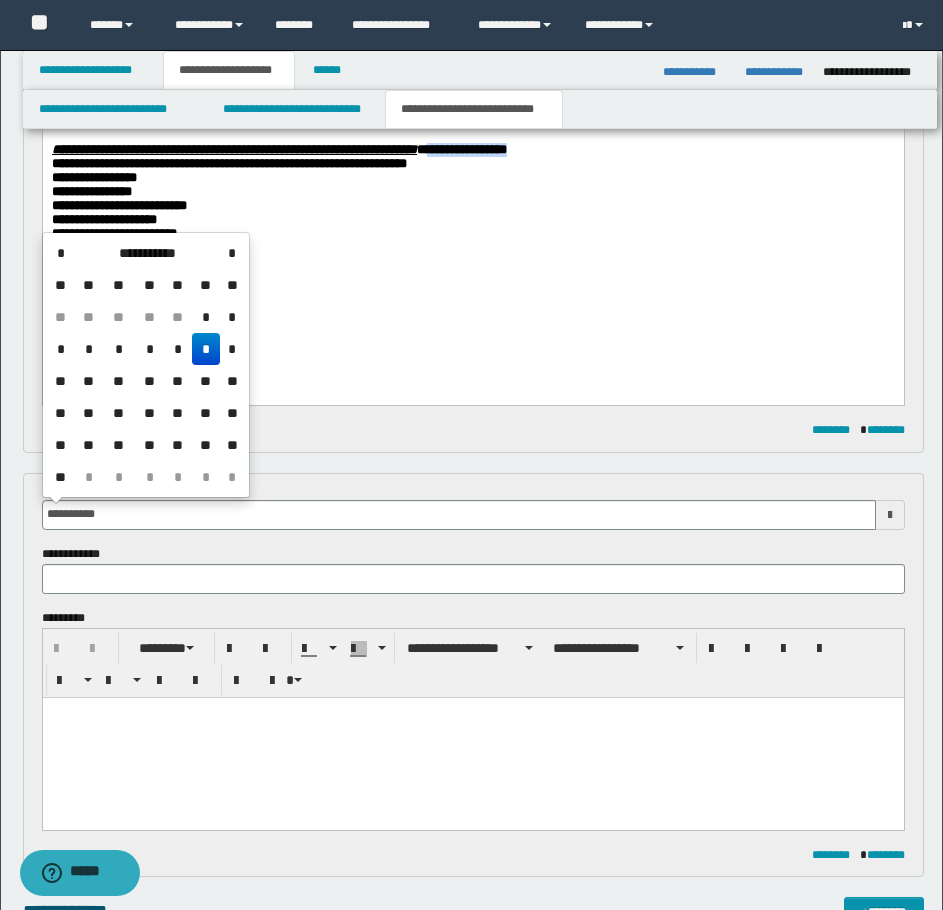 drag, startPoint x: 752, startPoint y: 174, endPoint x: 623, endPoint y: 166, distance: 129.24782 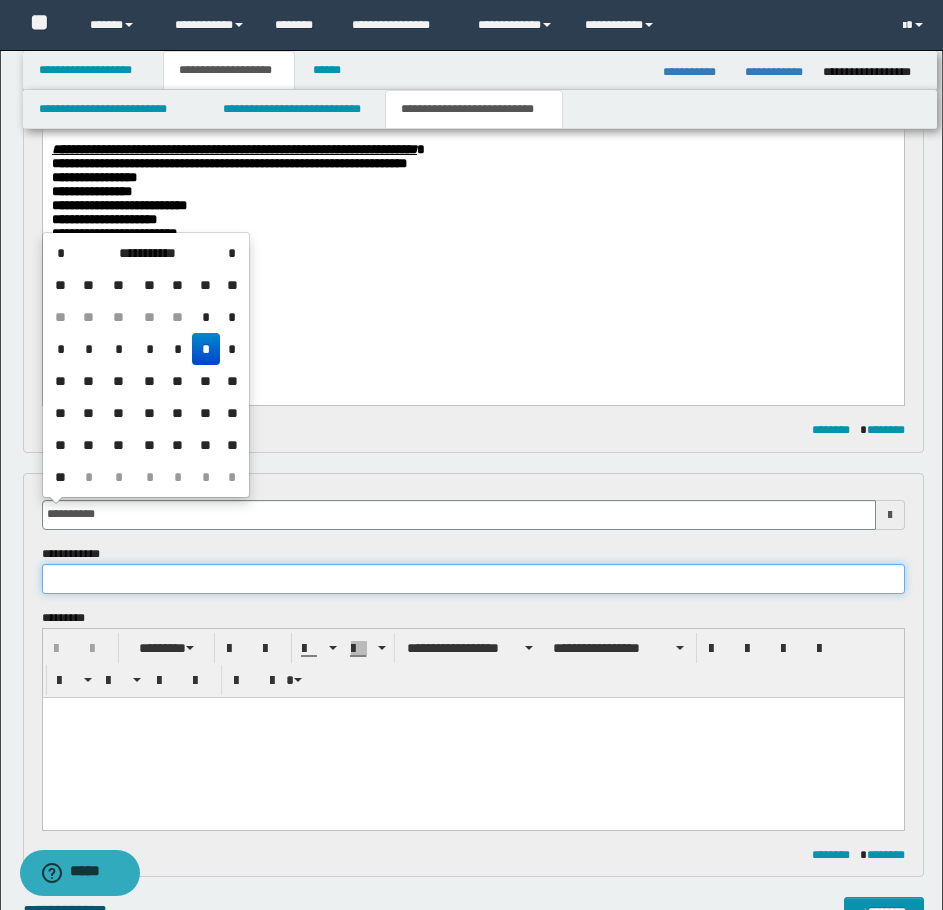type on "**********" 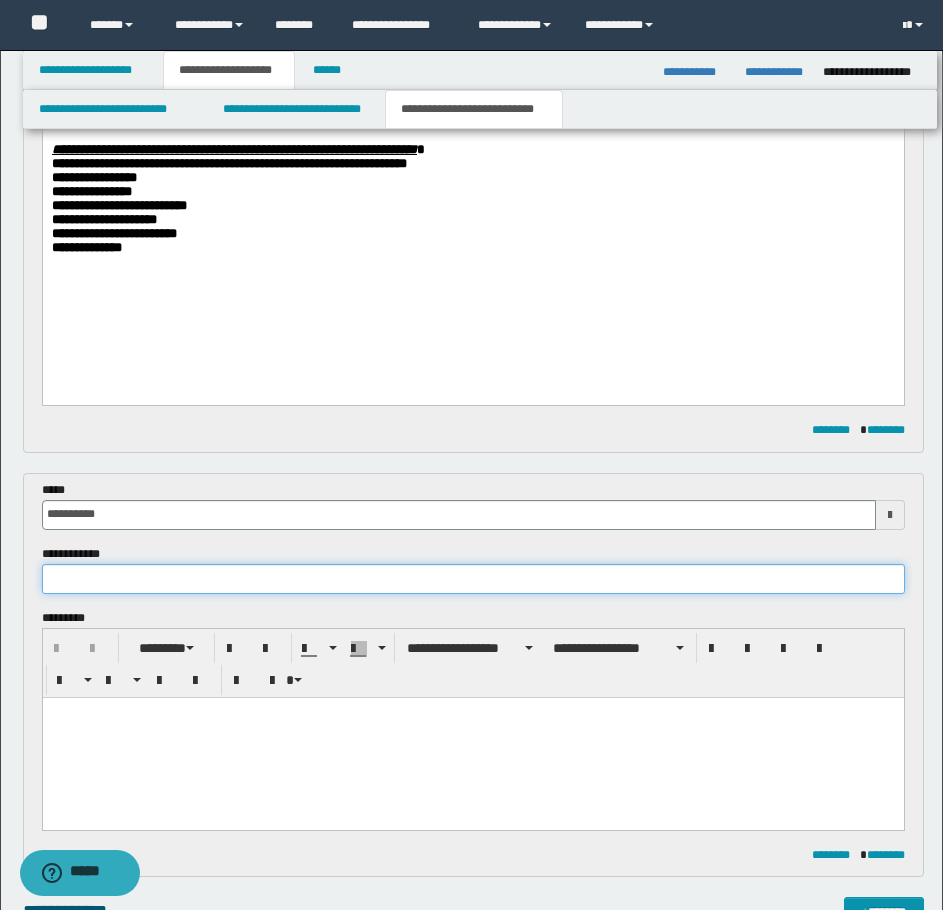 click at bounding box center (473, 579) 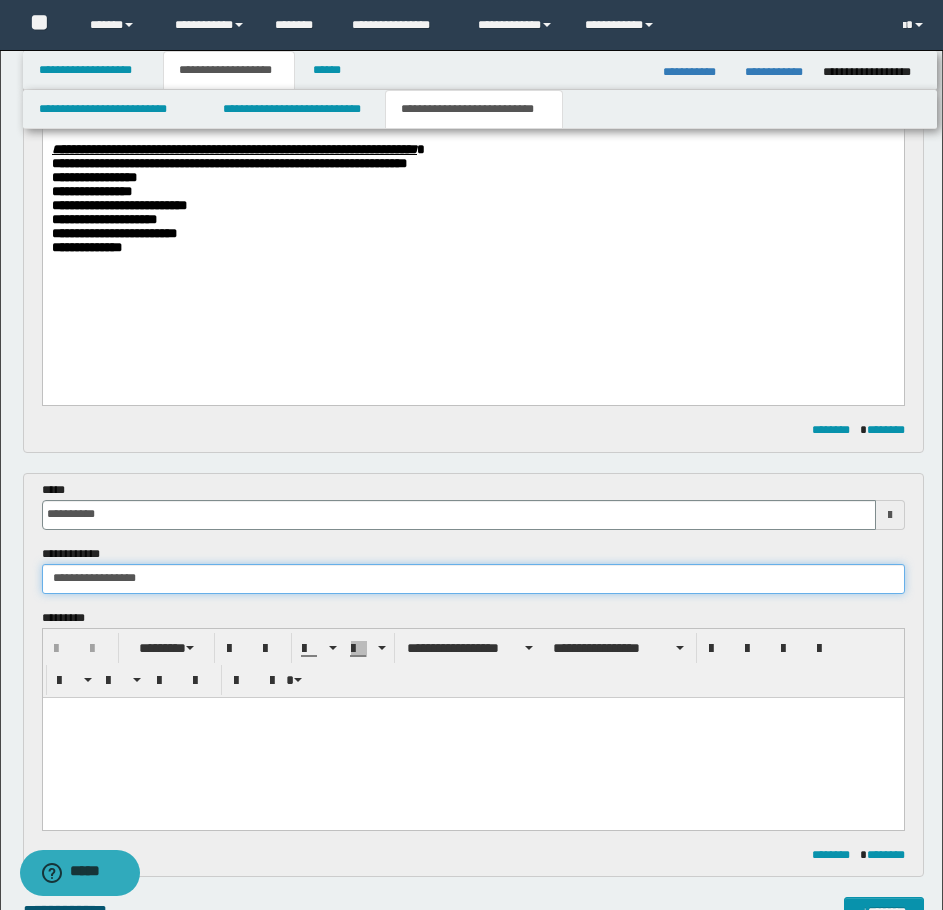 type on "**********" 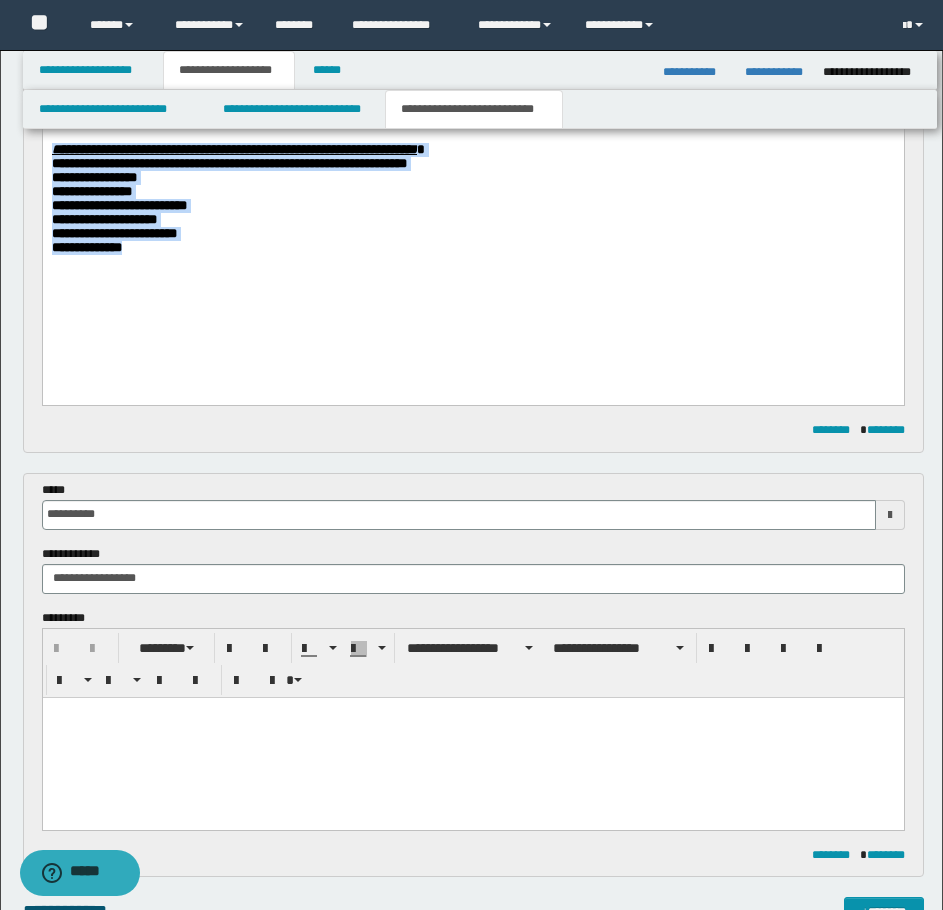 drag, startPoint x: 172, startPoint y: 293, endPoint x: 21, endPoint y: 166, distance: 197.30687 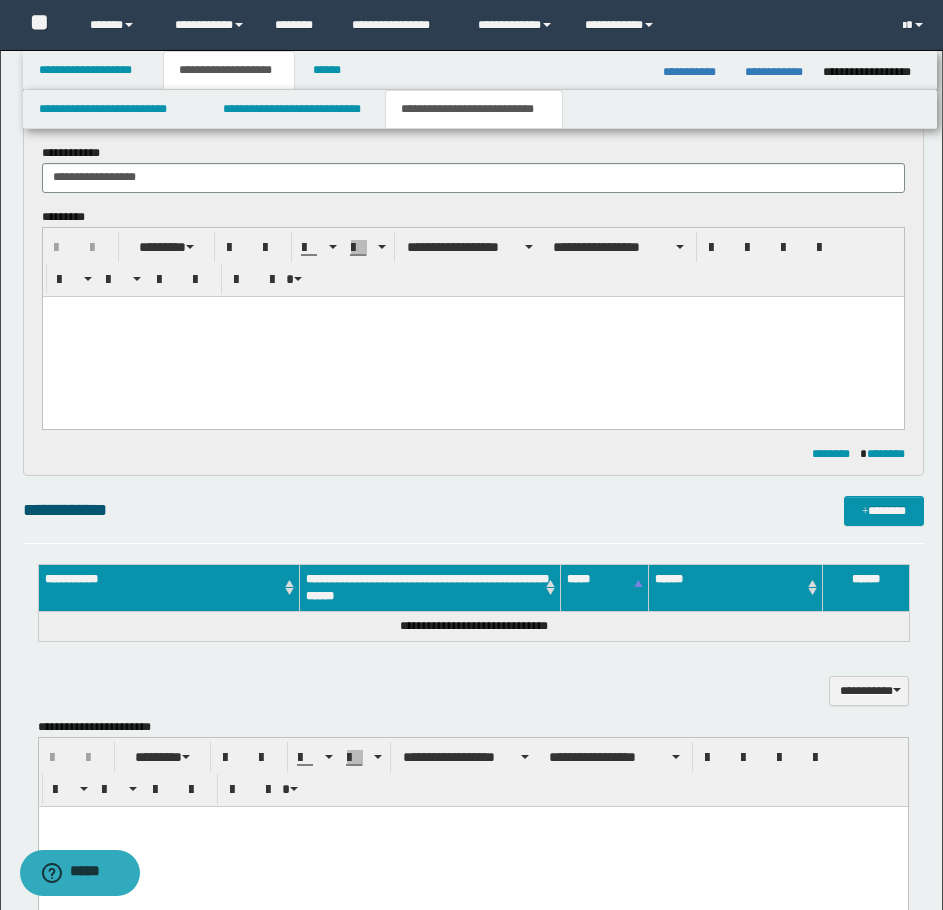 scroll, scrollTop: 742, scrollLeft: 0, axis: vertical 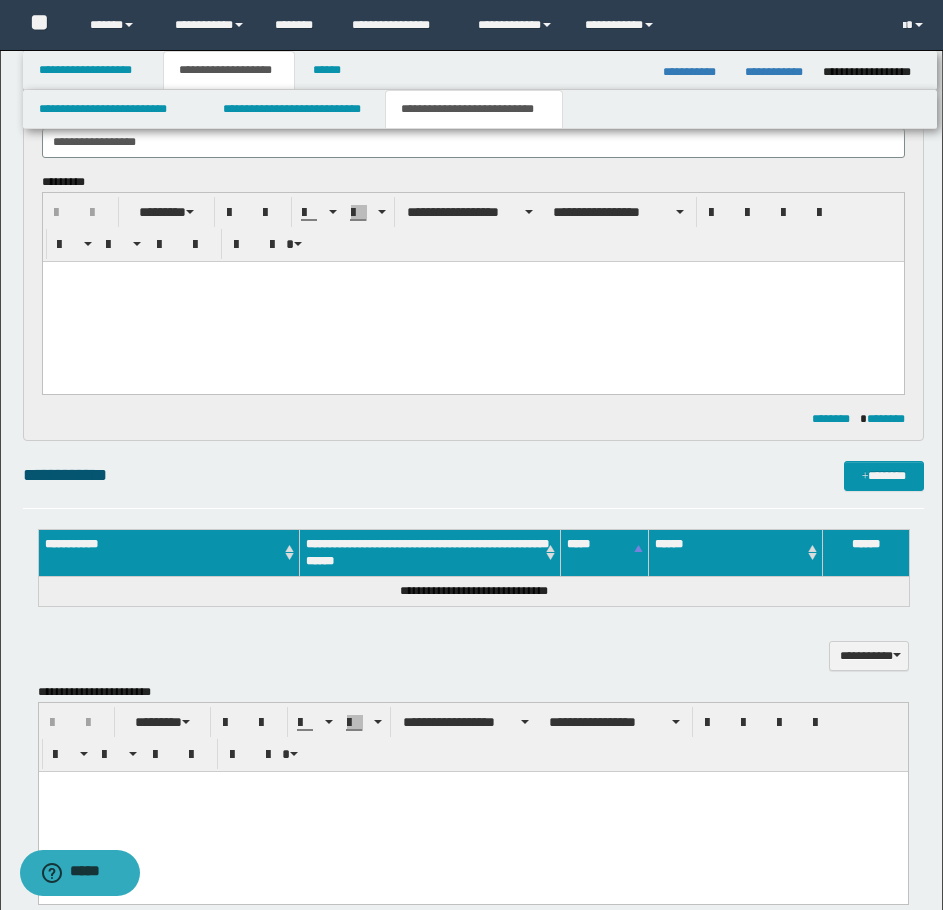 click at bounding box center (472, 301) 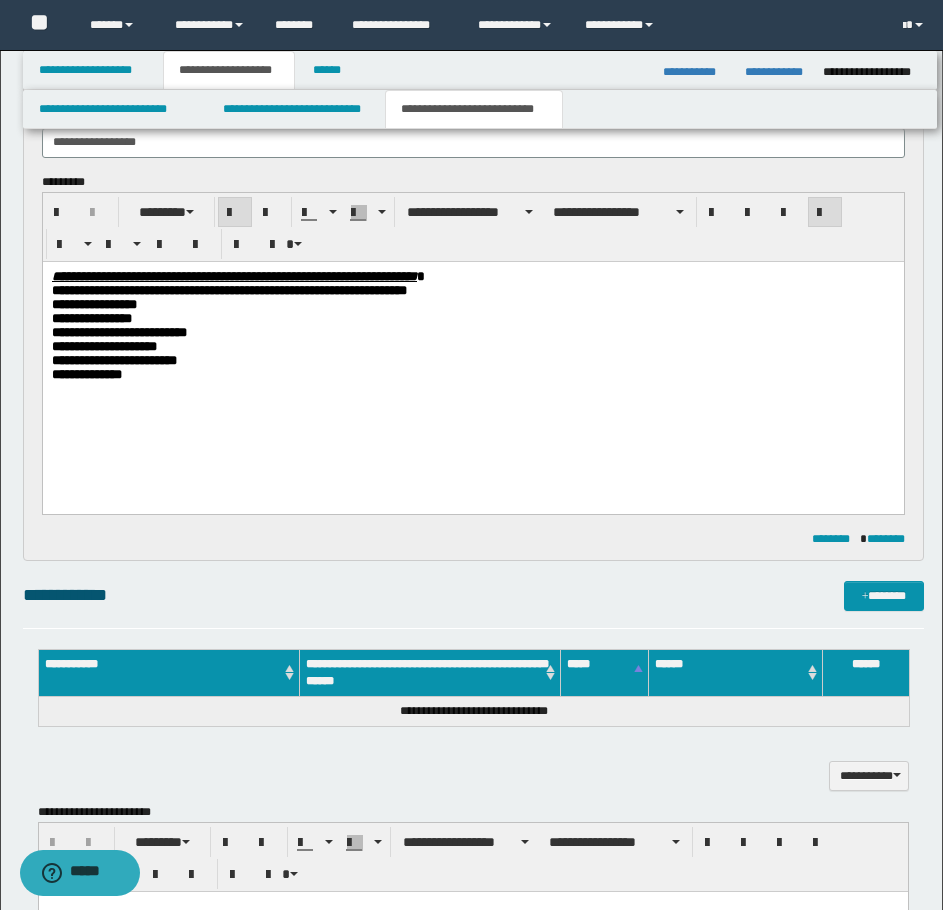 click on "**********" at bounding box center [472, 354] 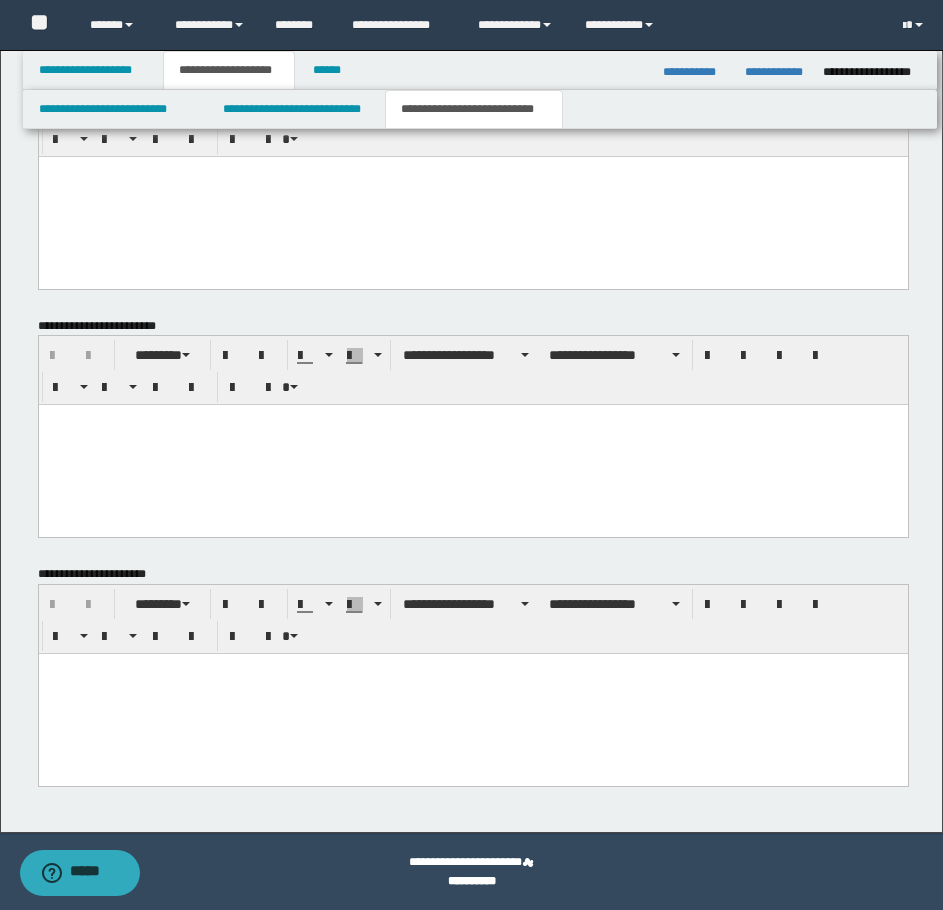 scroll, scrollTop: 1478, scrollLeft: 0, axis: vertical 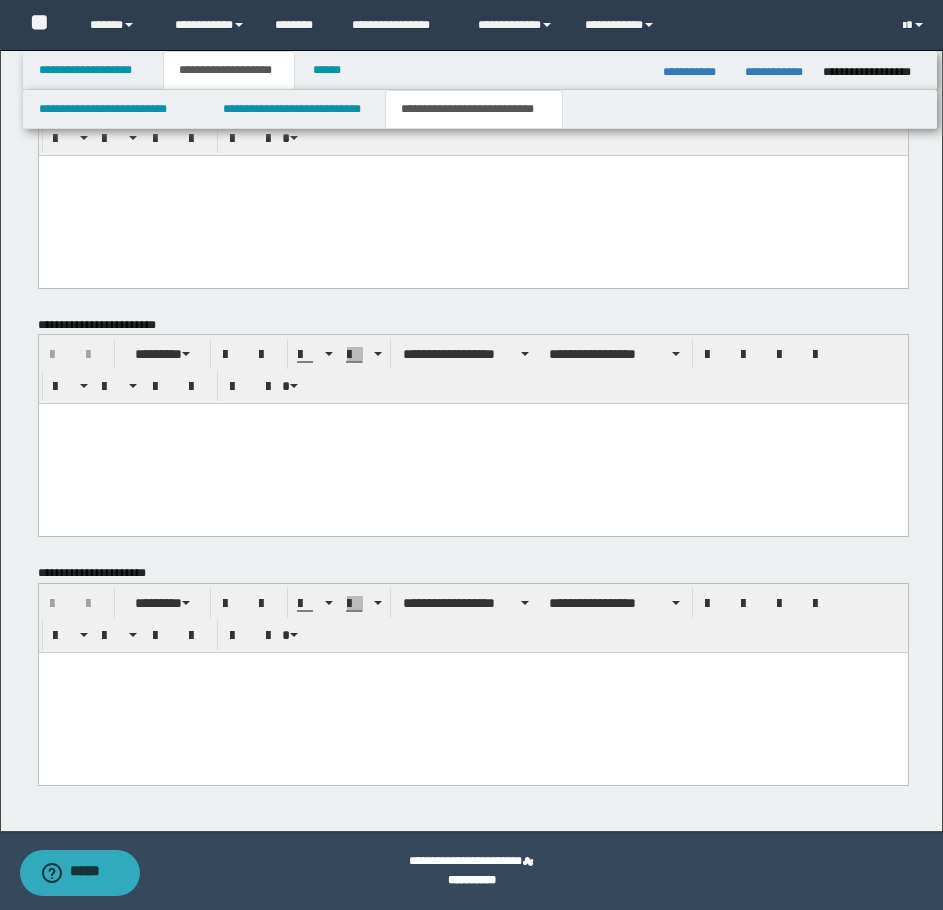 click at bounding box center (472, 693) 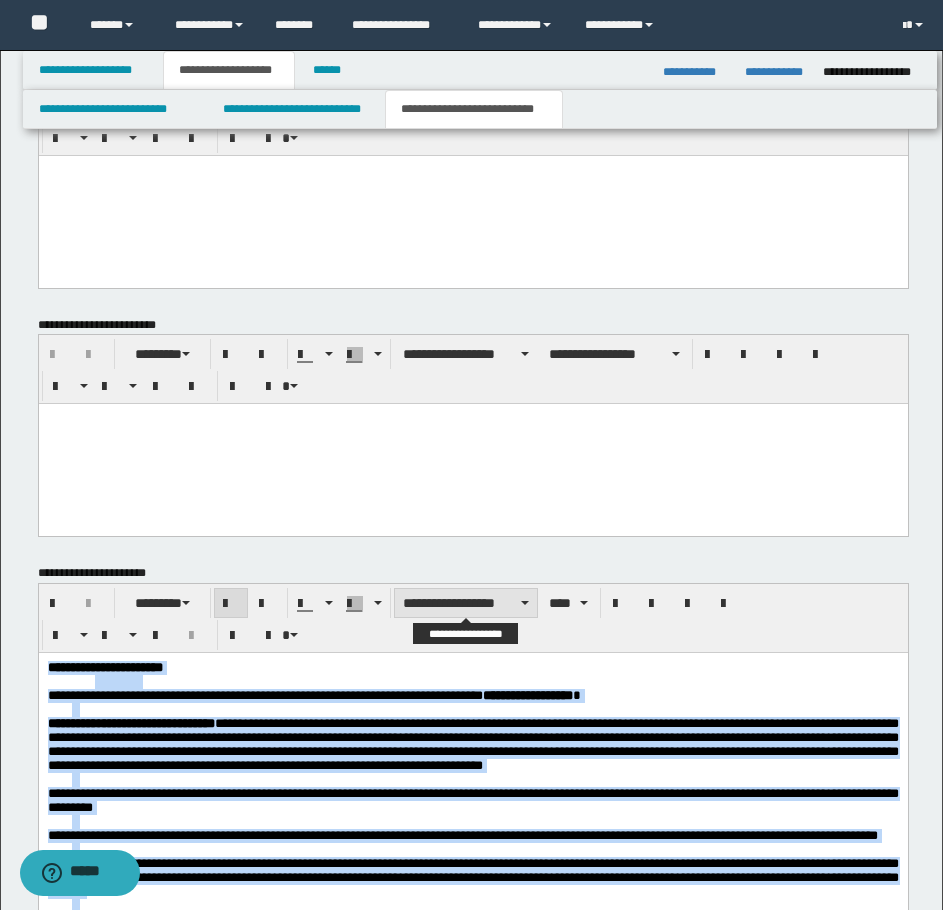 click on "**********" at bounding box center (466, 603) 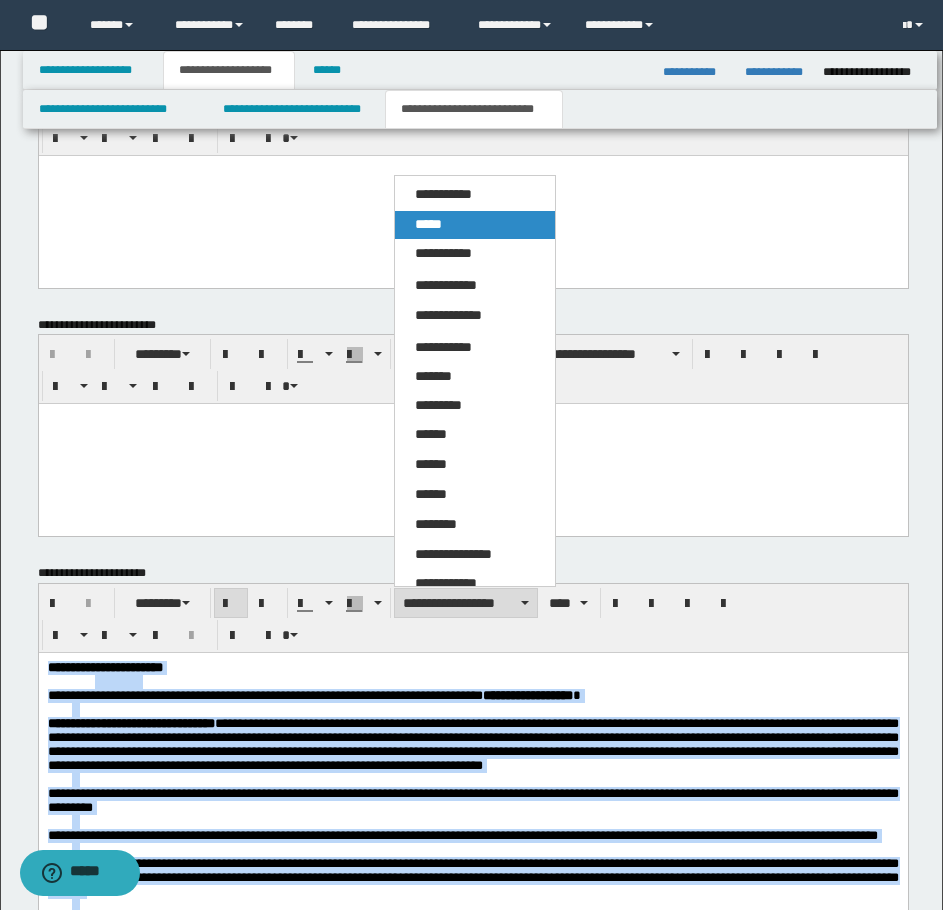click on "*****" at bounding box center (428, 224) 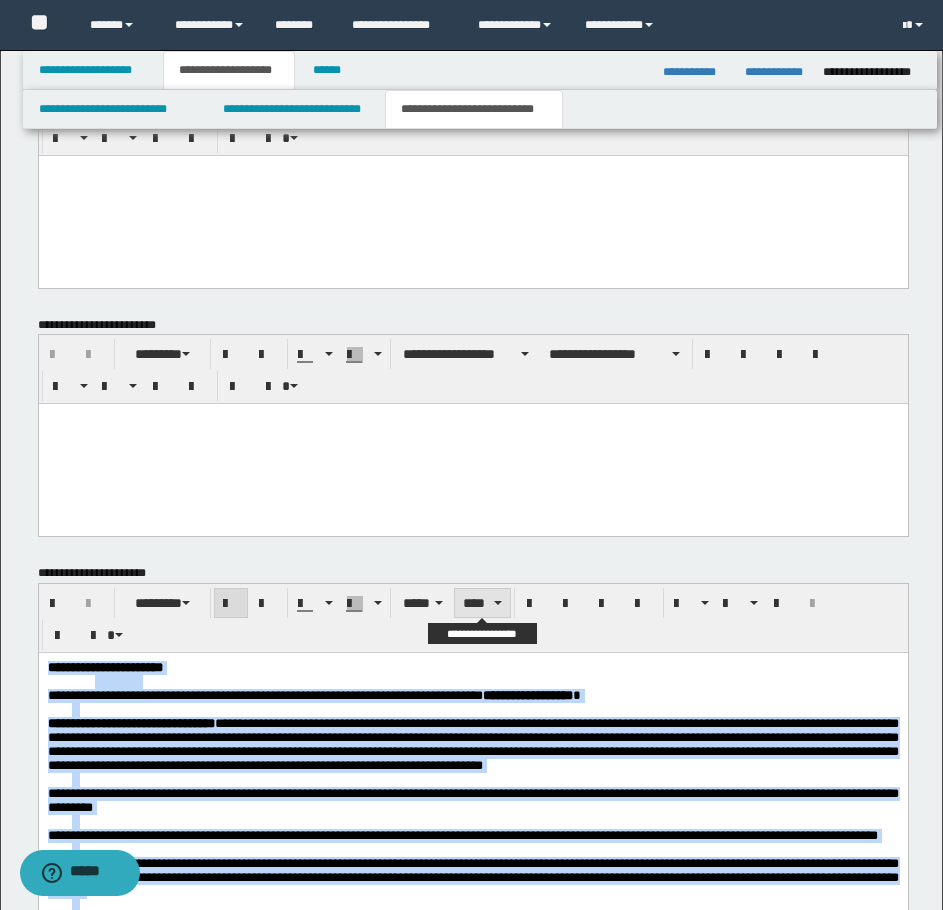 click on "****" at bounding box center [482, 603] 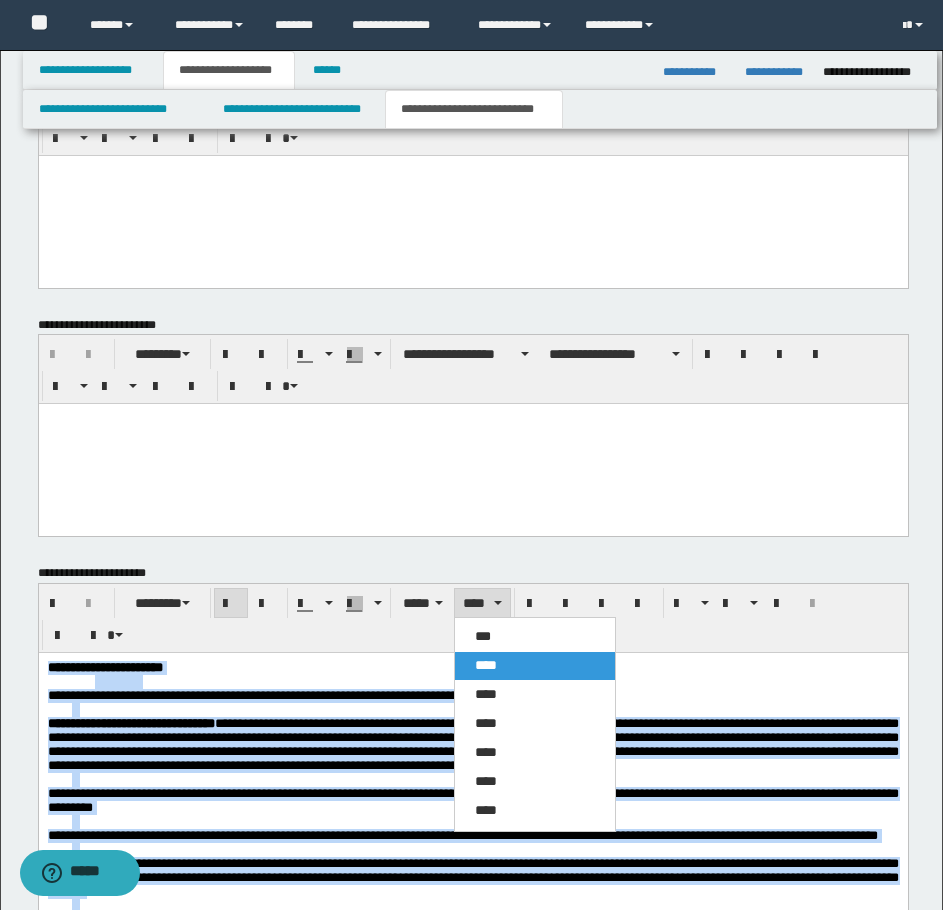 click on "***   ****   ****   ****   ****   ****   ****" at bounding box center (535, 724) 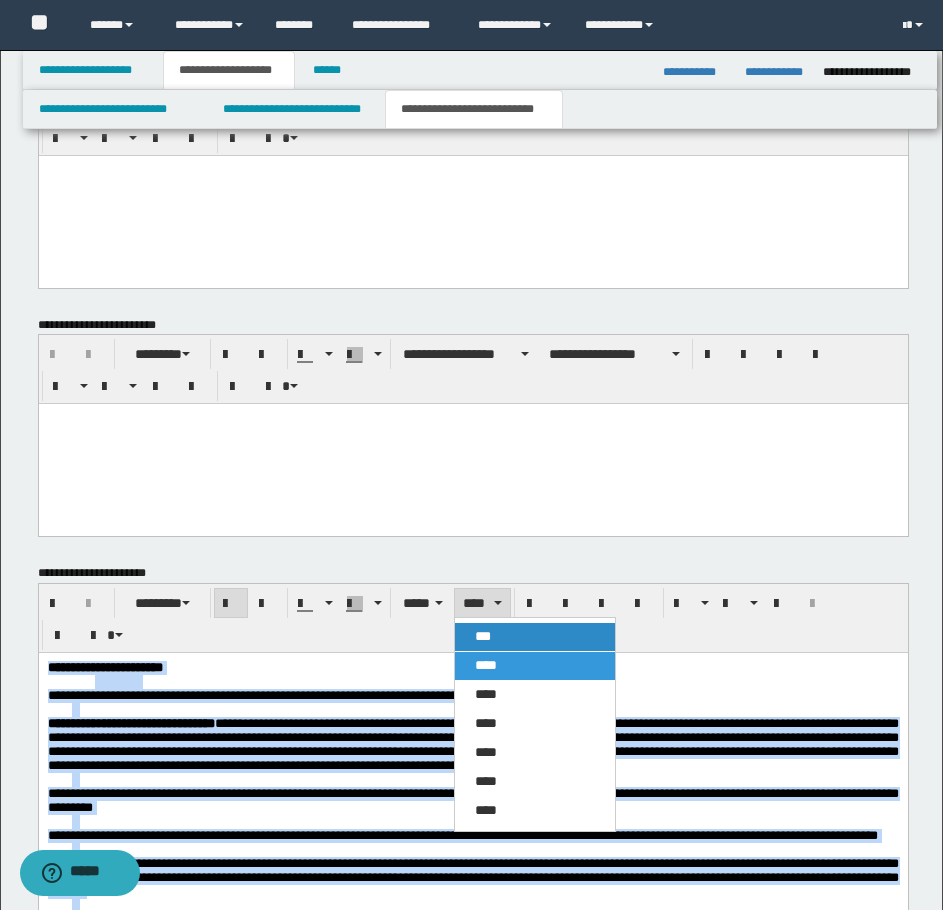 click on "***" at bounding box center [535, 637] 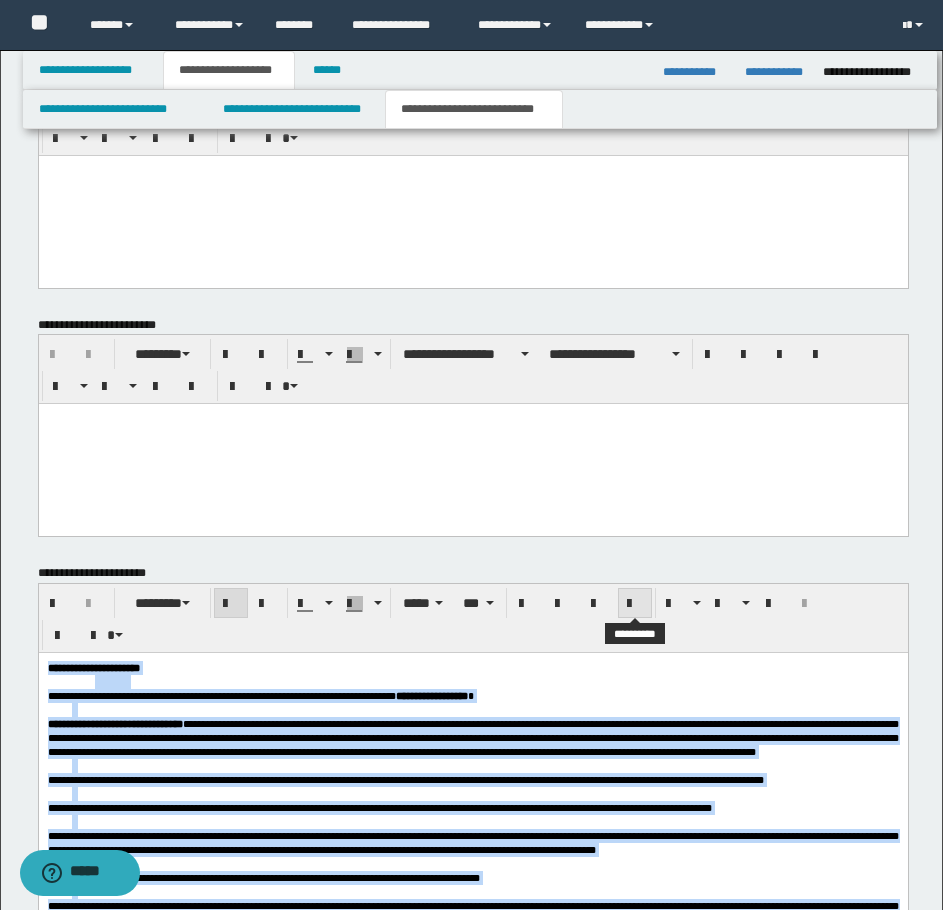 click at bounding box center [635, 604] 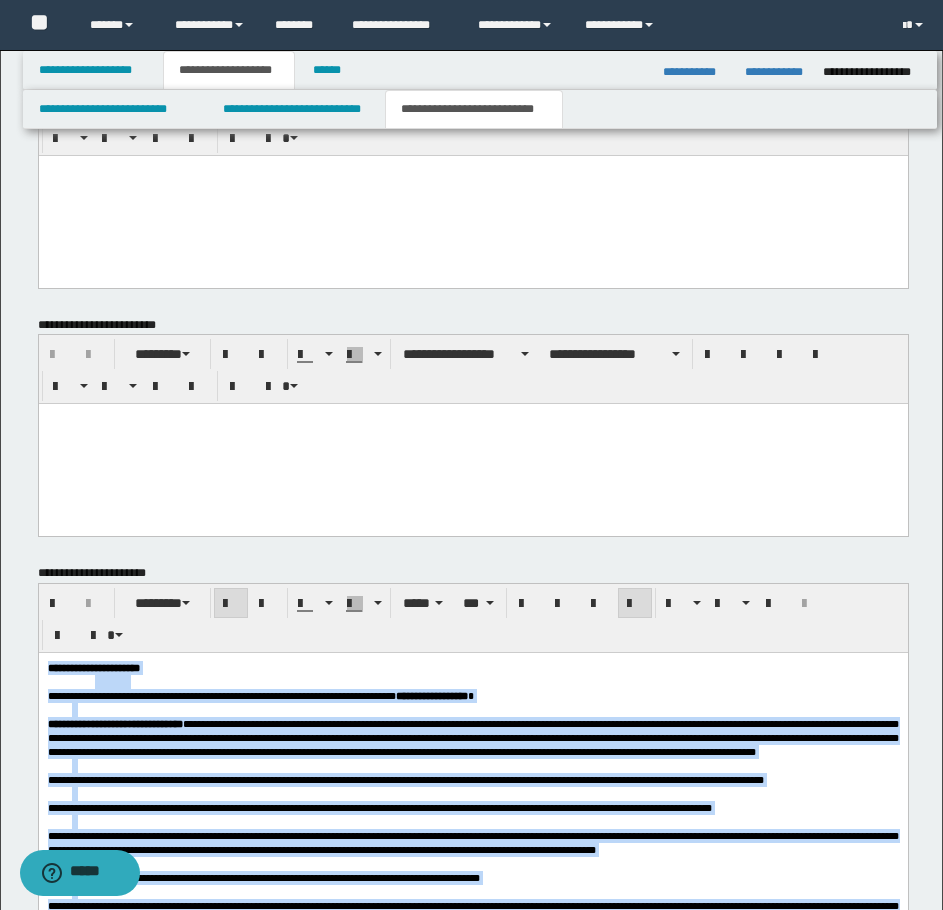 click on "**********" at bounding box center (472, 738) 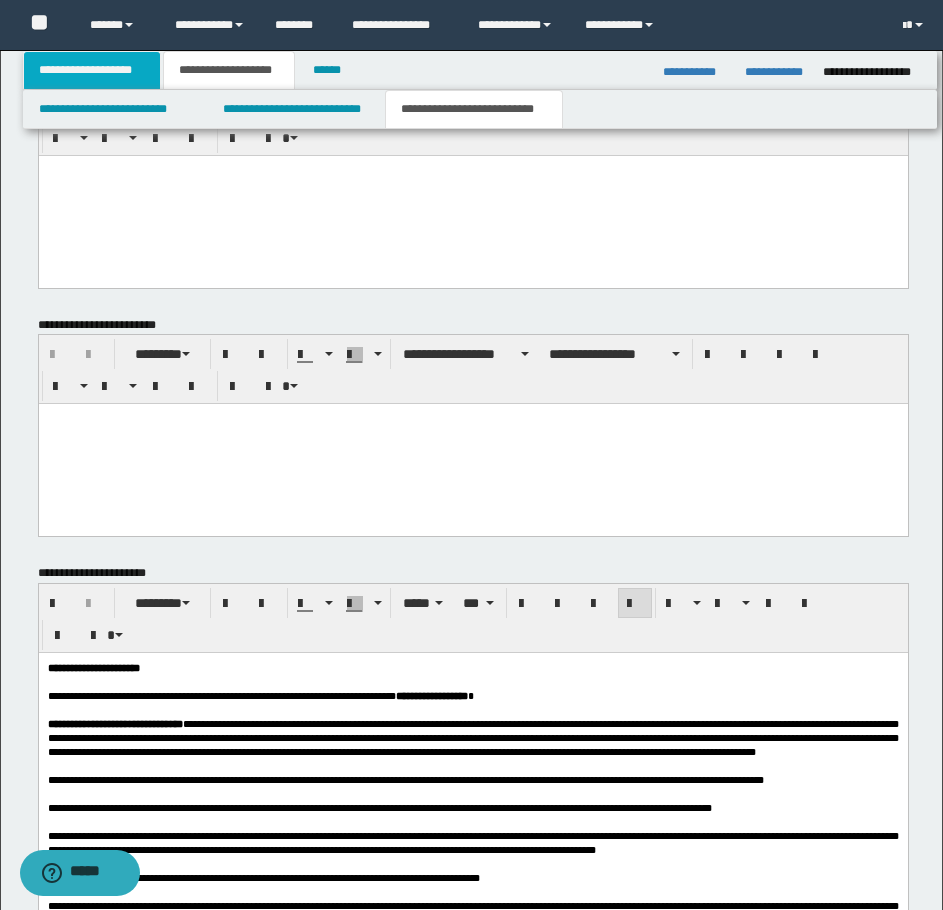 click on "**********" at bounding box center [92, 70] 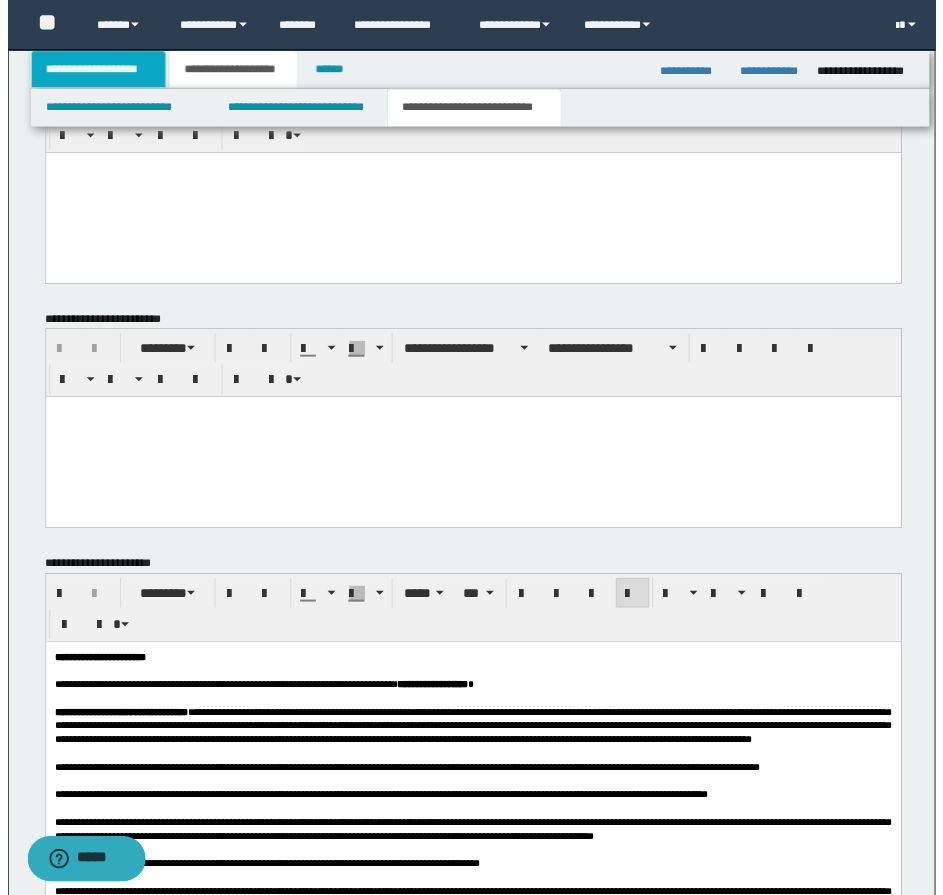 scroll, scrollTop: 878, scrollLeft: 0, axis: vertical 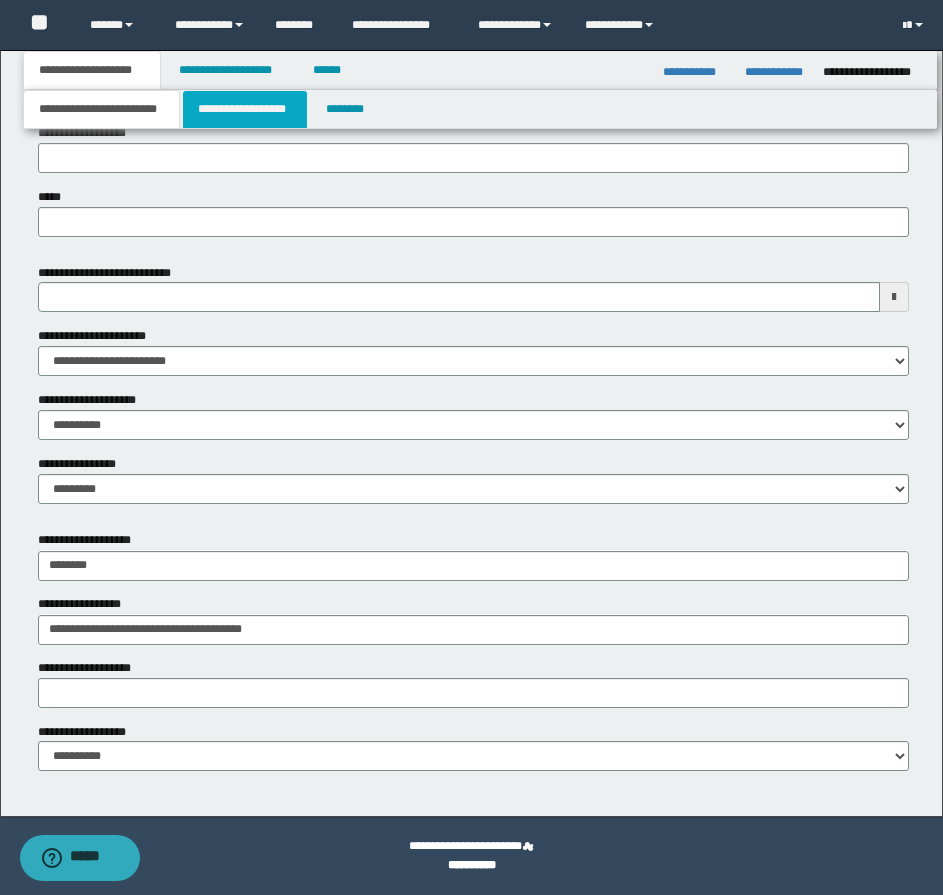 click on "**********" at bounding box center [245, 109] 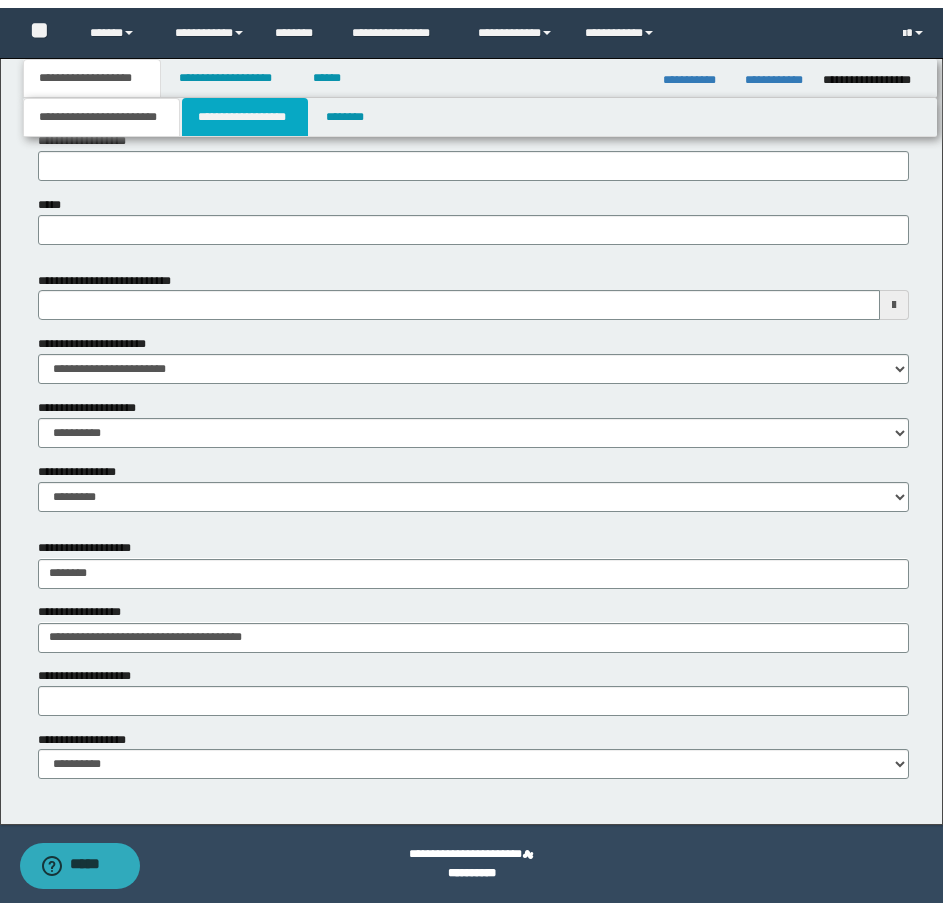 scroll, scrollTop: 0, scrollLeft: 0, axis: both 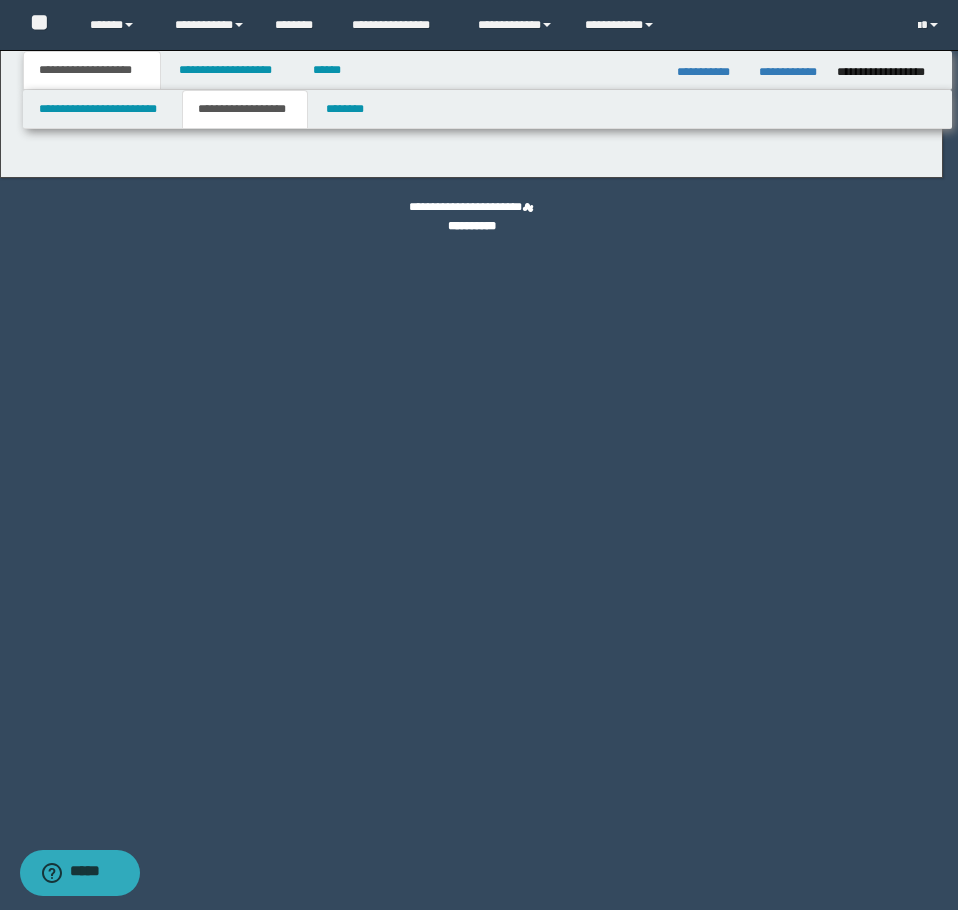 type on "**********" 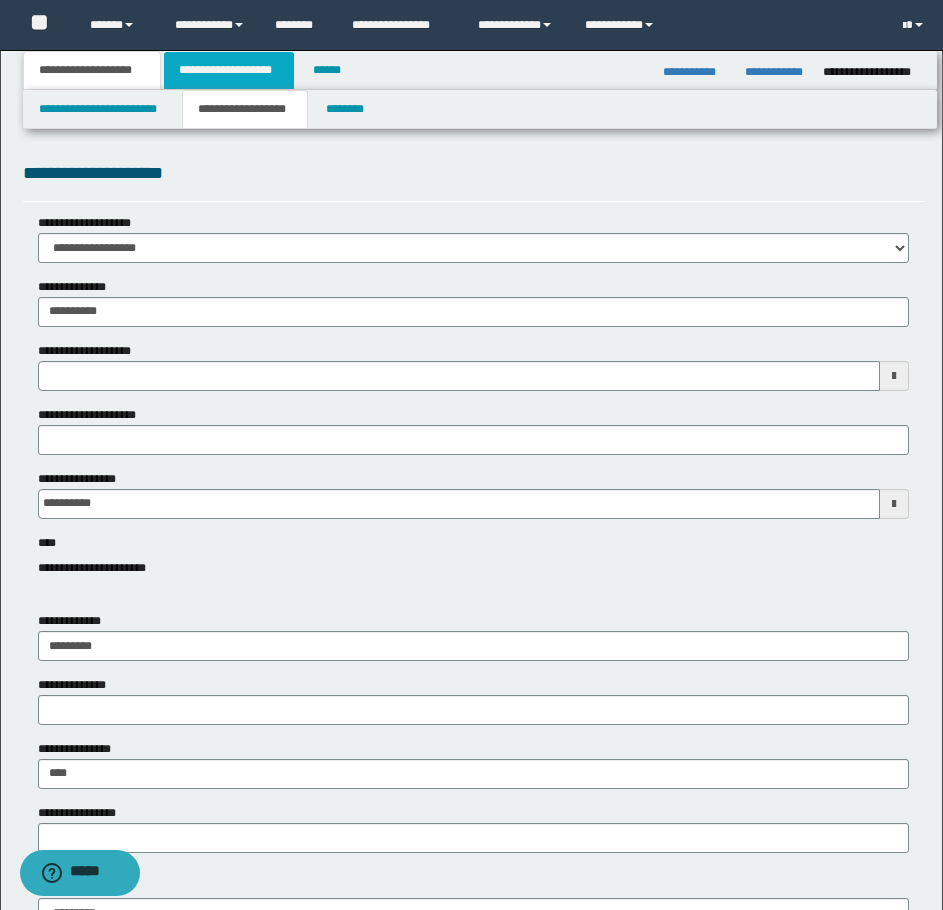 click on "**********" at bounding box center (229, 70) 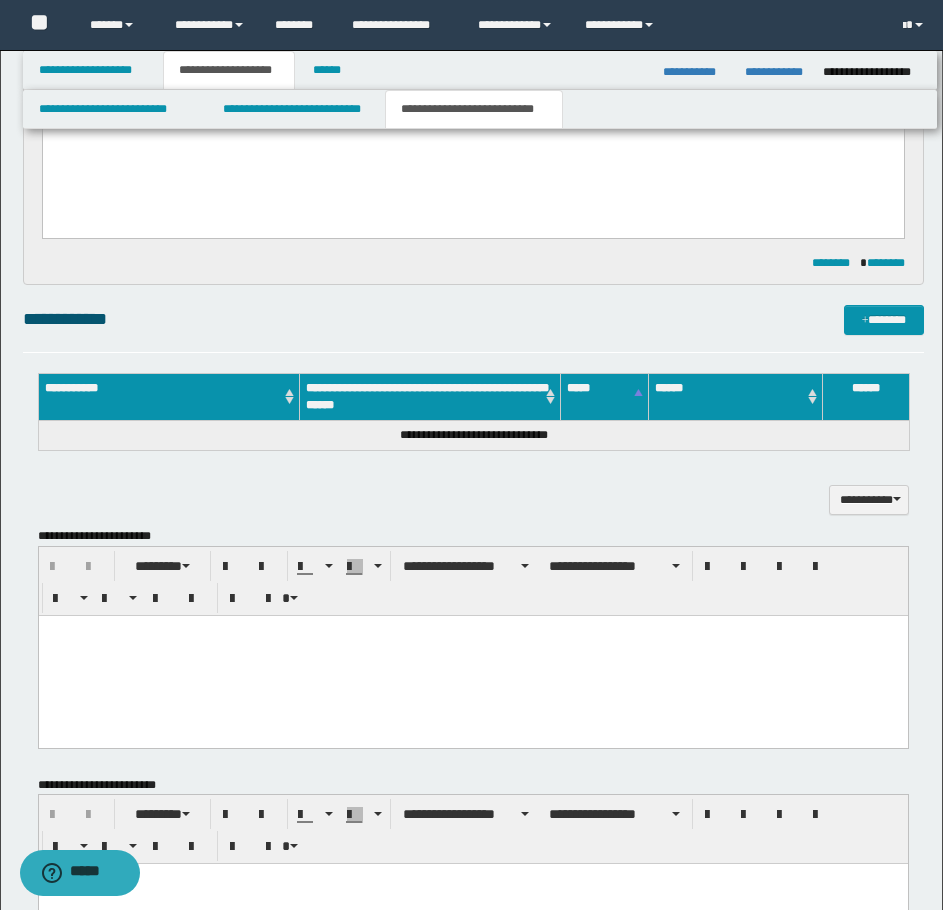 scroll, scrollTop: 1100, scrollLeft: 0, axis: vertical 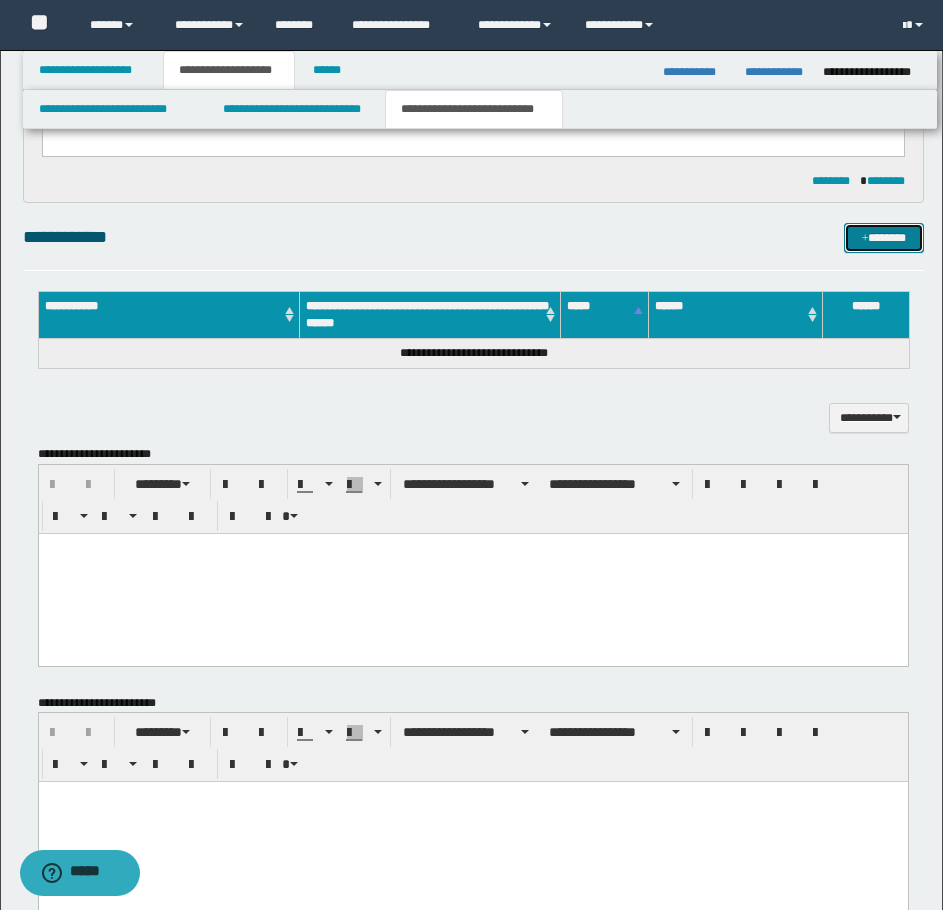 click on "*******" at bounding box center [884, 238] 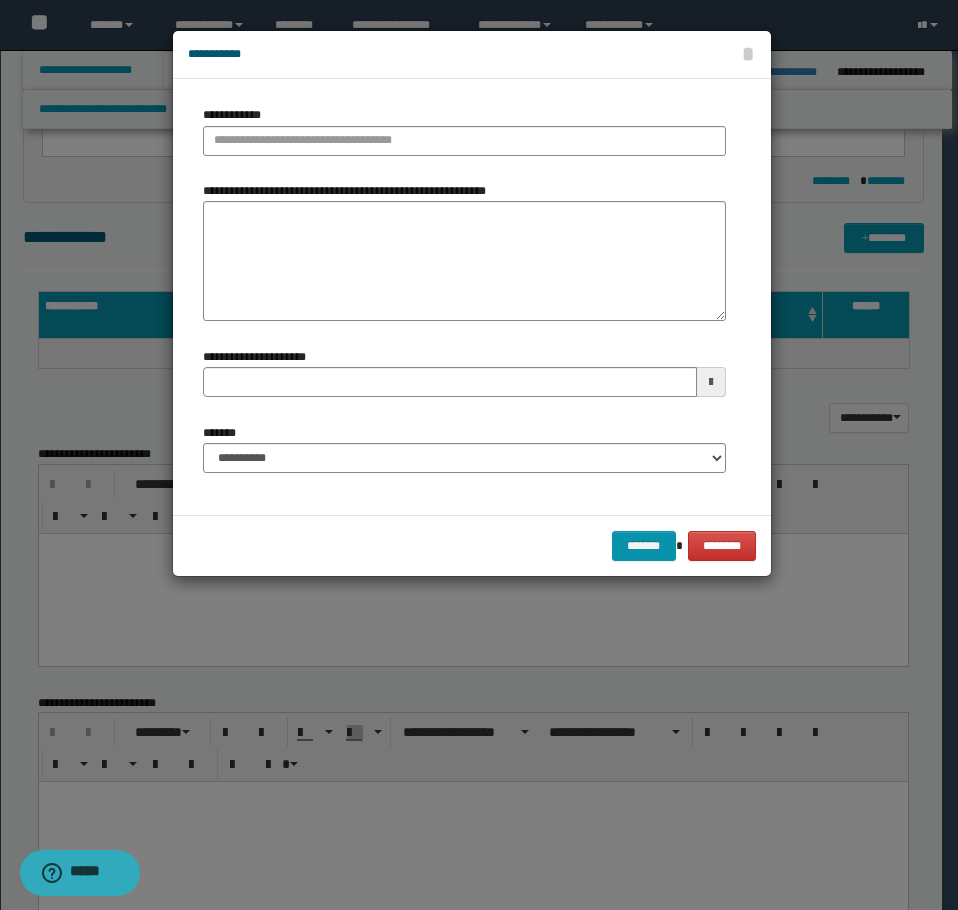 type 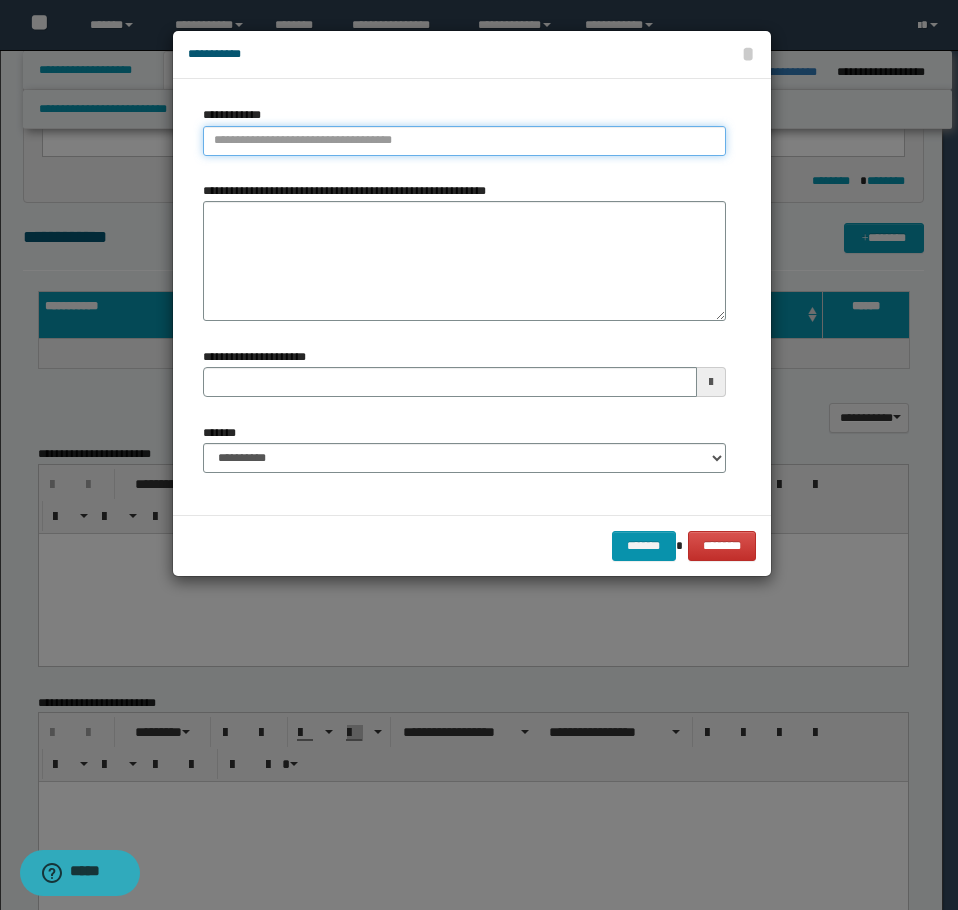 click on "**********" at bounding box center (464, 141) 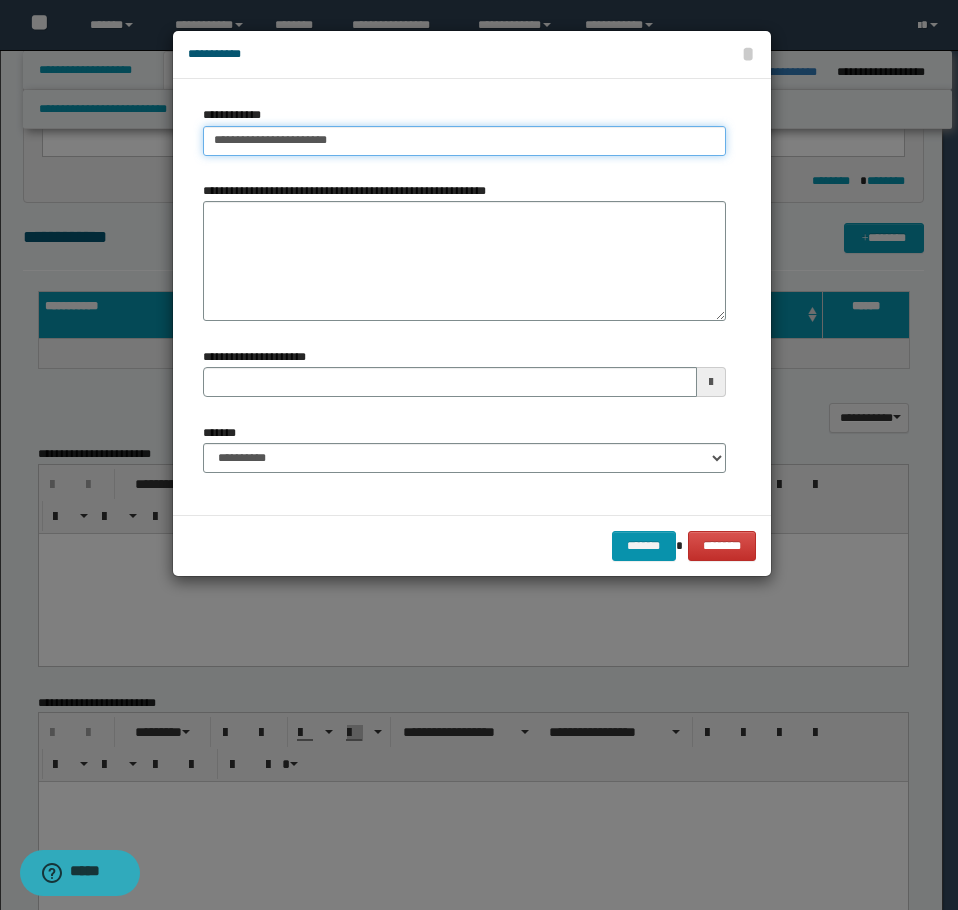 click on "**********" at bounding box center (464, 141) 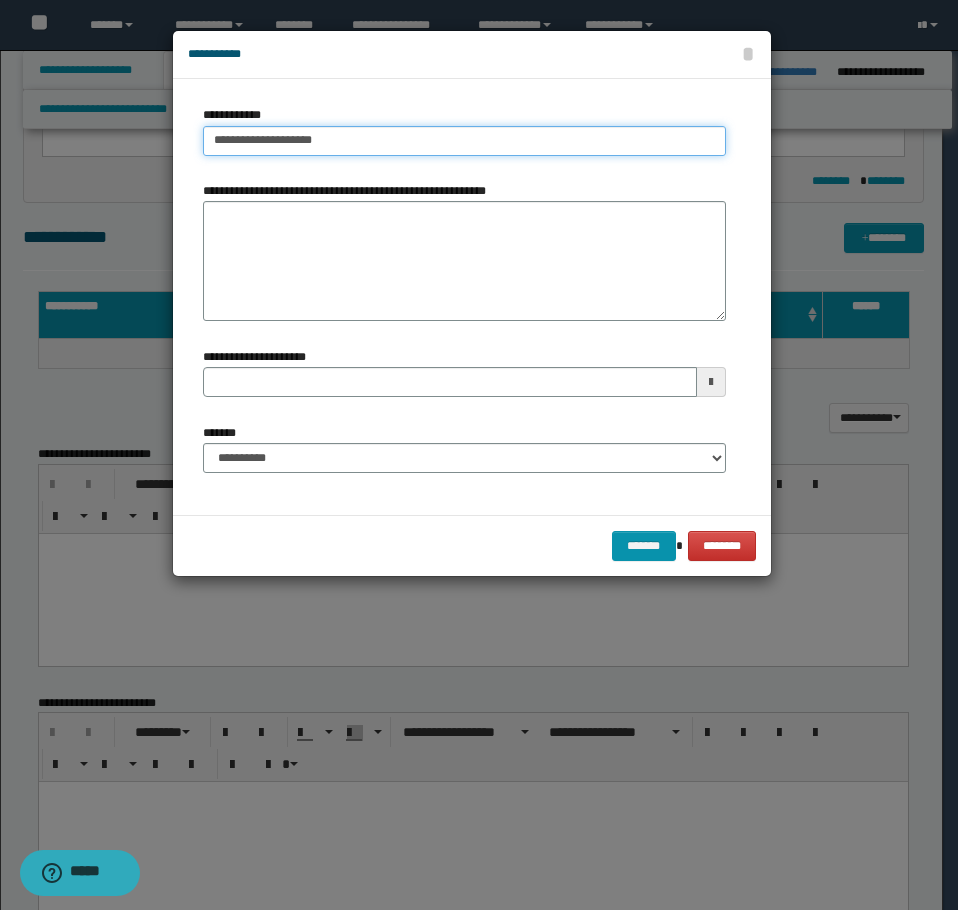 click on "**********" at bounding box center (464, 141) 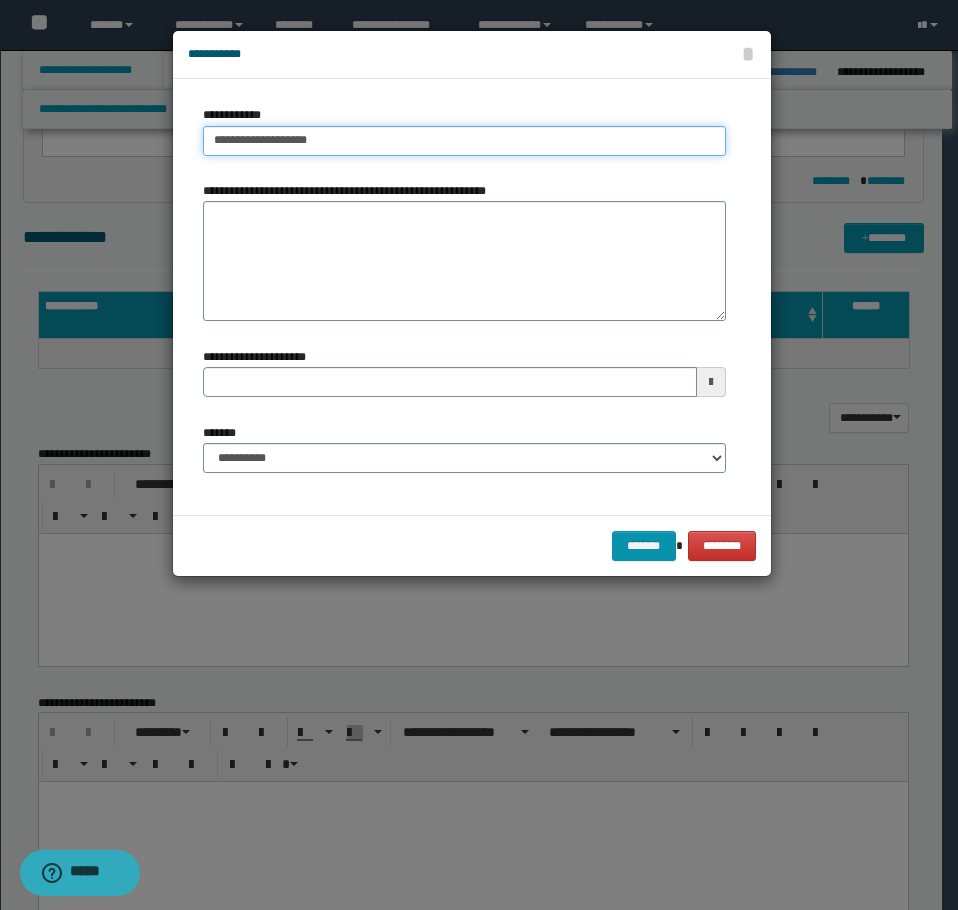 type on "**********" 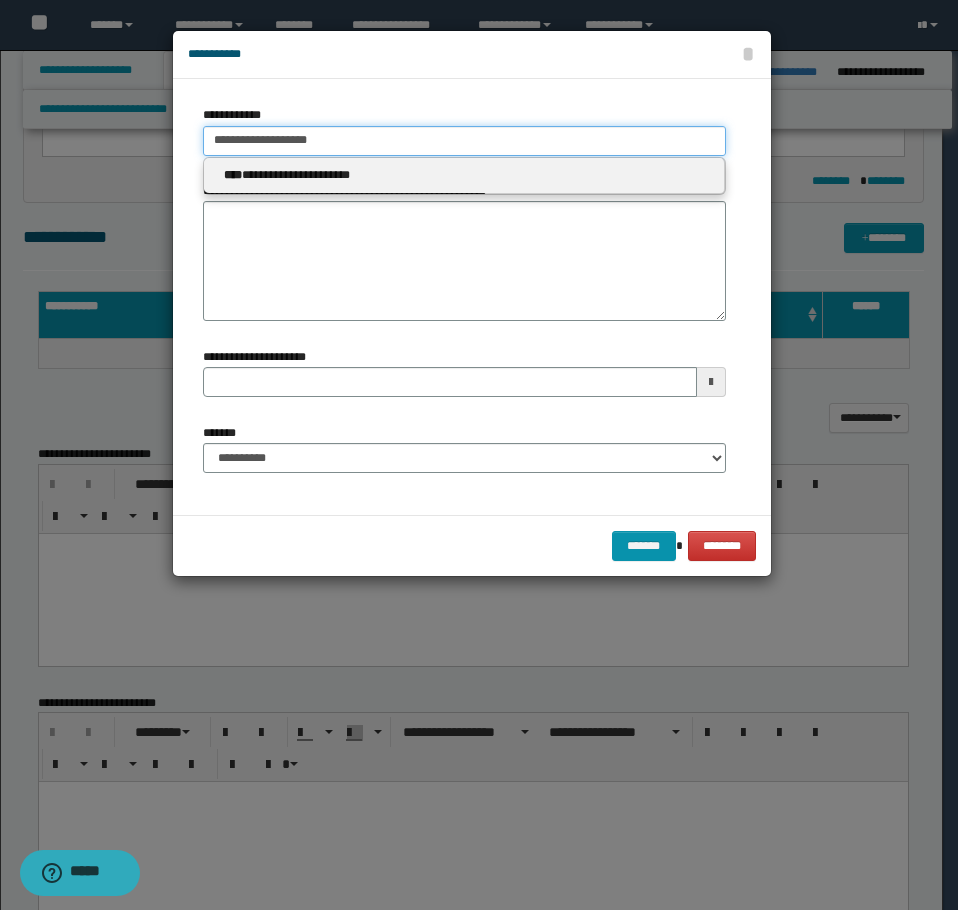 type on "**********" 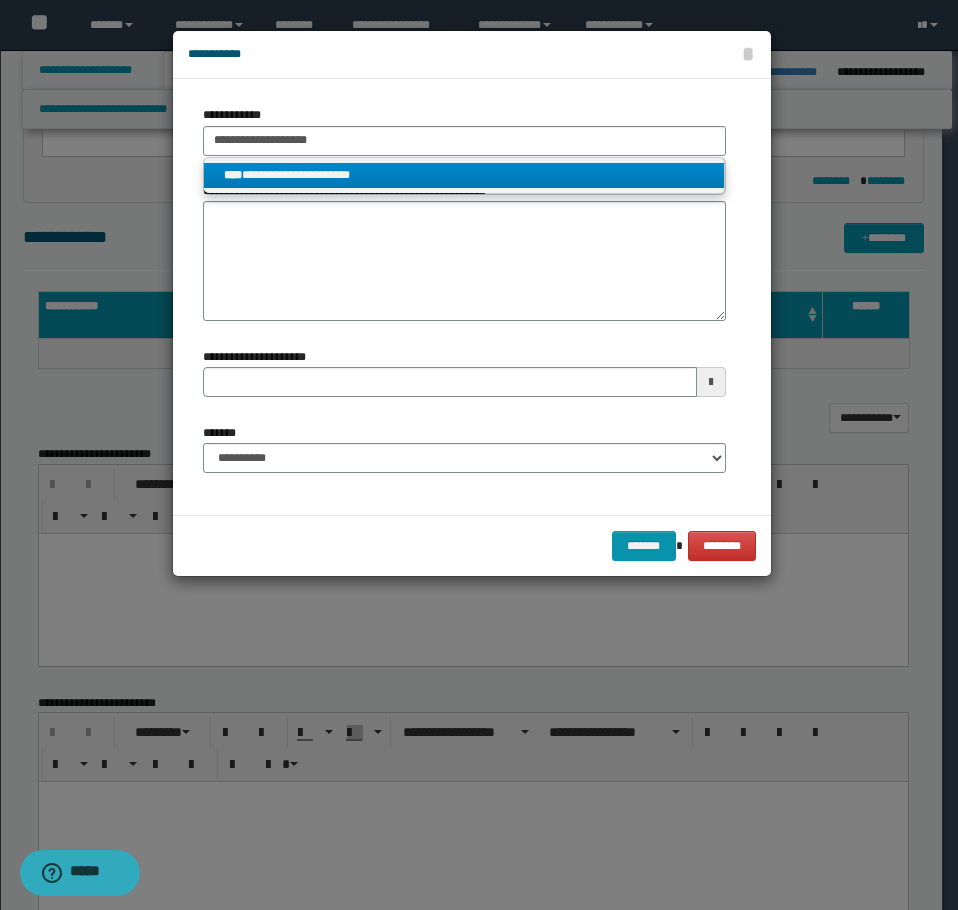 click on "**********" at bounding box center [464, 175] 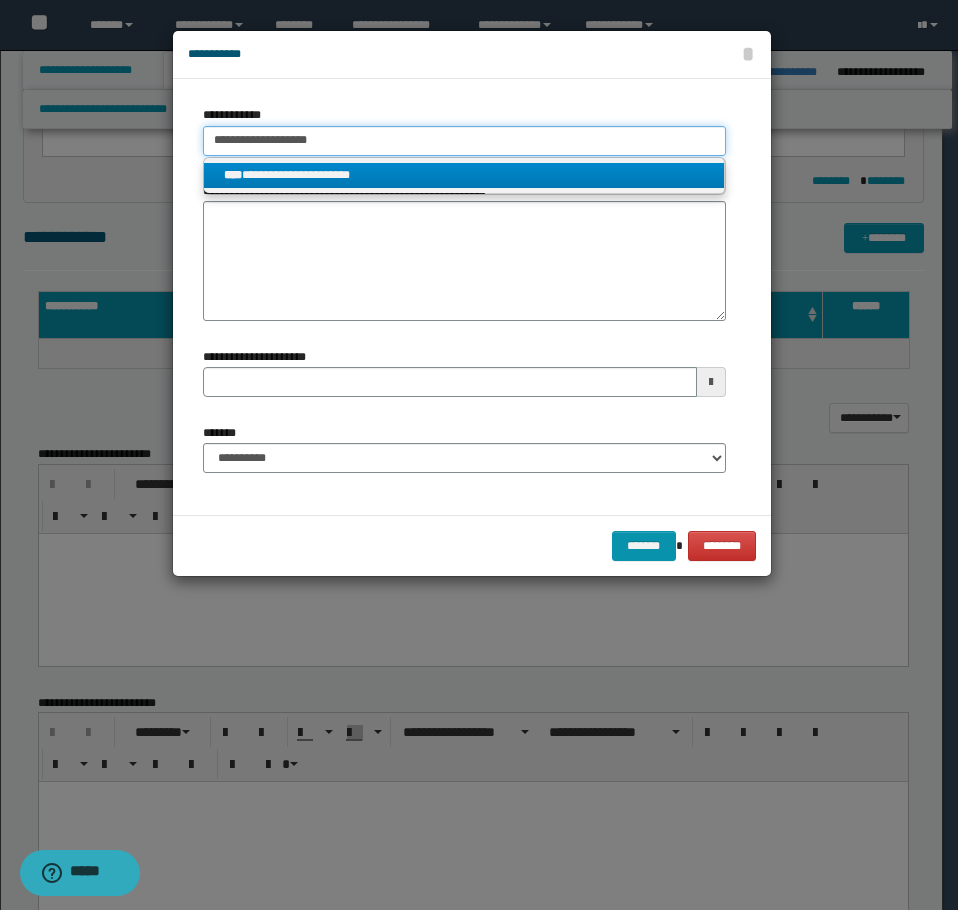 type 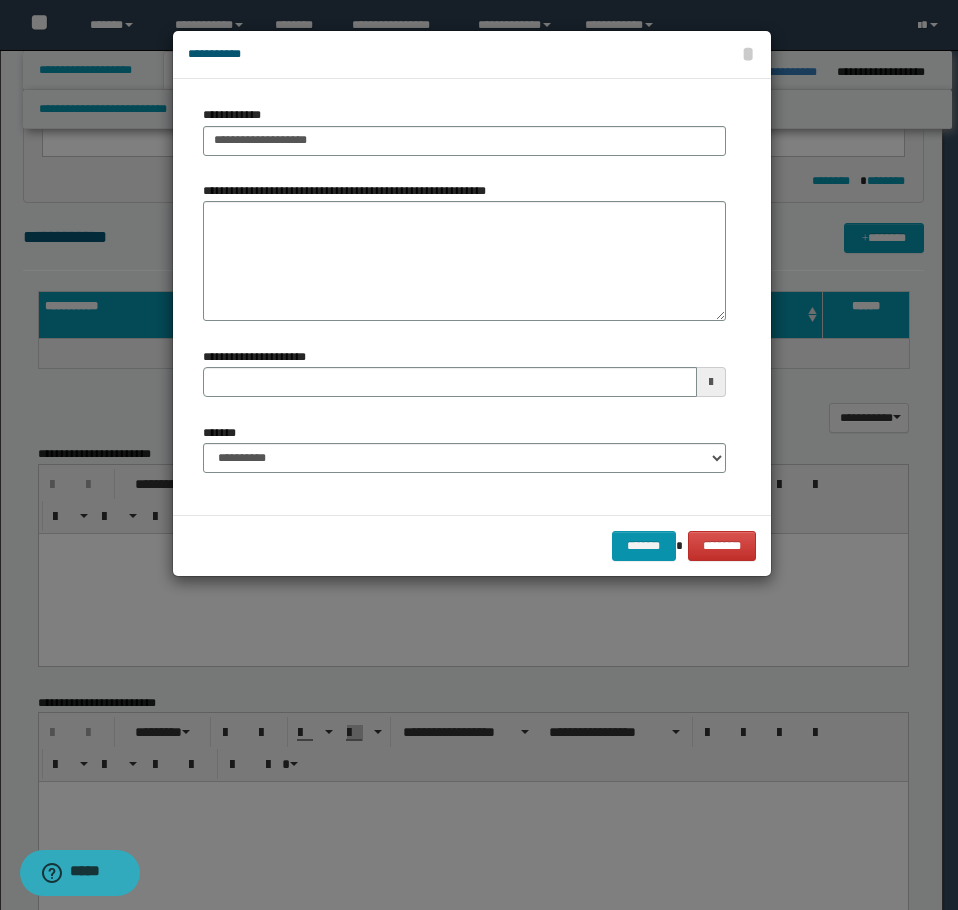 type 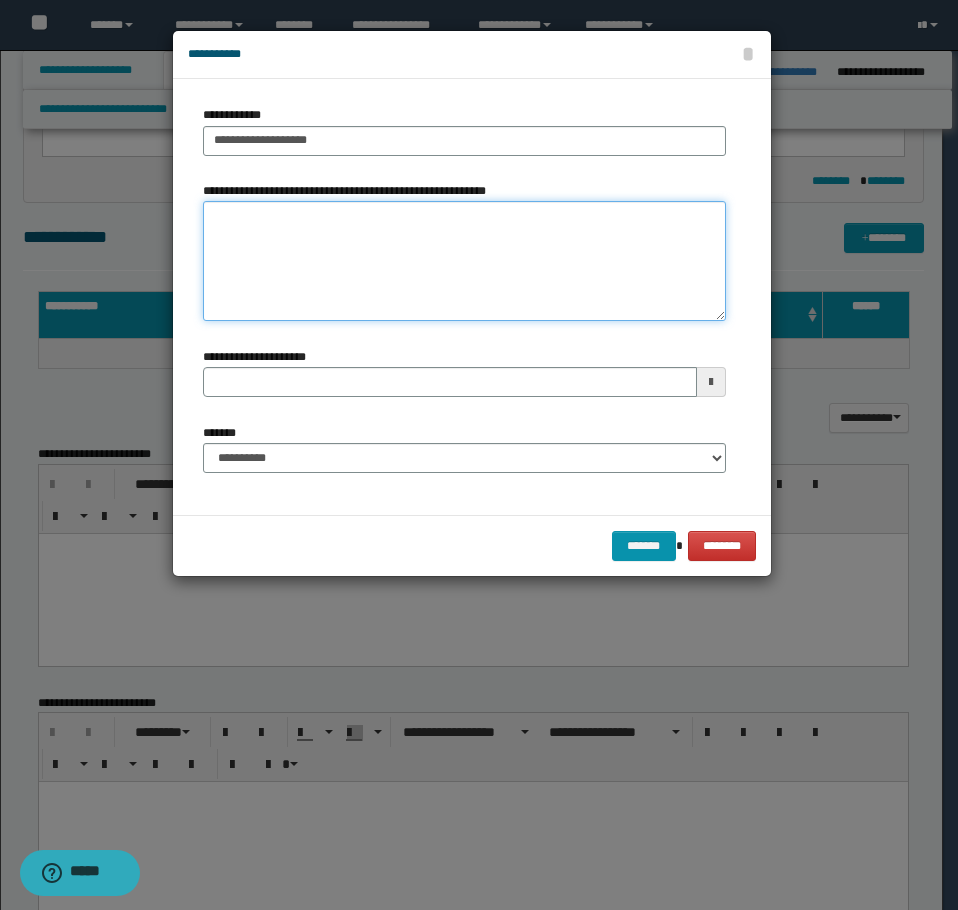 type 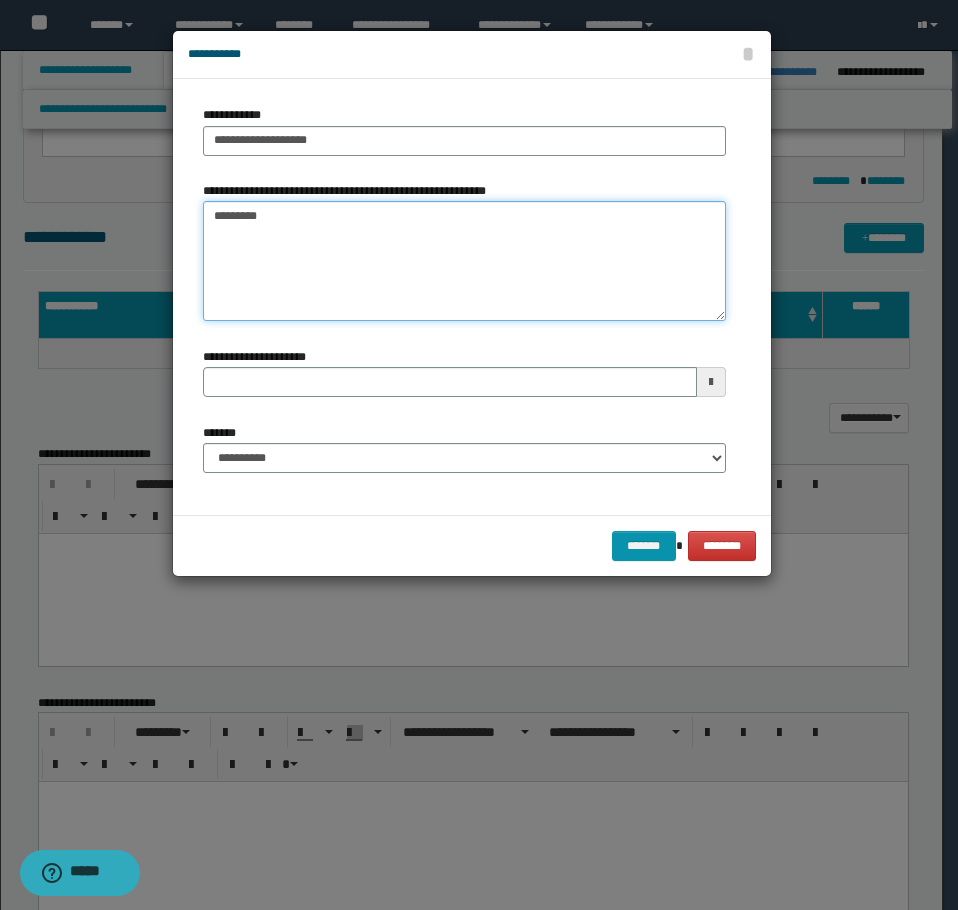 type 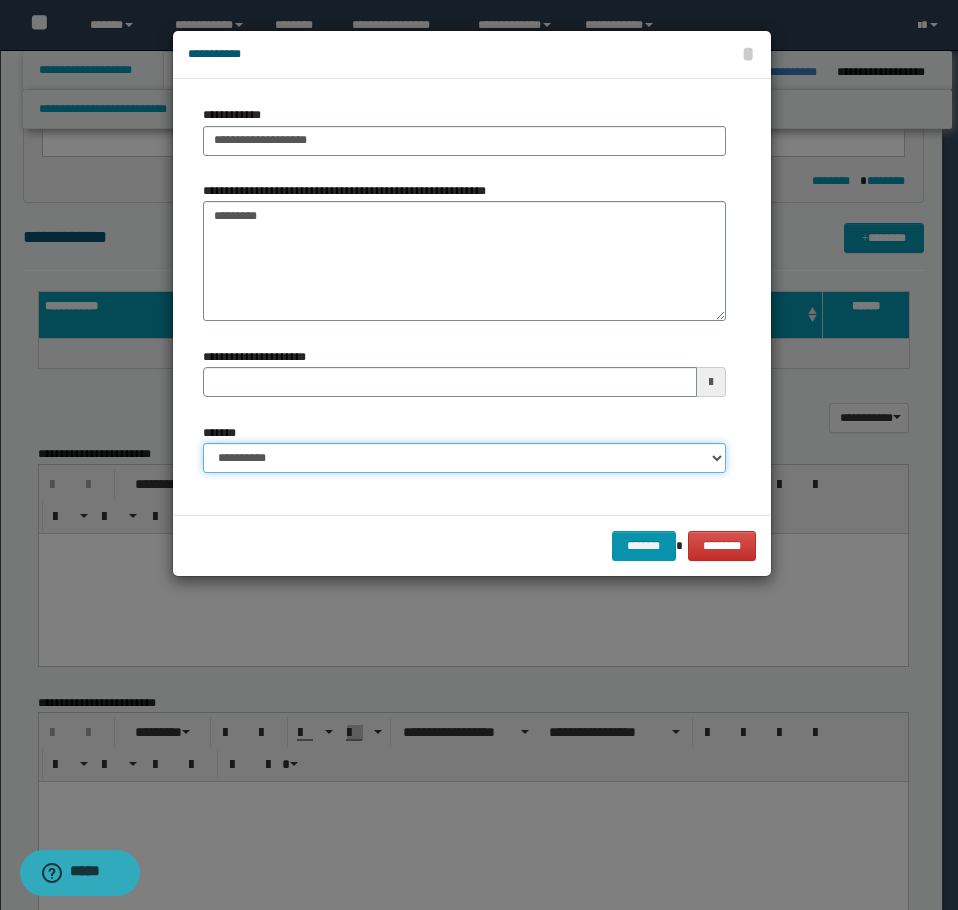 click on "**********" at bounding box center (464, 458) 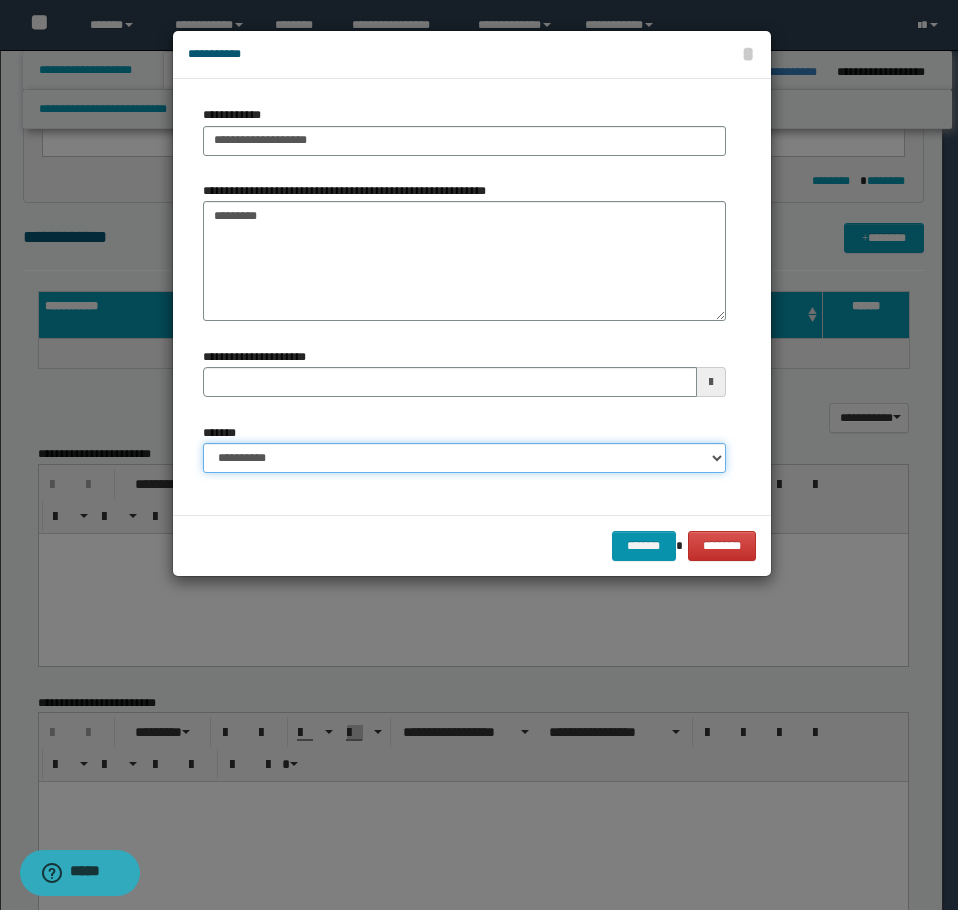 select on "*" 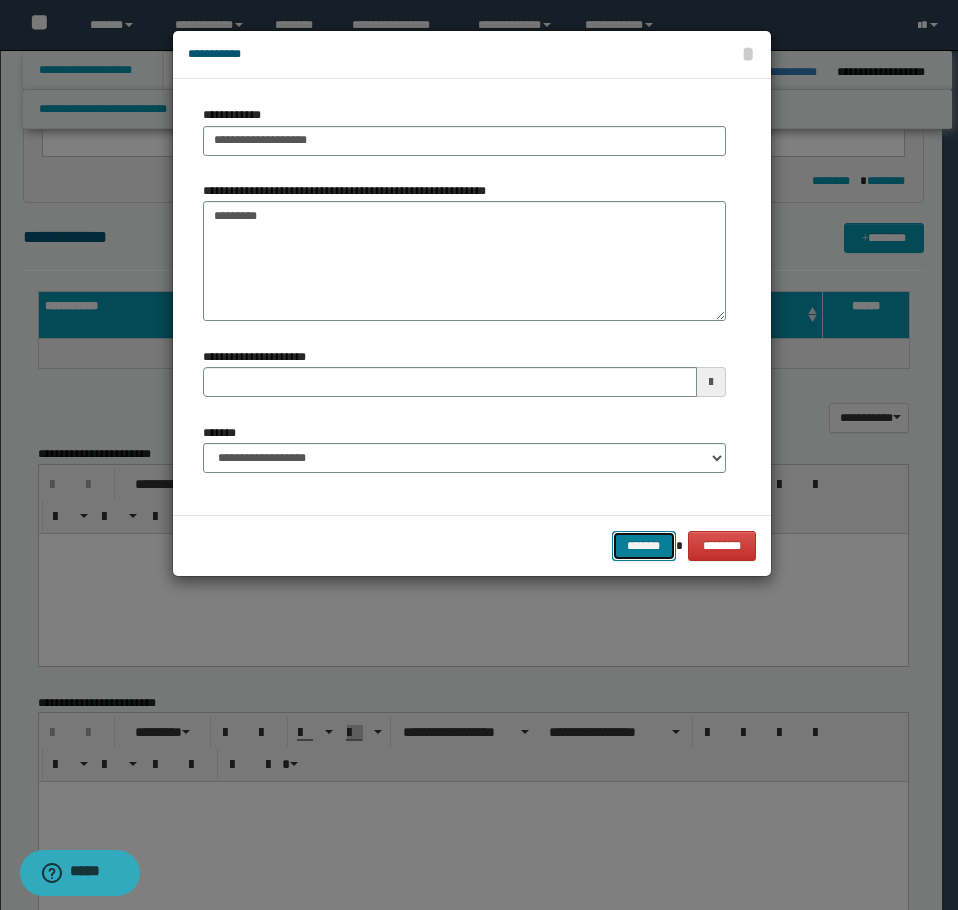 click on "*******" at bounding box center (644, 546) 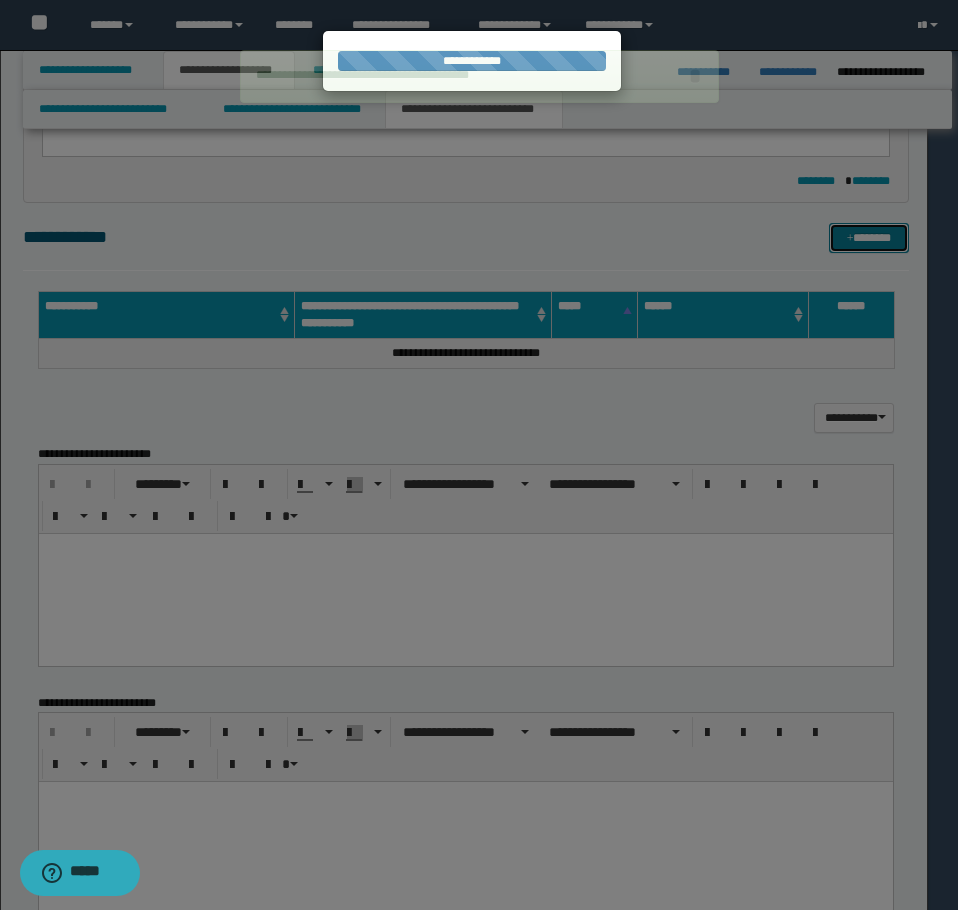 type 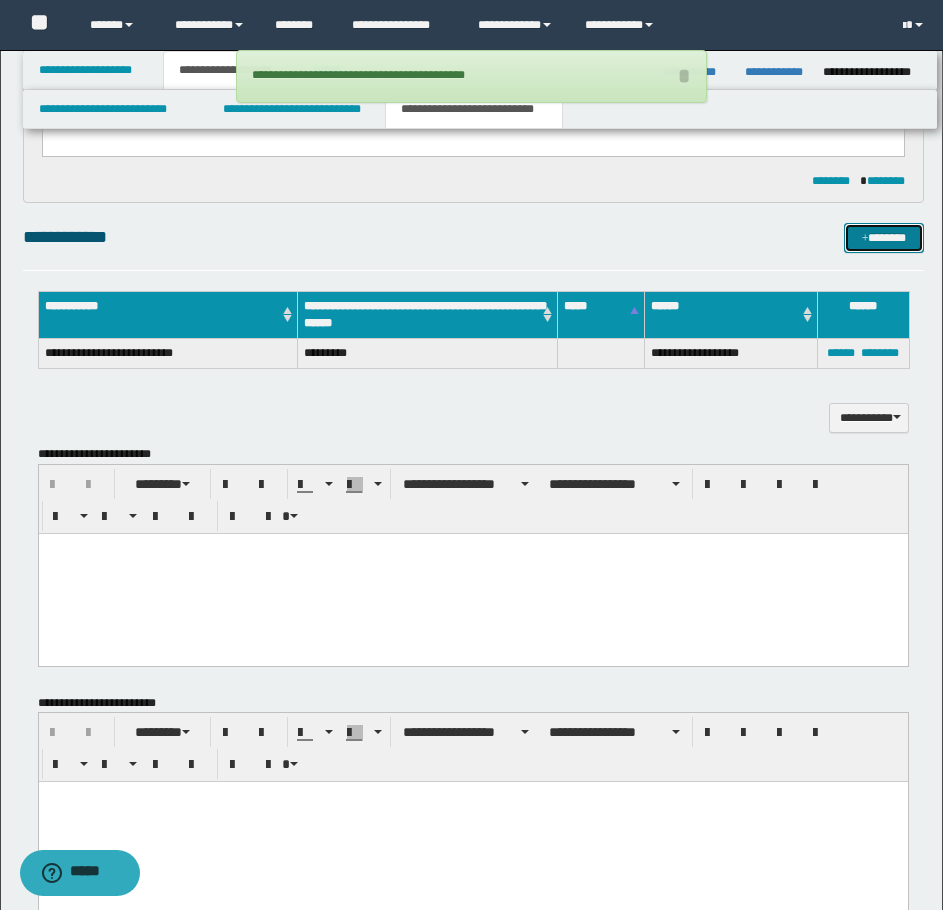 click at bounding box center [865, 239] 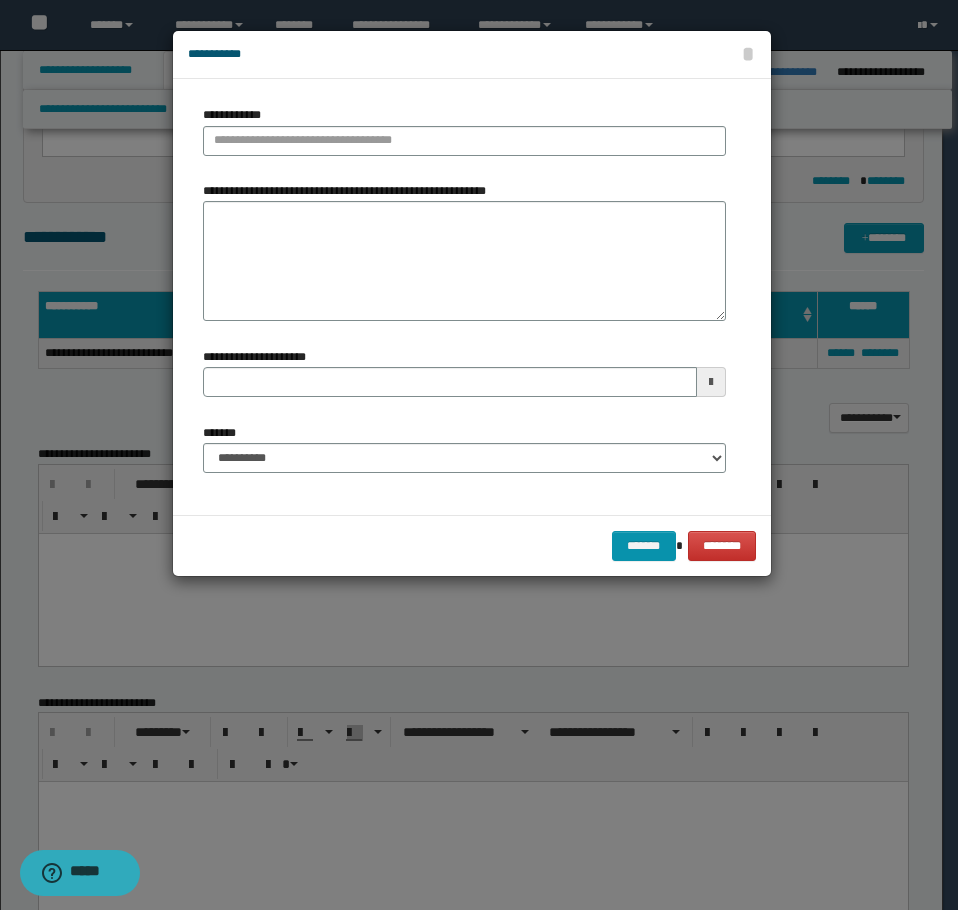 type 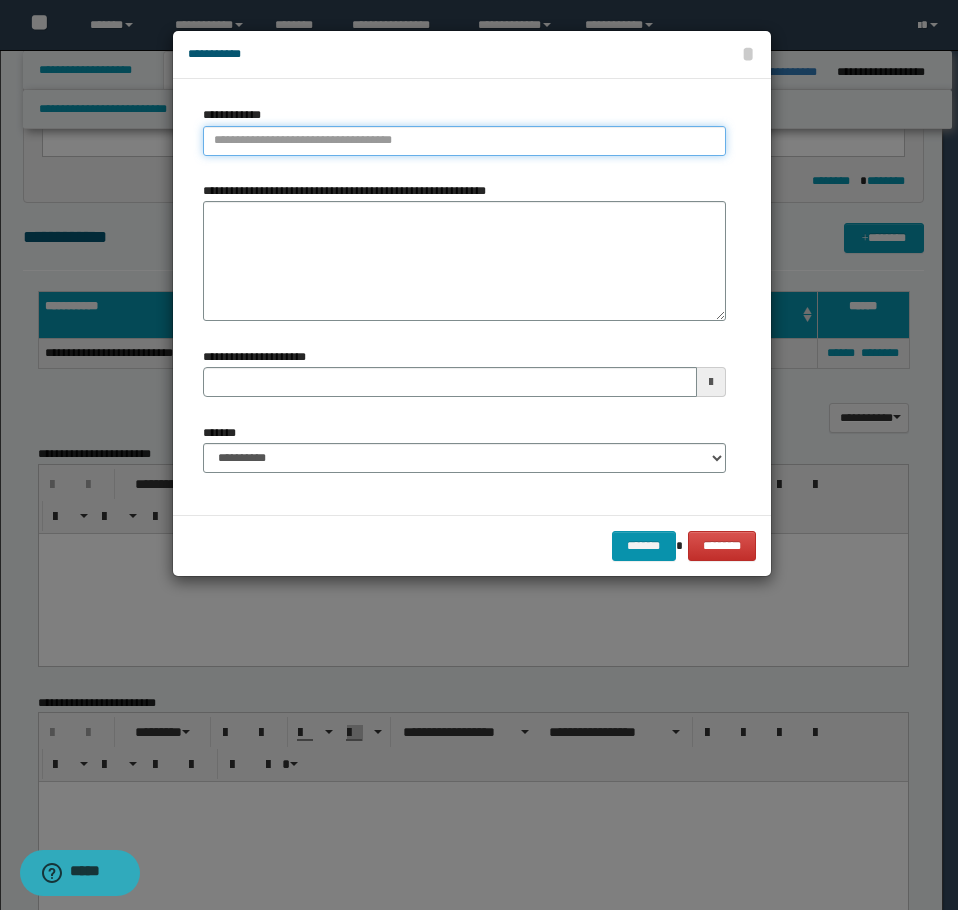 type on "**********" 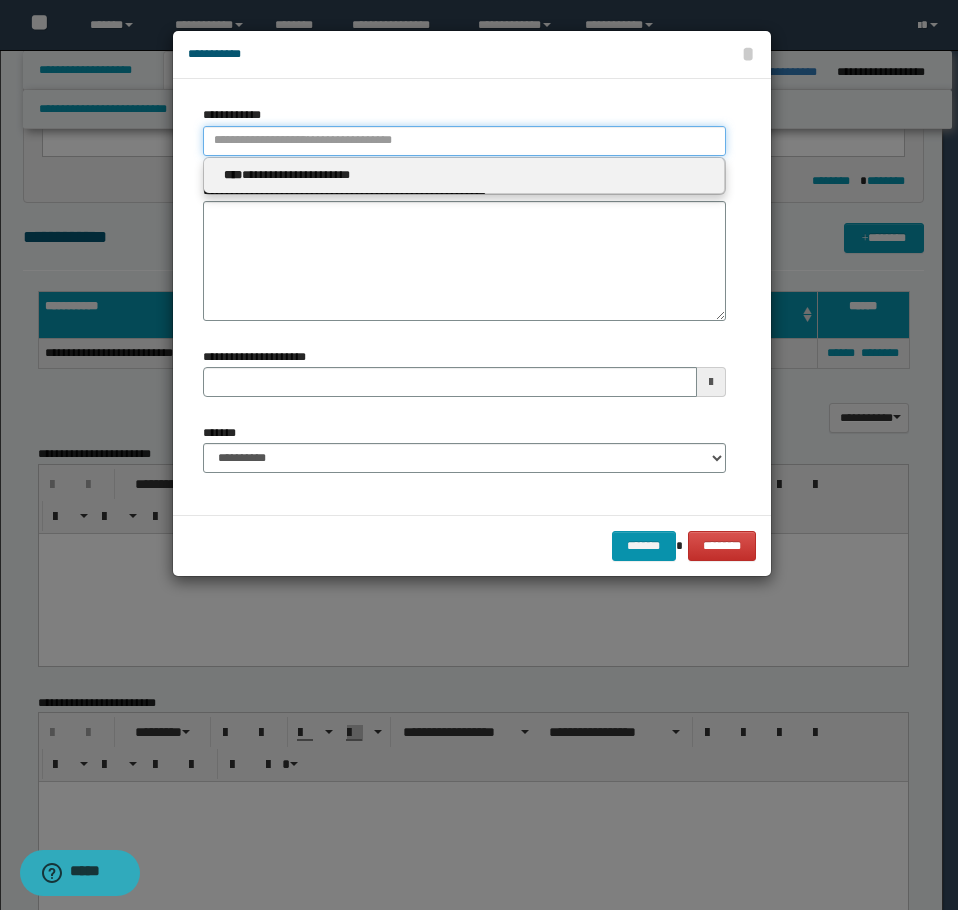 click on "**********" at bounding box center (464, 141) 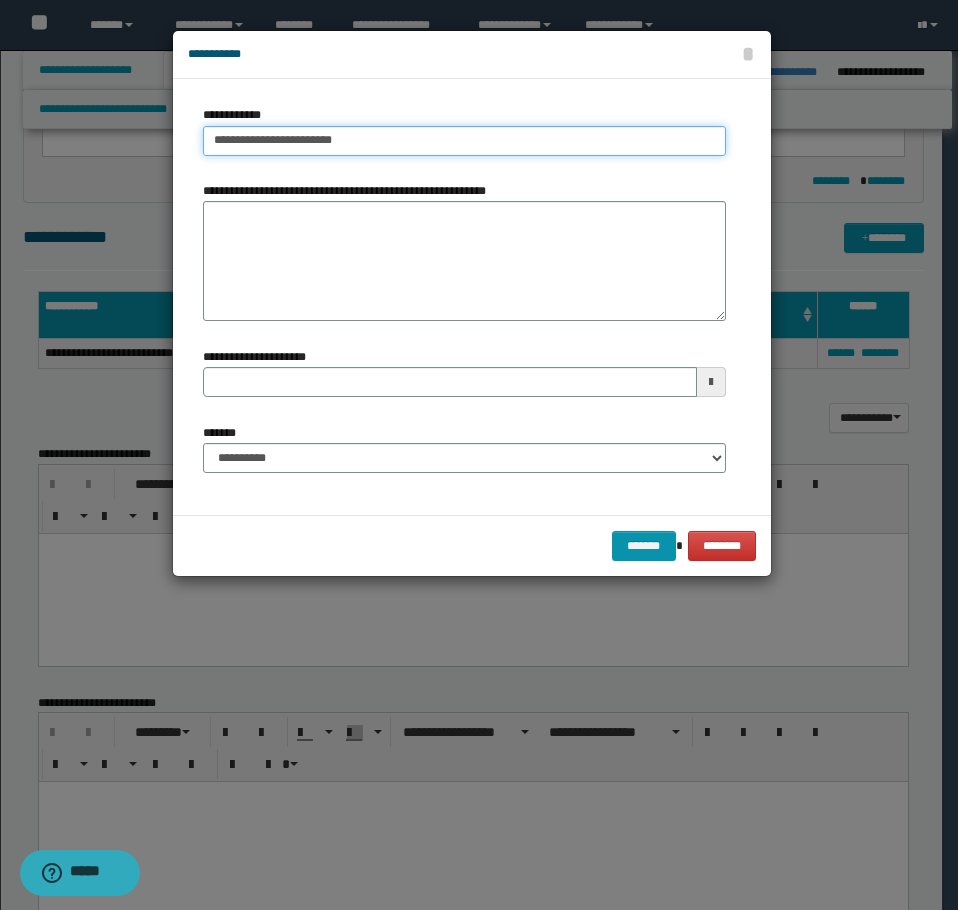 click on "**********" at bounding box center (464, 141) 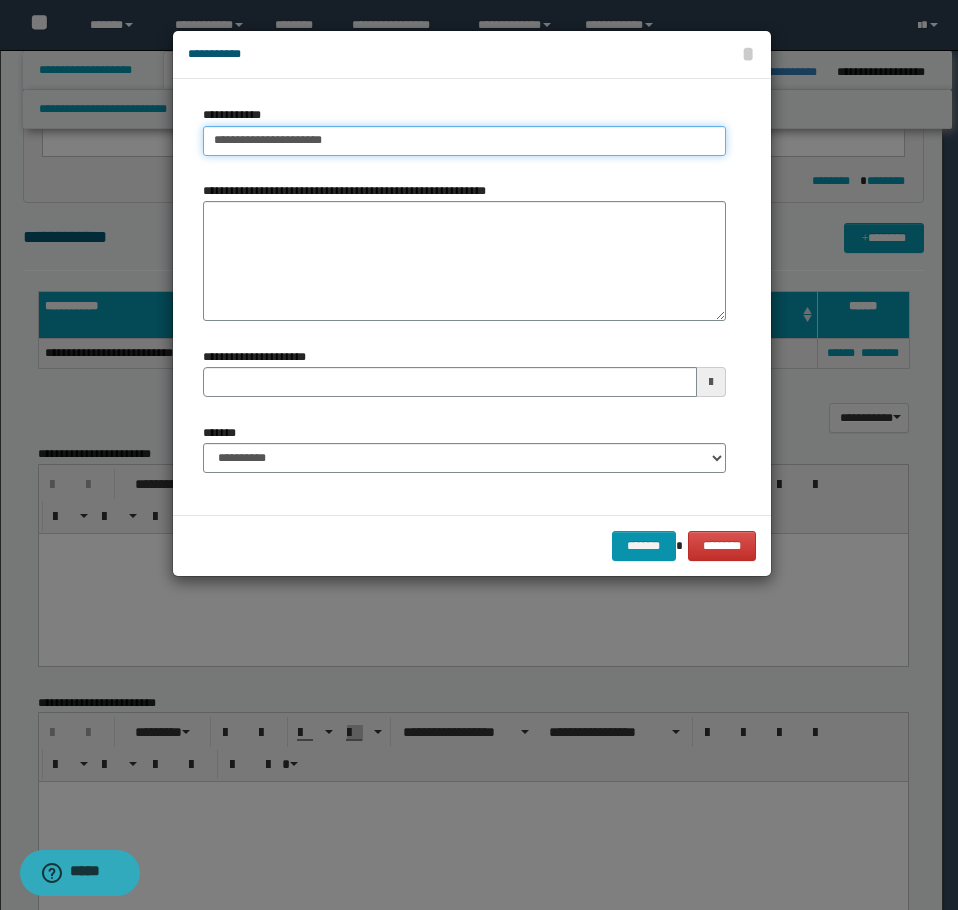 type on "**********" 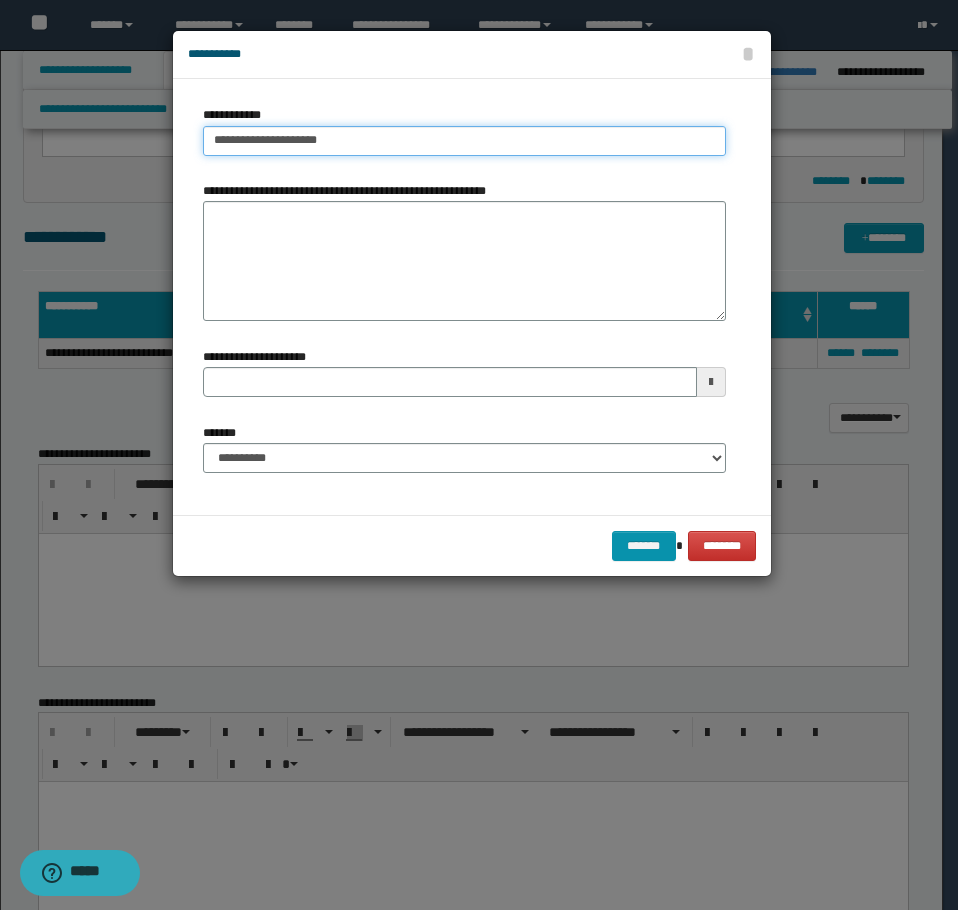 type on "**********" 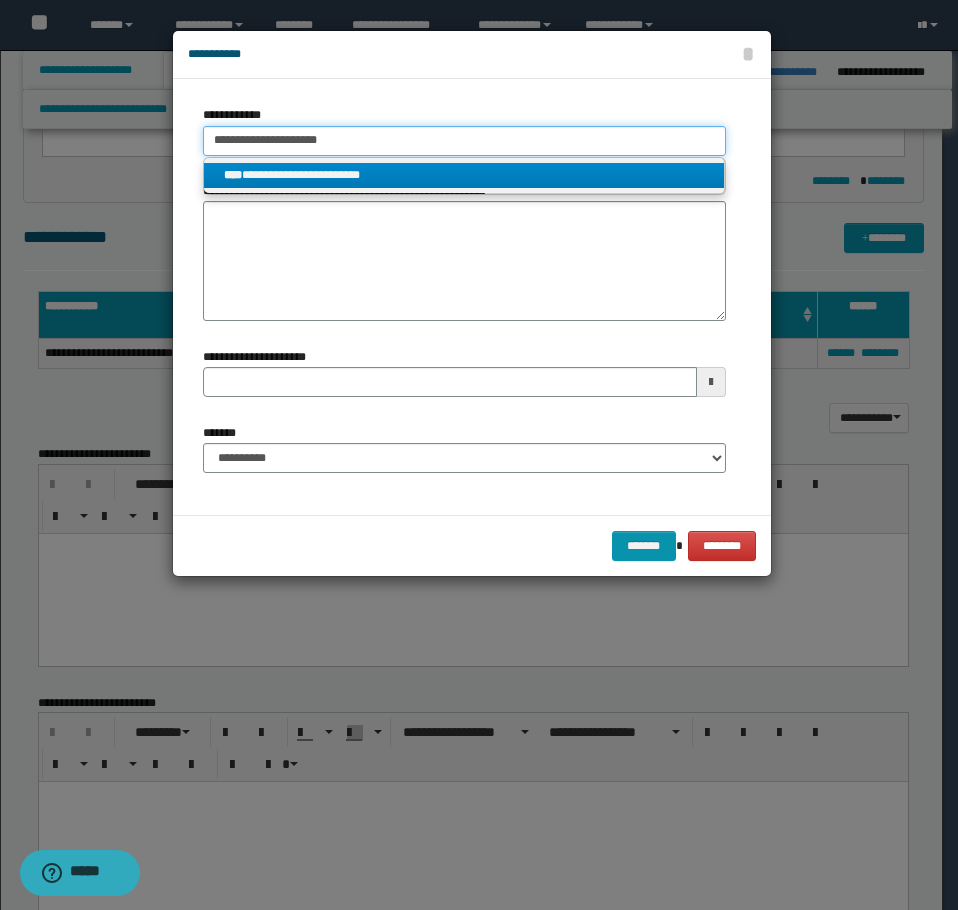 type on "**********" 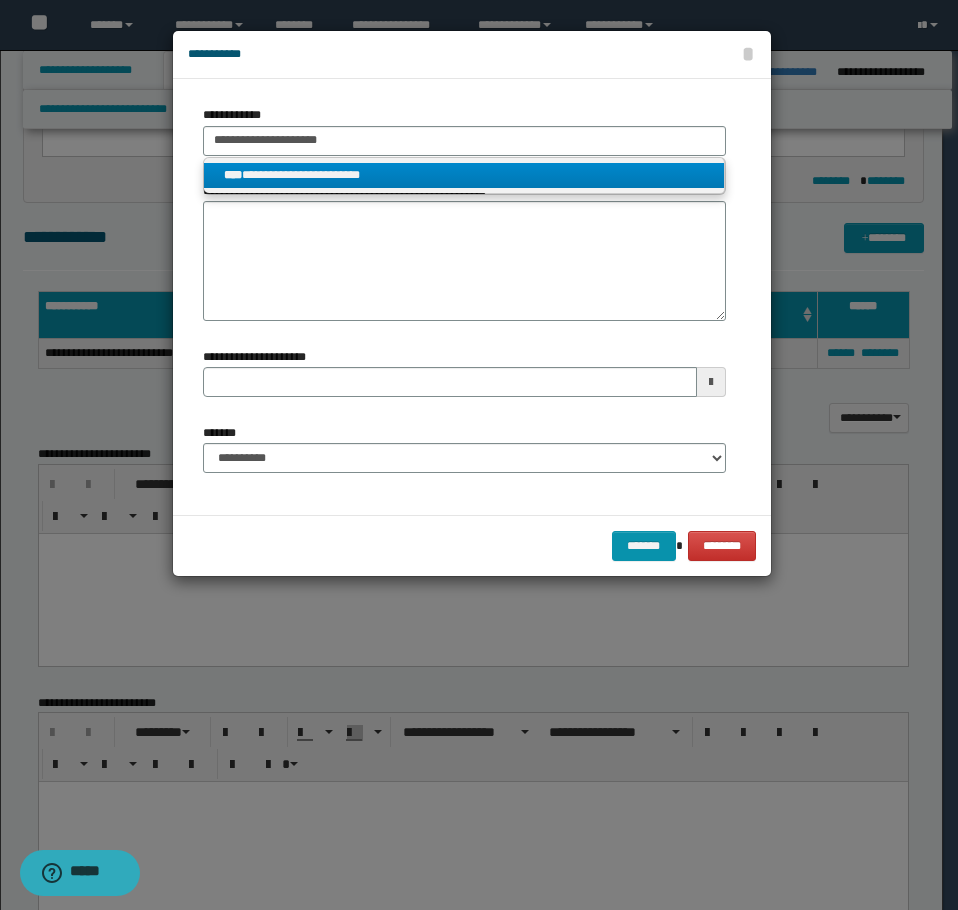 click on "**********" at bounding box center [464, 175] 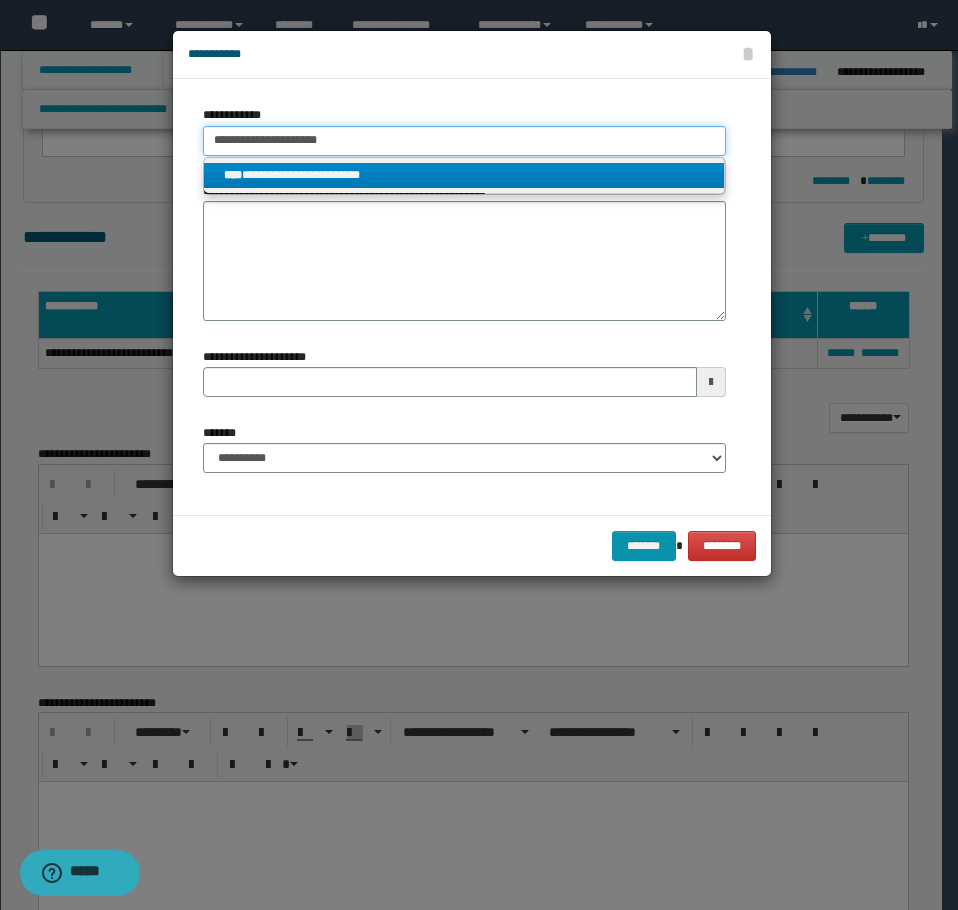 type 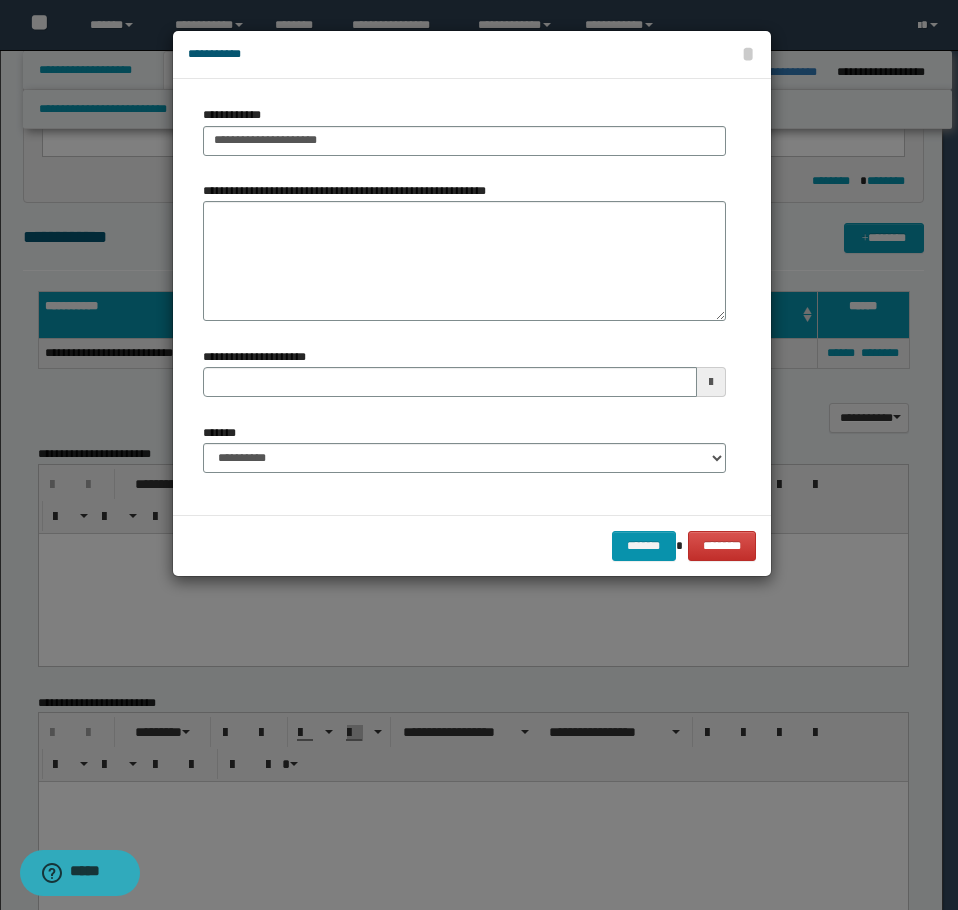 type 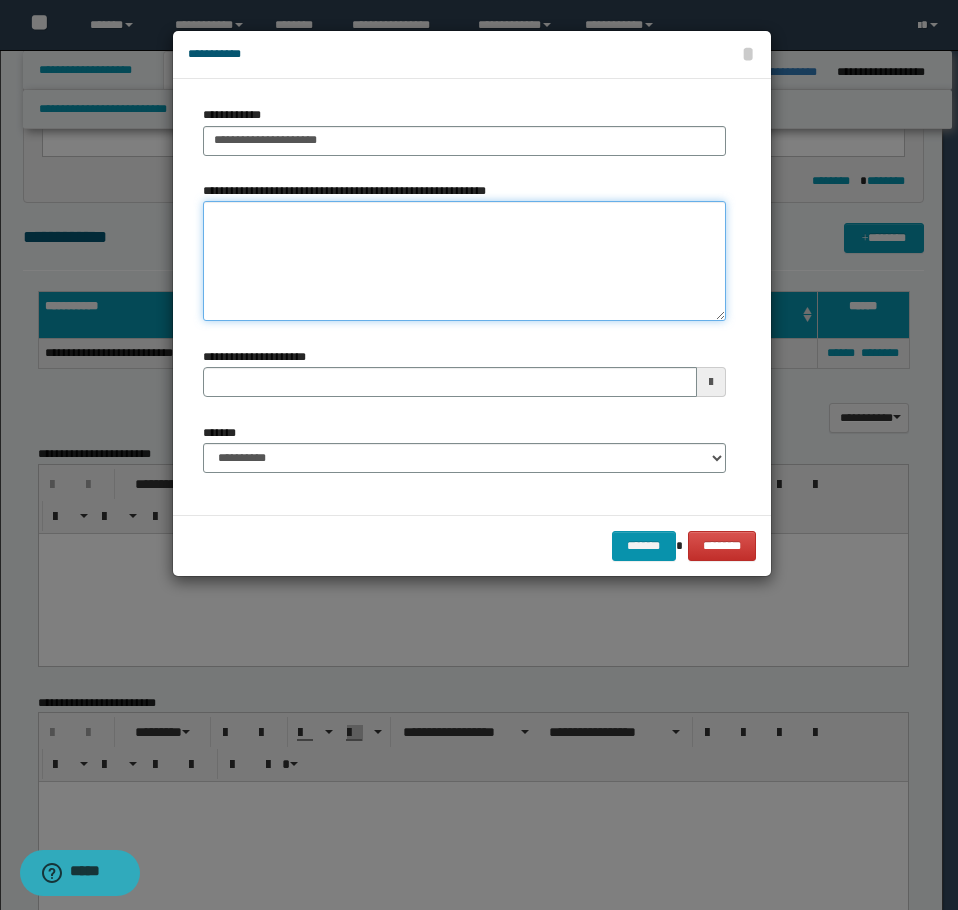 type 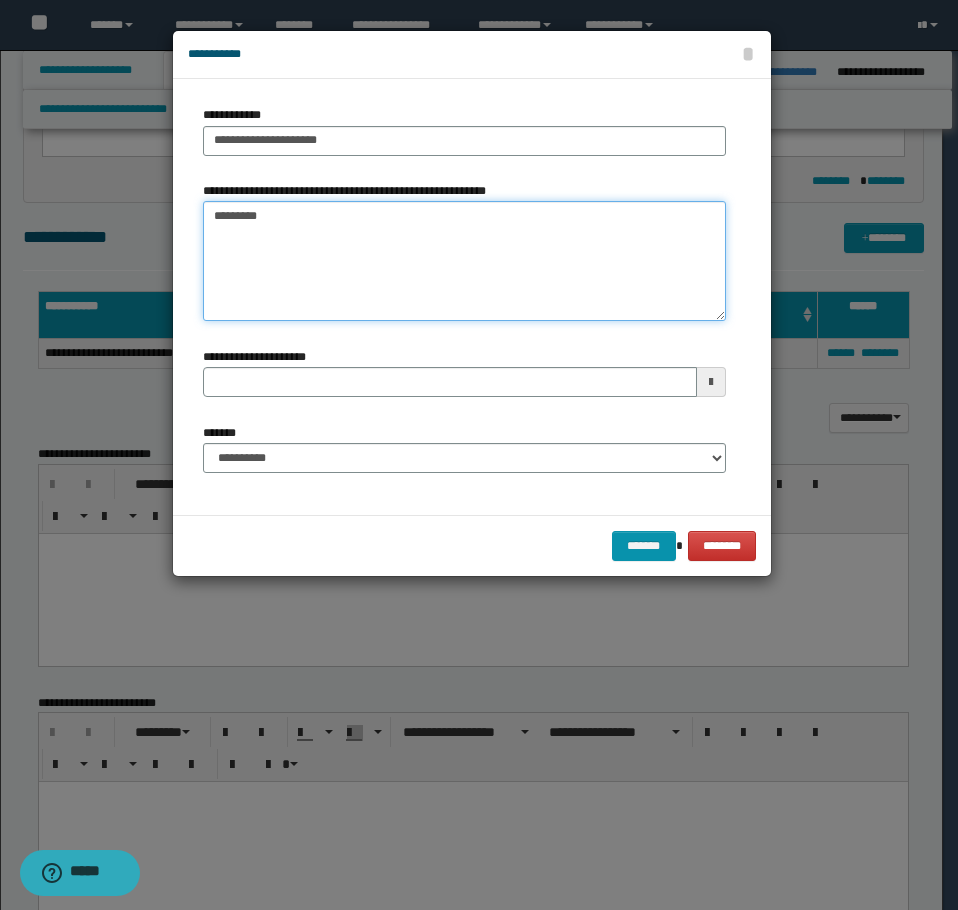 type 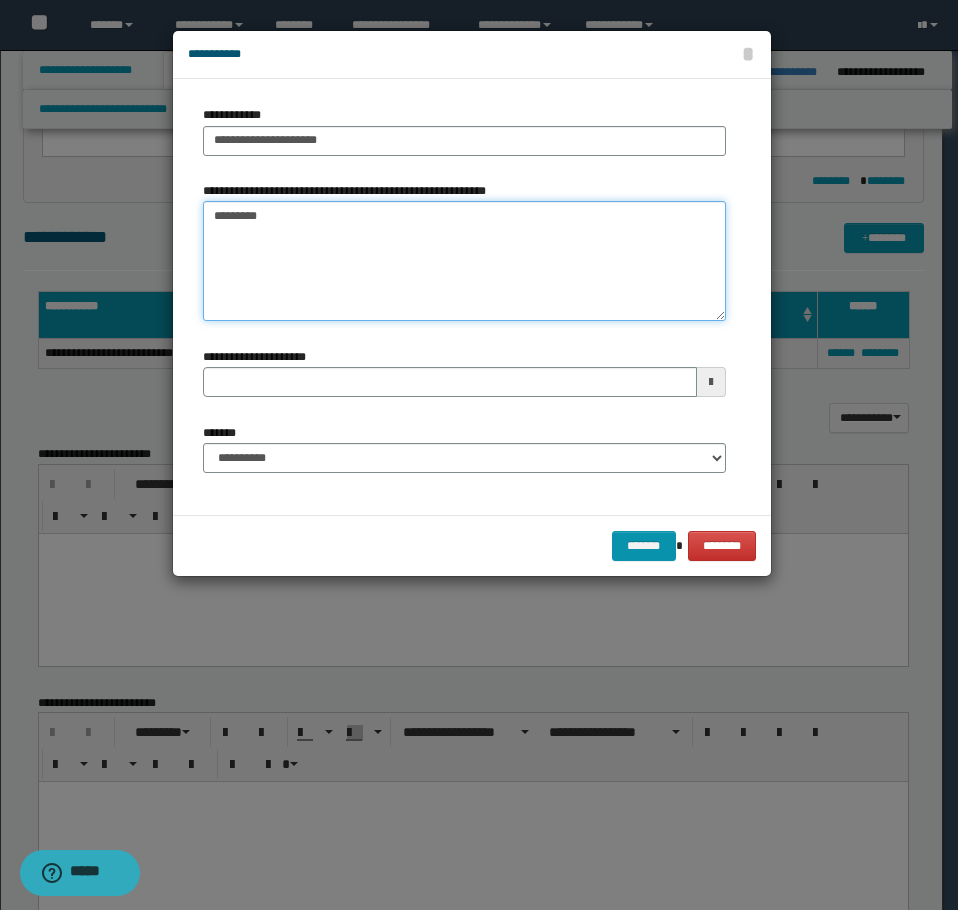 type on "*********" 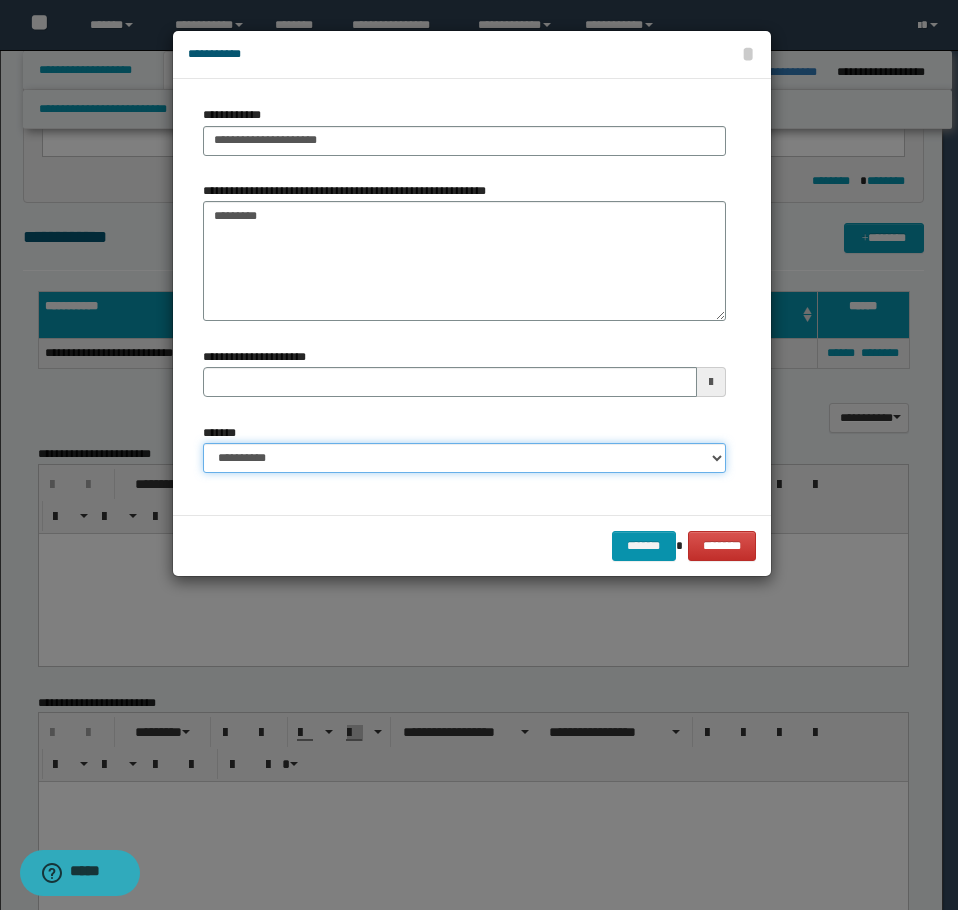 click on "**********" at bounding box center (464, 458) 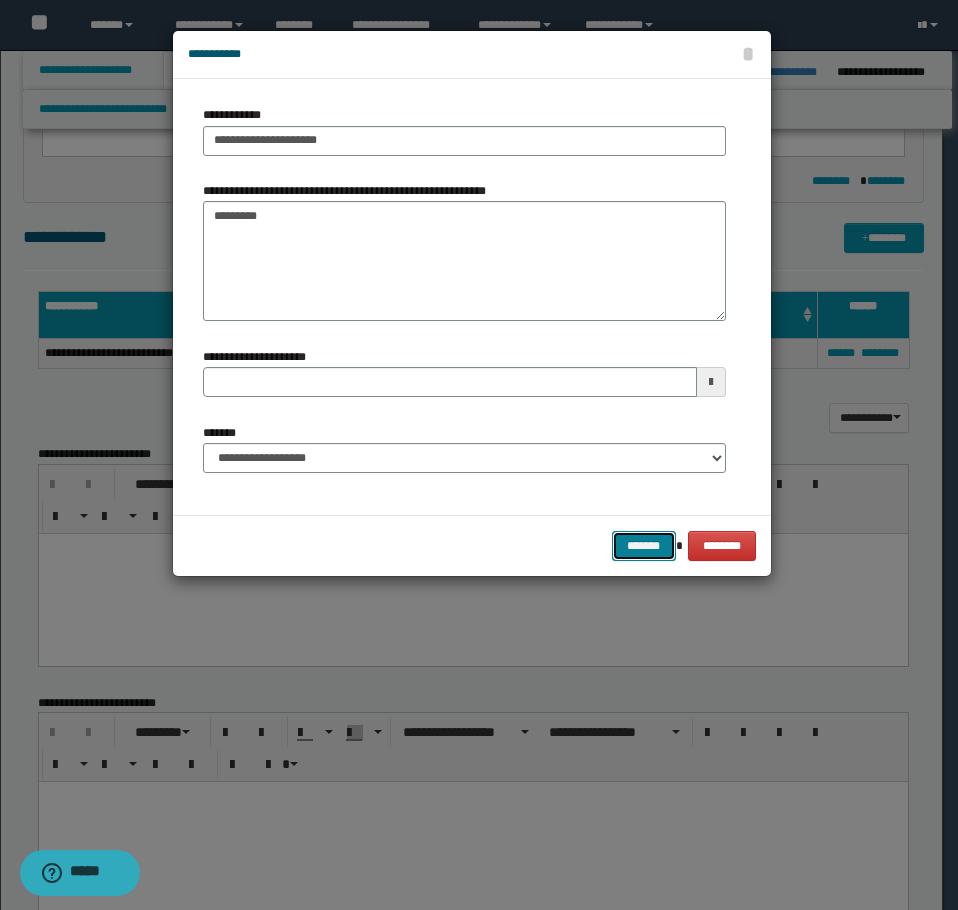 click on "*******" at bounding box center [644, 546] 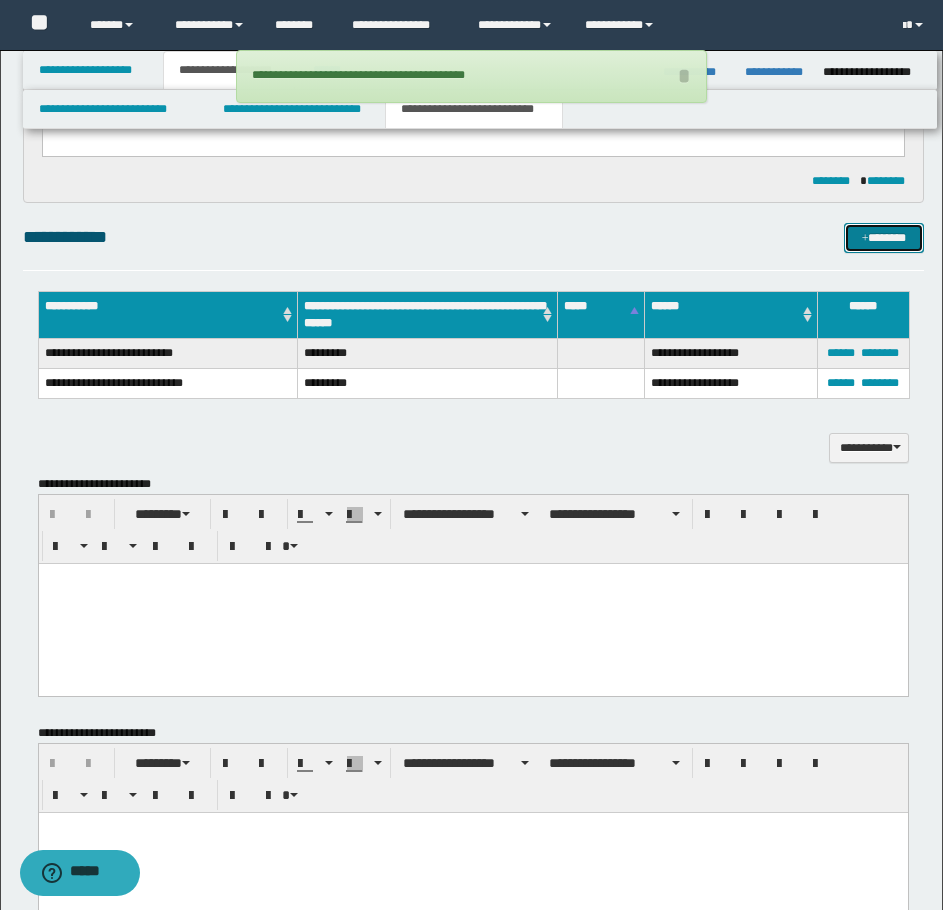 click on "*******" at bounding box center [884, 238] 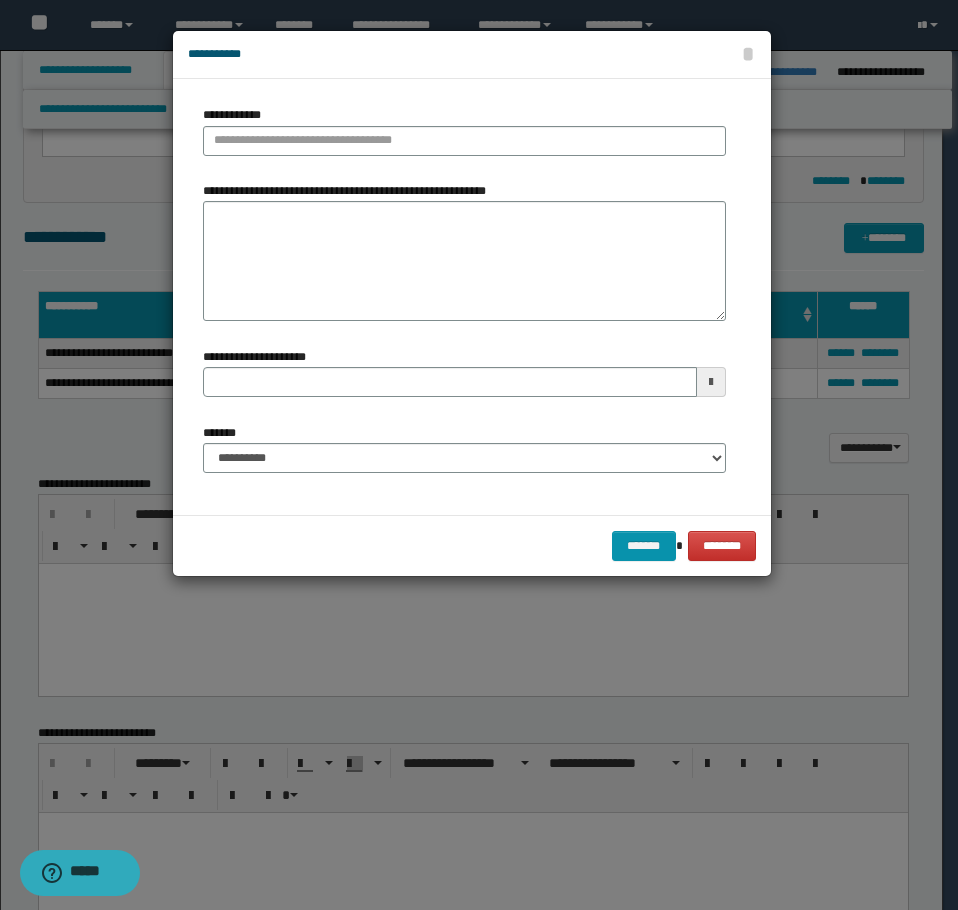 type 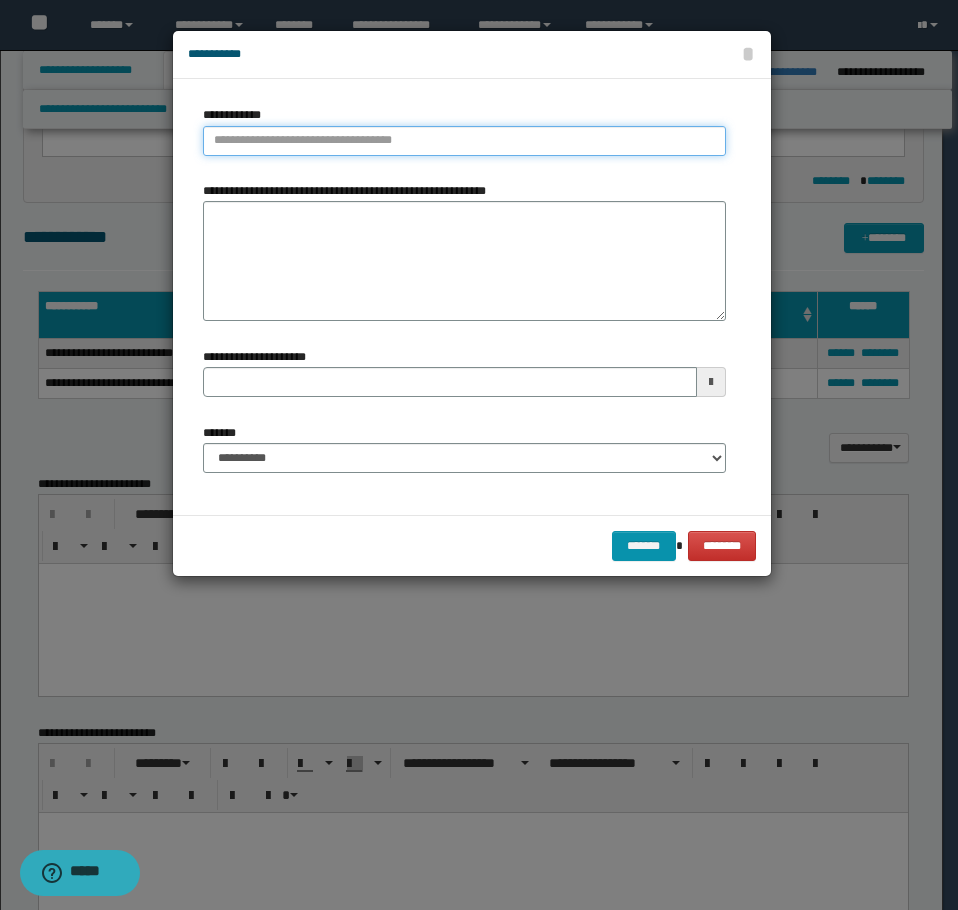 type on "**********" 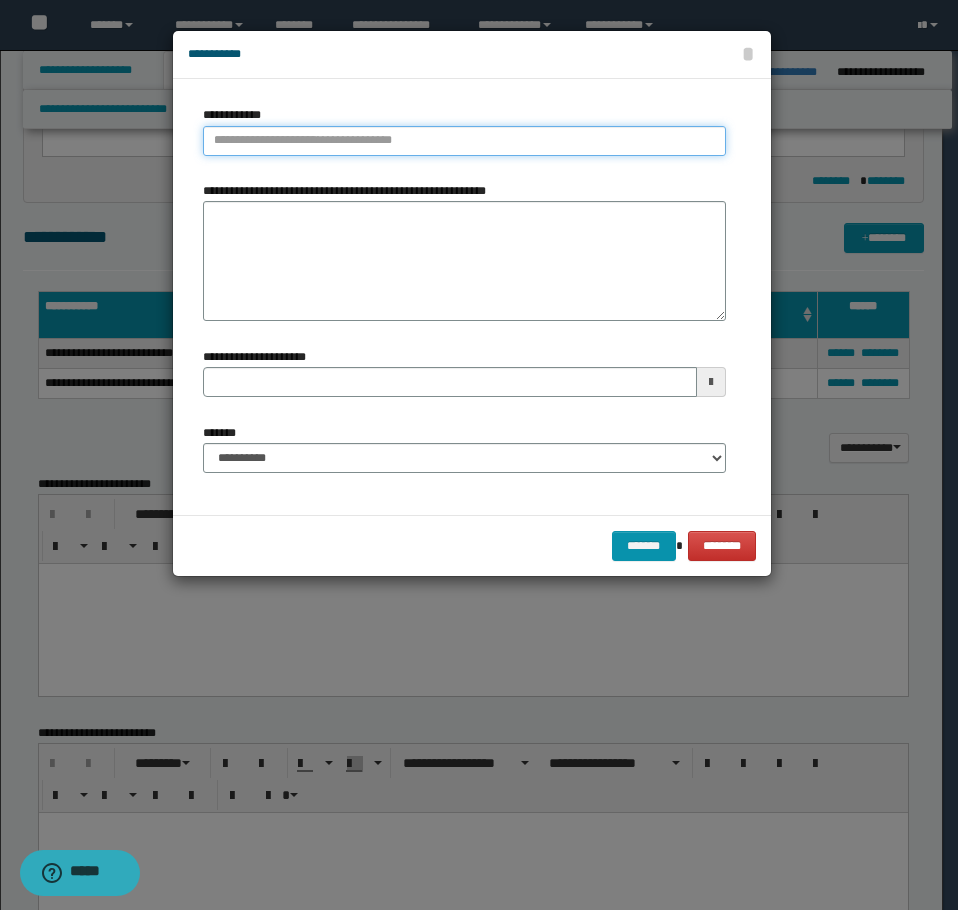 click on "**********" at bounding box center [464, 141] 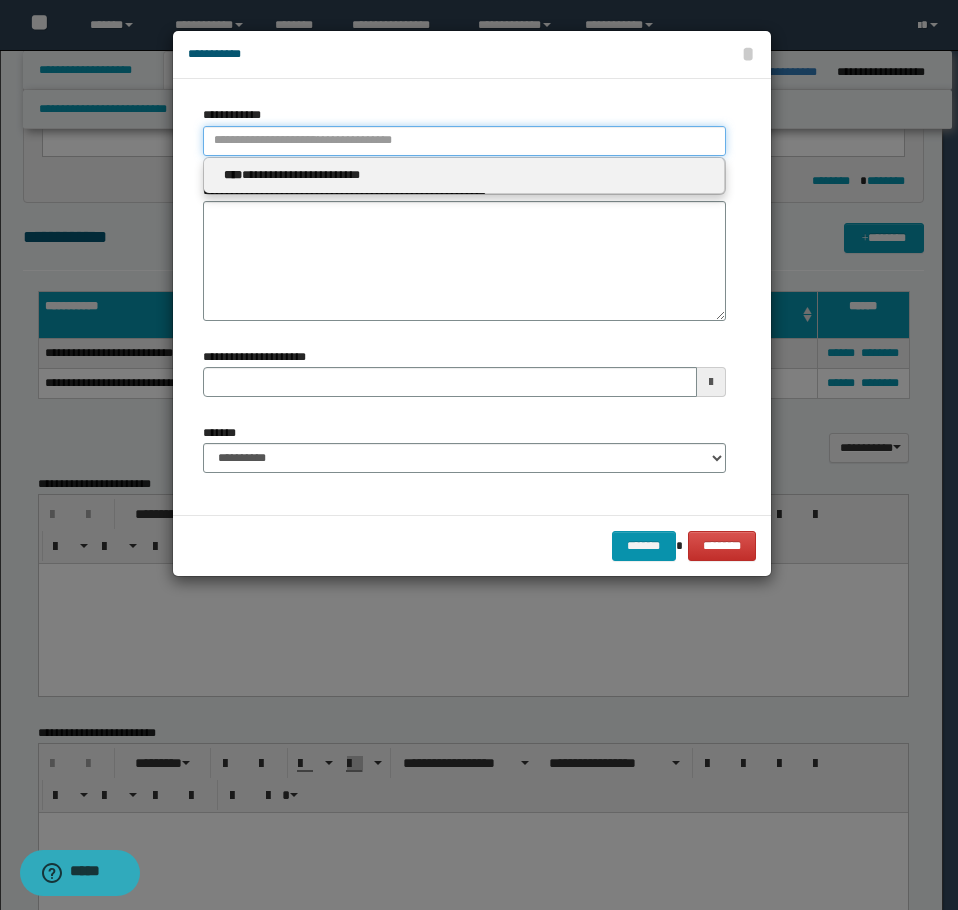 paste on "**********" 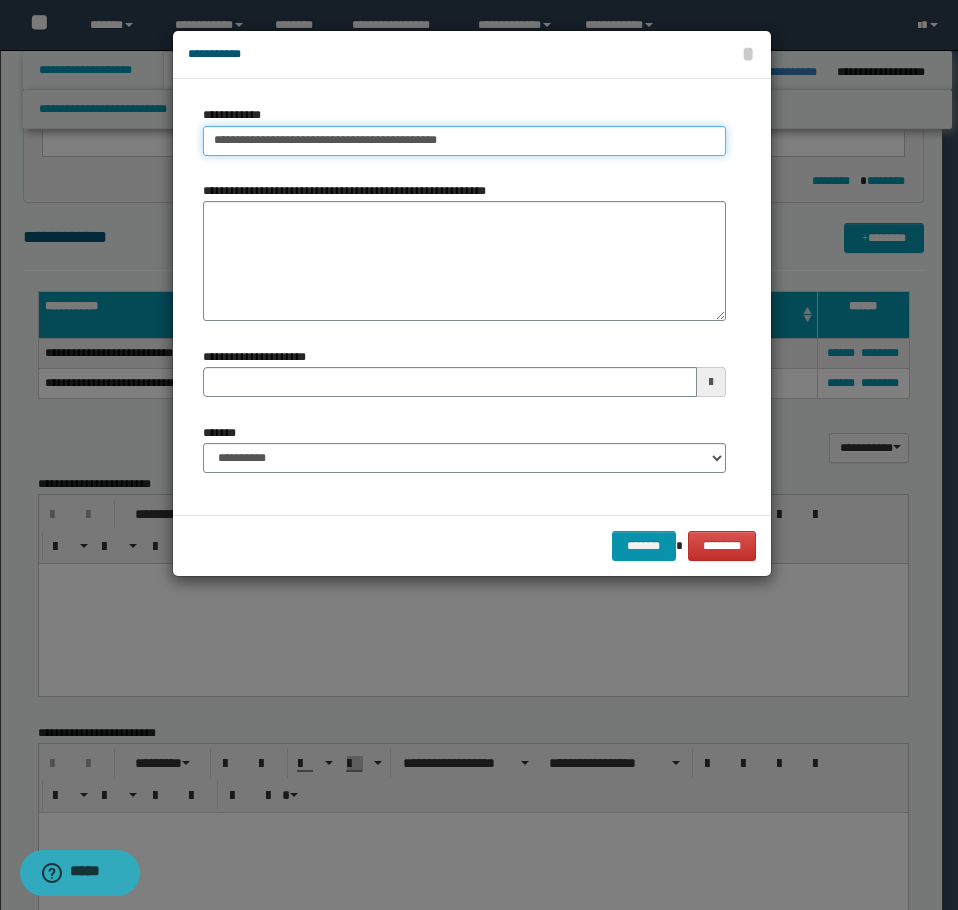 click on "**********" at bounding box center [464, 141] 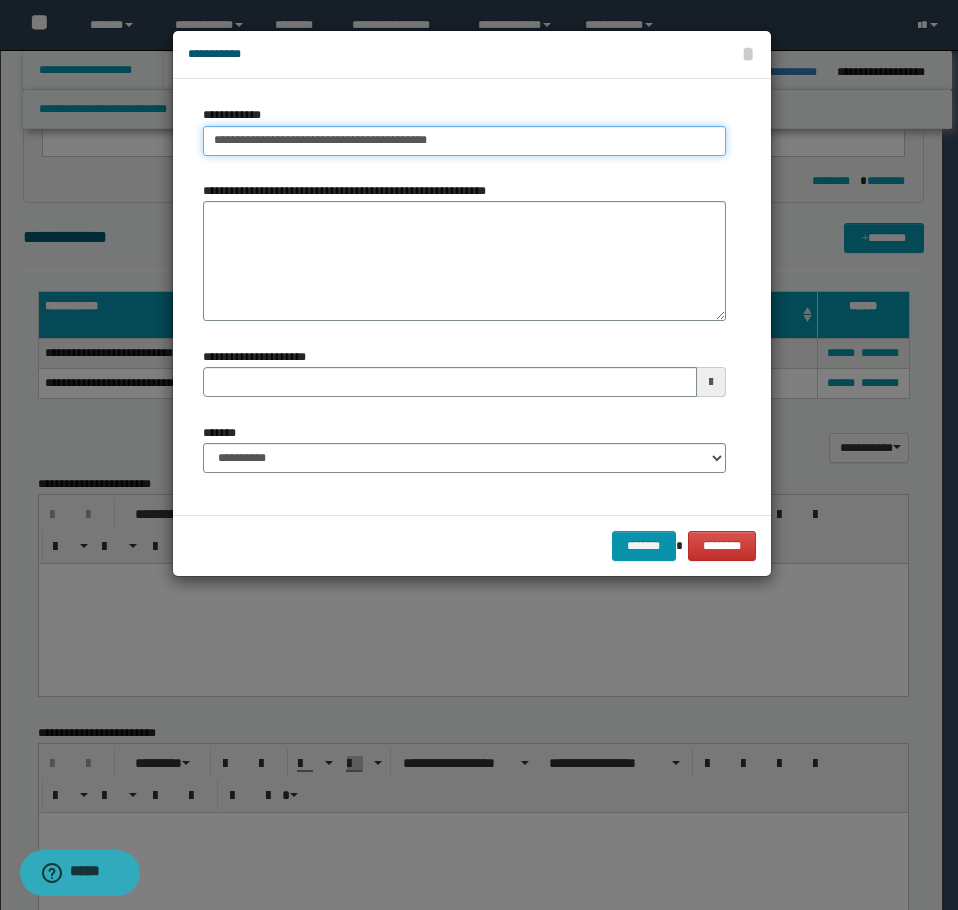 type on "**********" 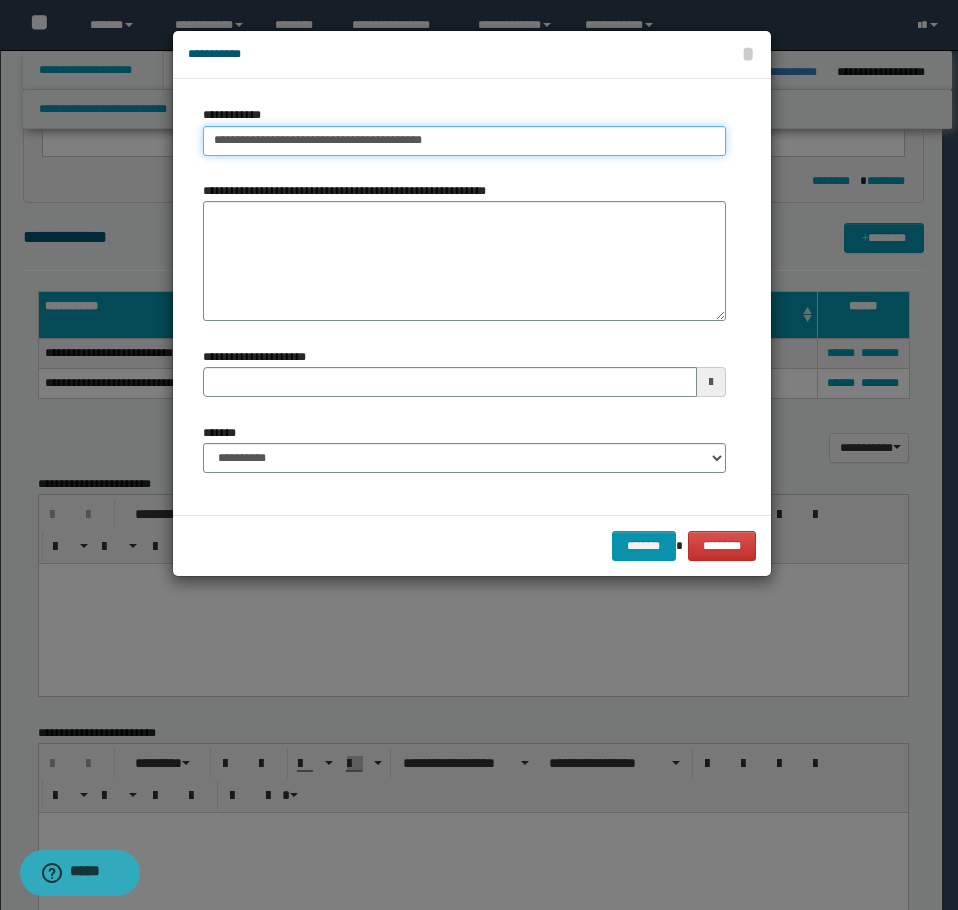 type on "**********" 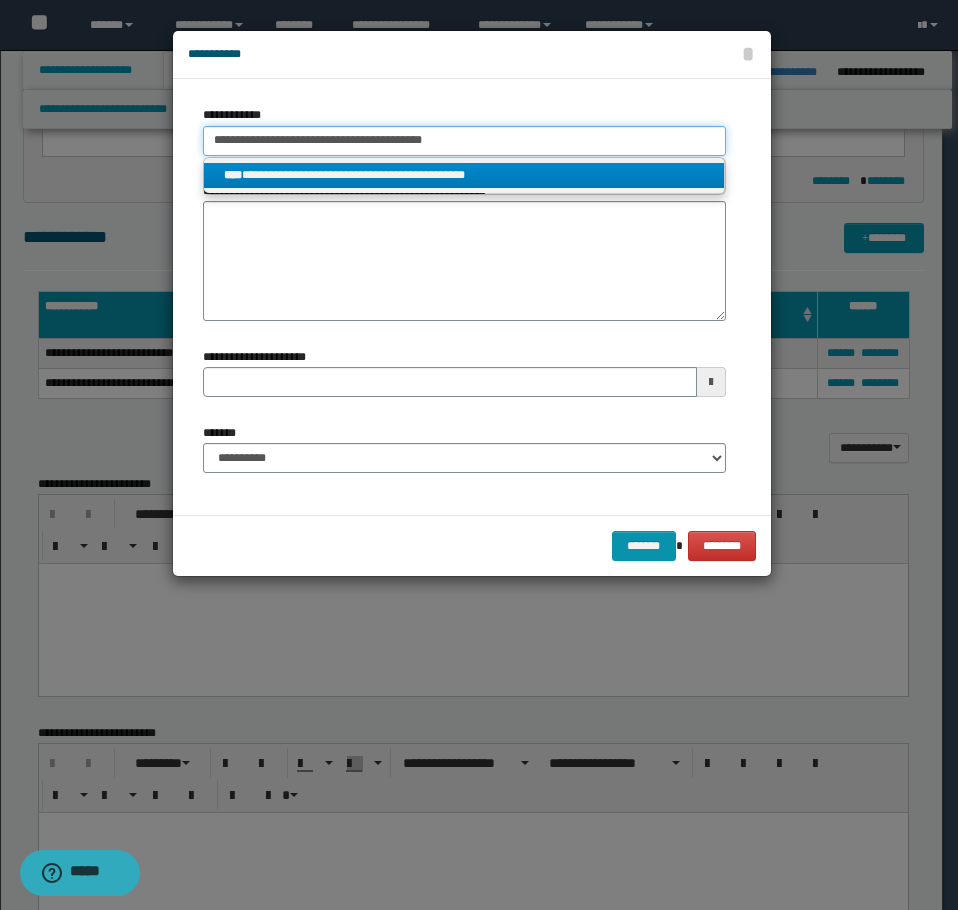 type on "**********" 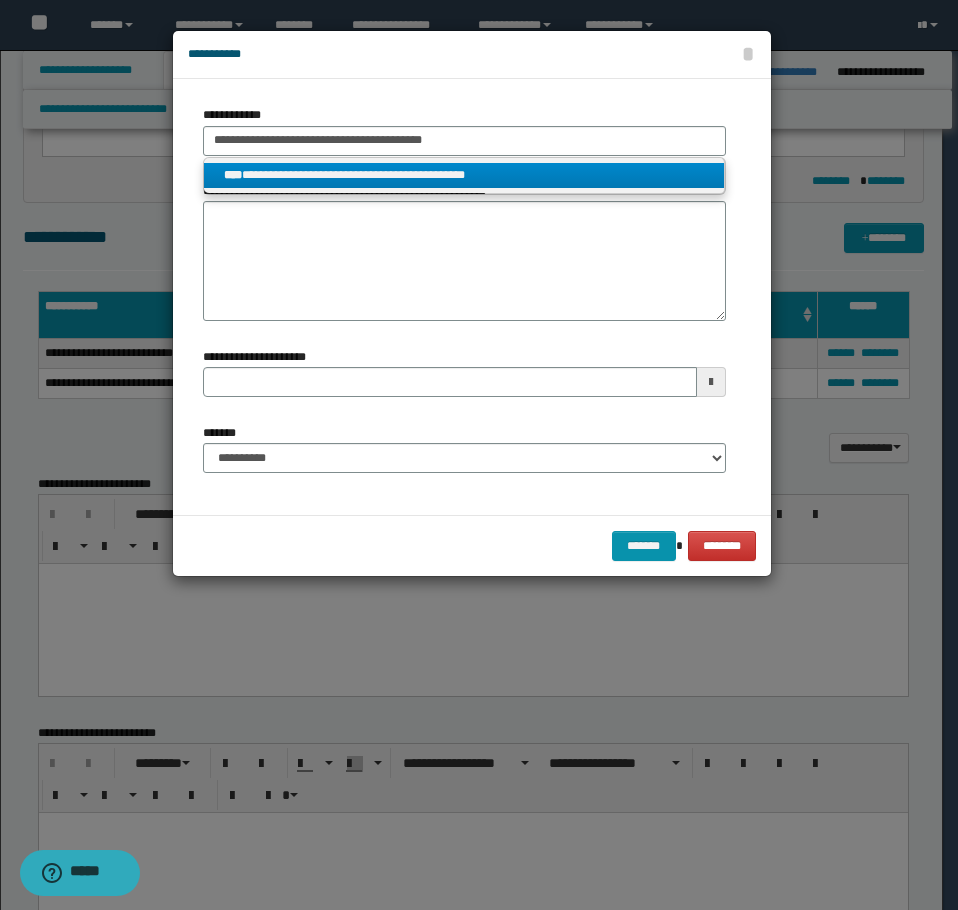 click on "**********" at bounding box center [464, 175] 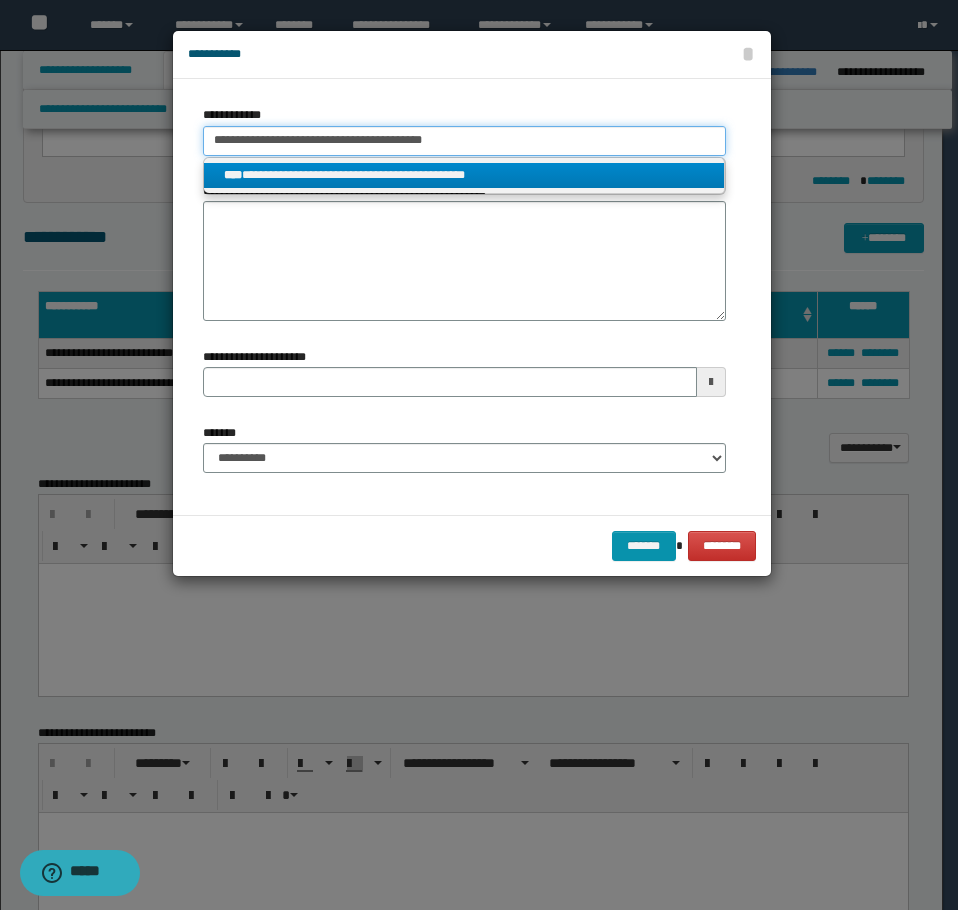 type 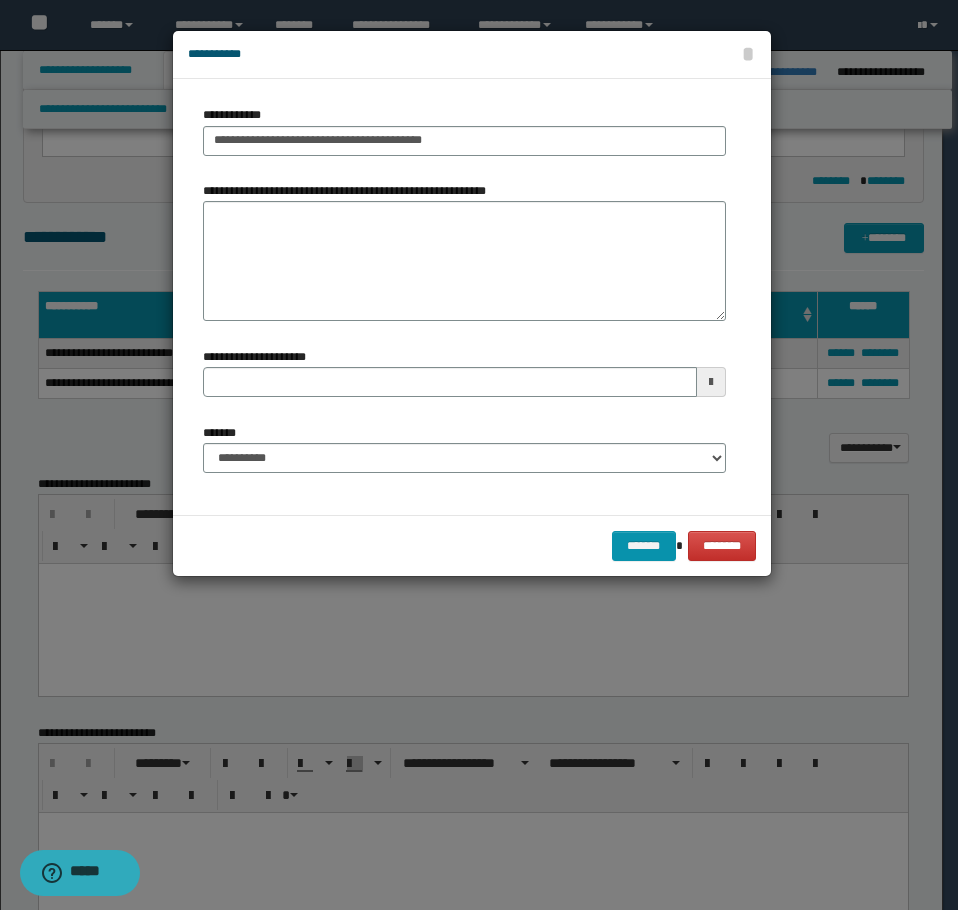 type 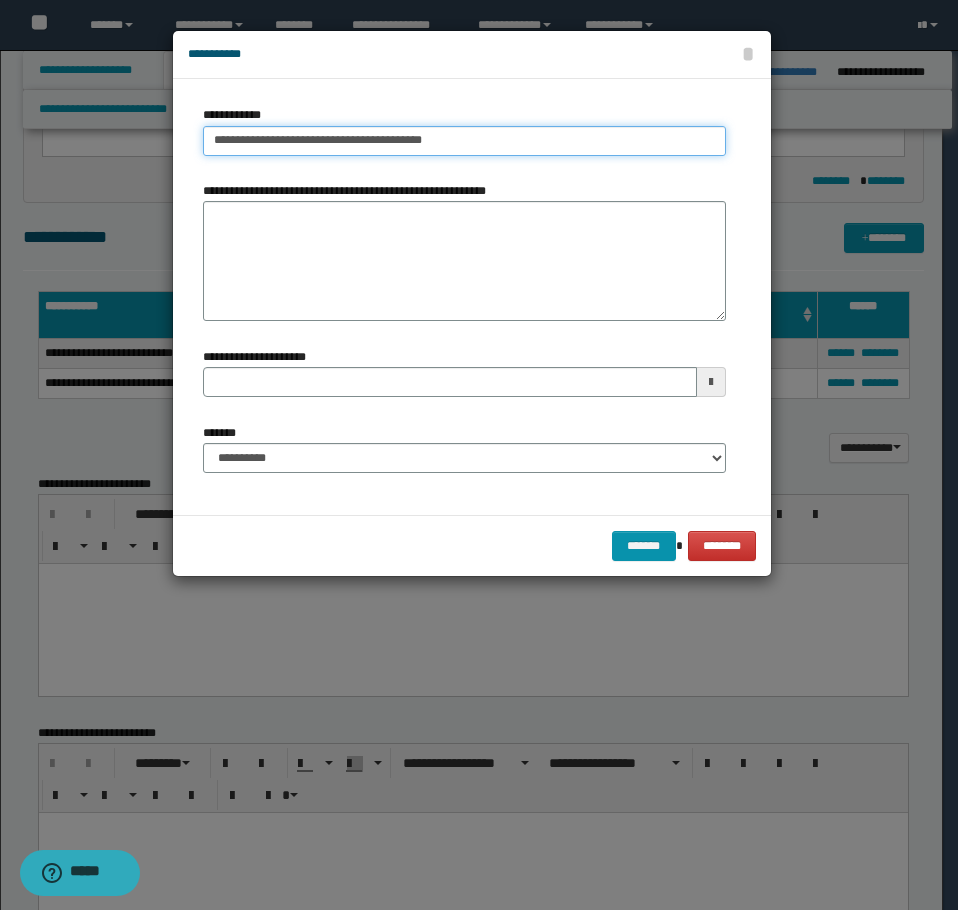 type on "**********" 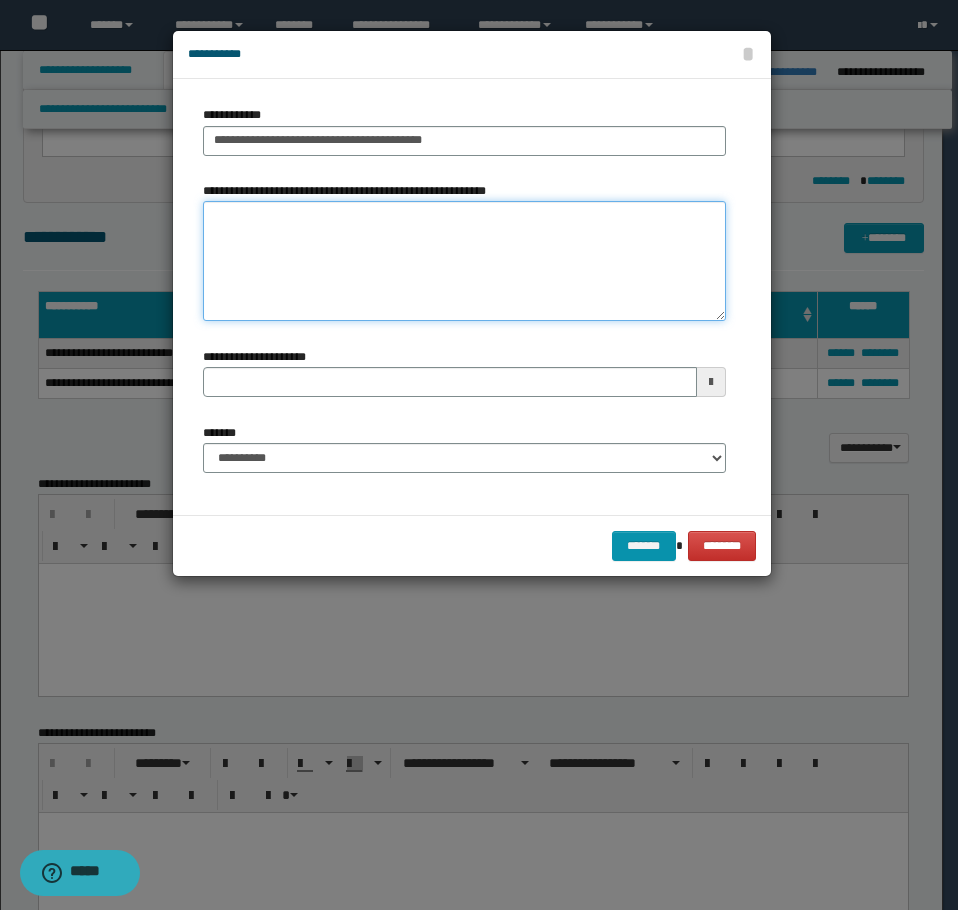 type 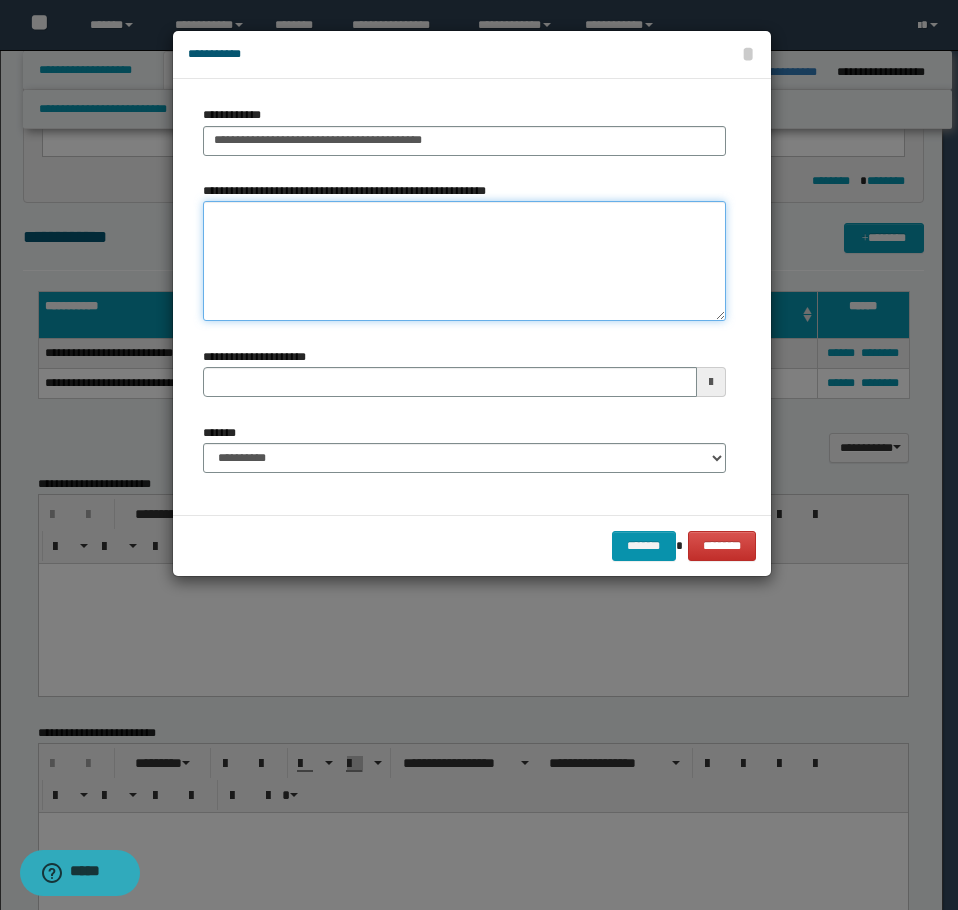 click on "**********" at bounding box center [464, 261] 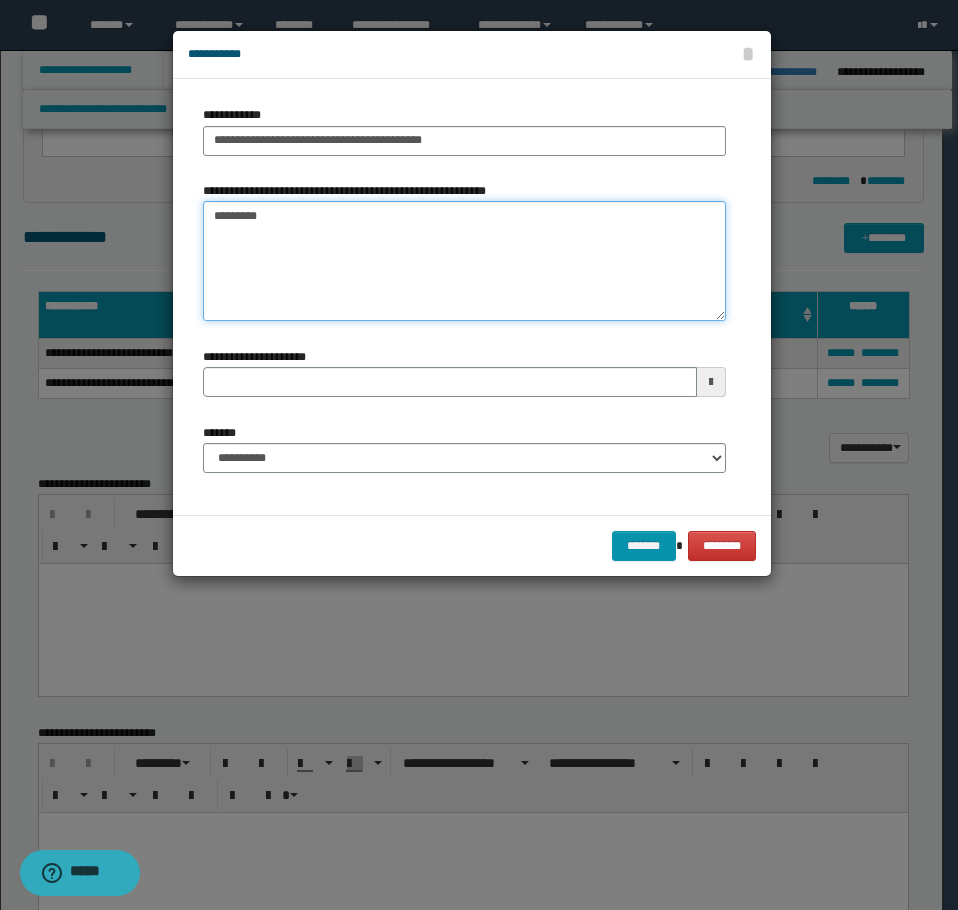 type 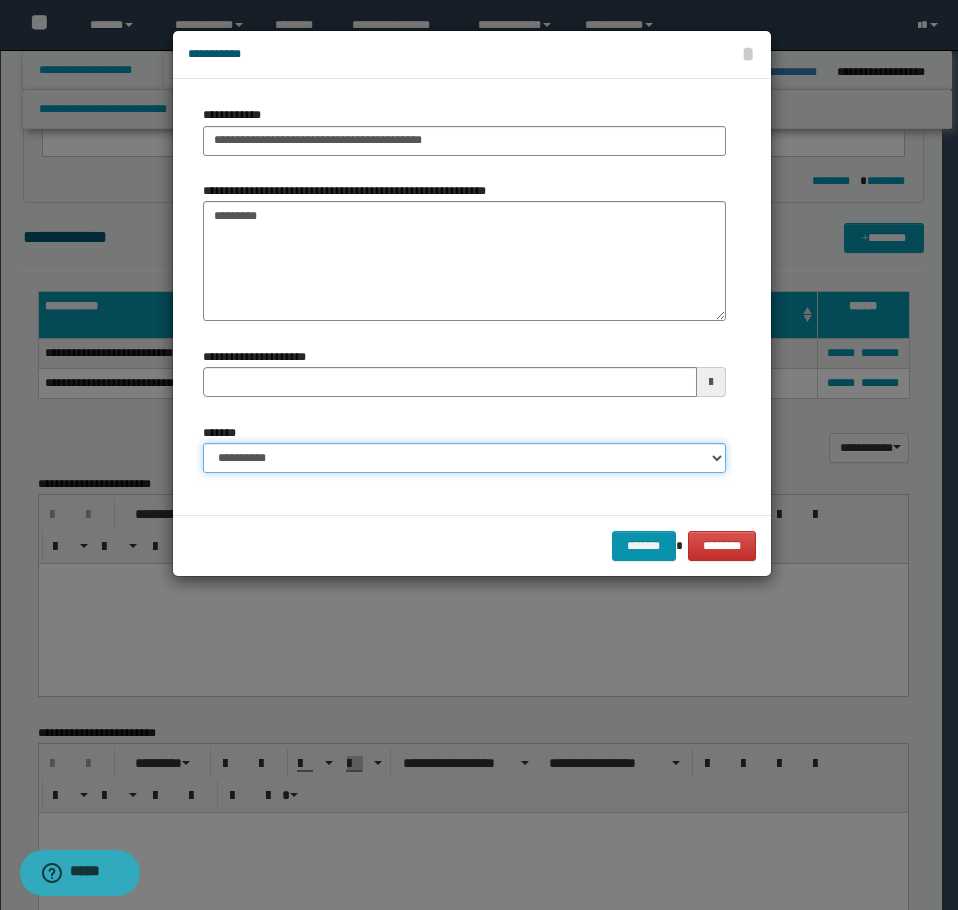 click on "**********" at bounding box center [464, 458] 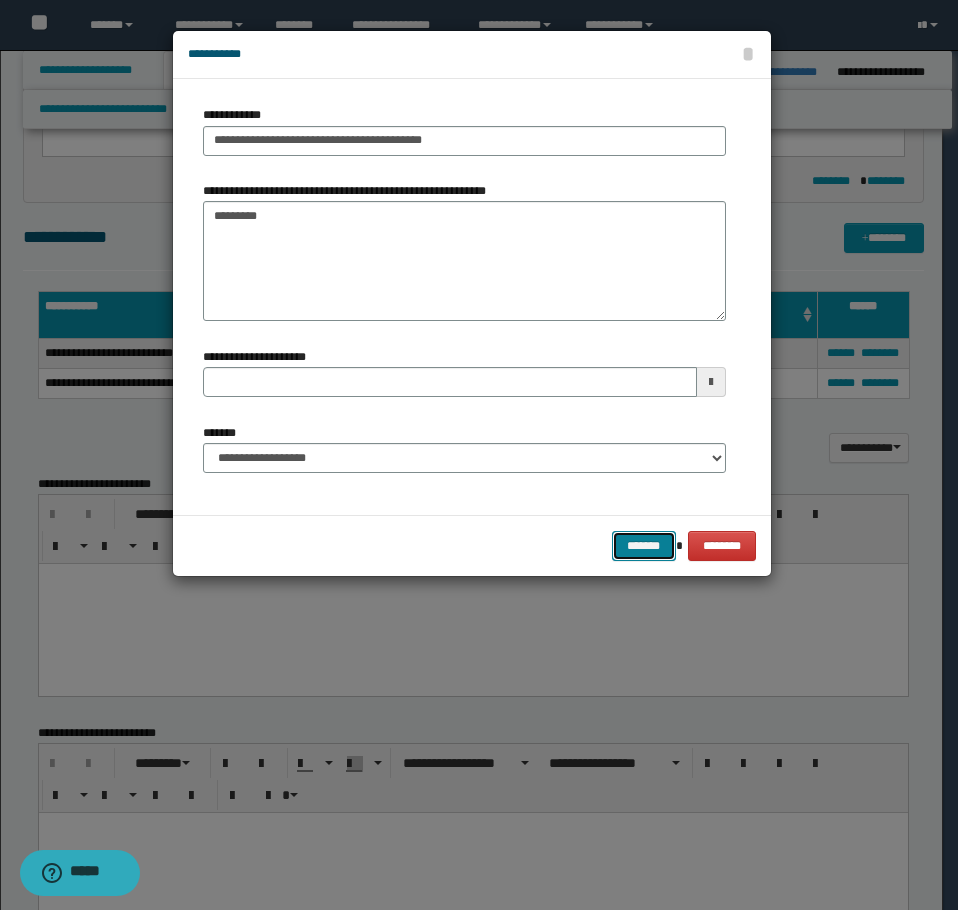 click on "*******" at bounding box center [644, 546] 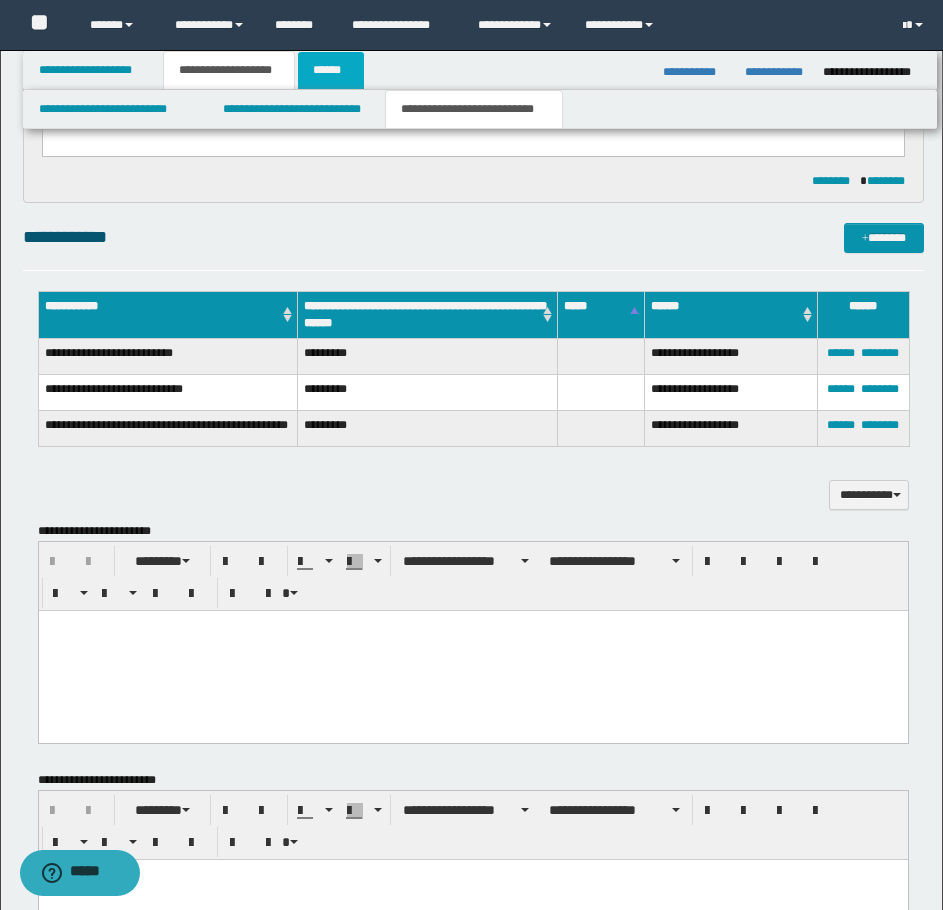 click on "******" at bounding box center (331, 70) 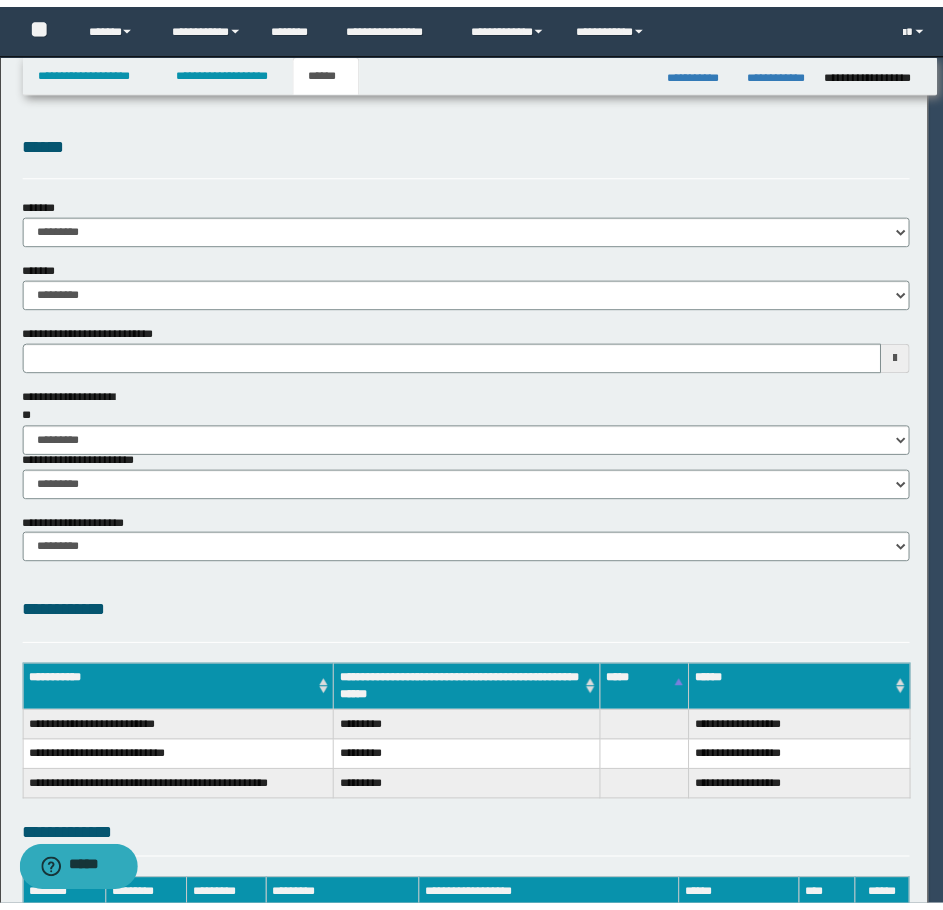 scroll, scrollTop: 0, scrollLeft: 0, axis: both 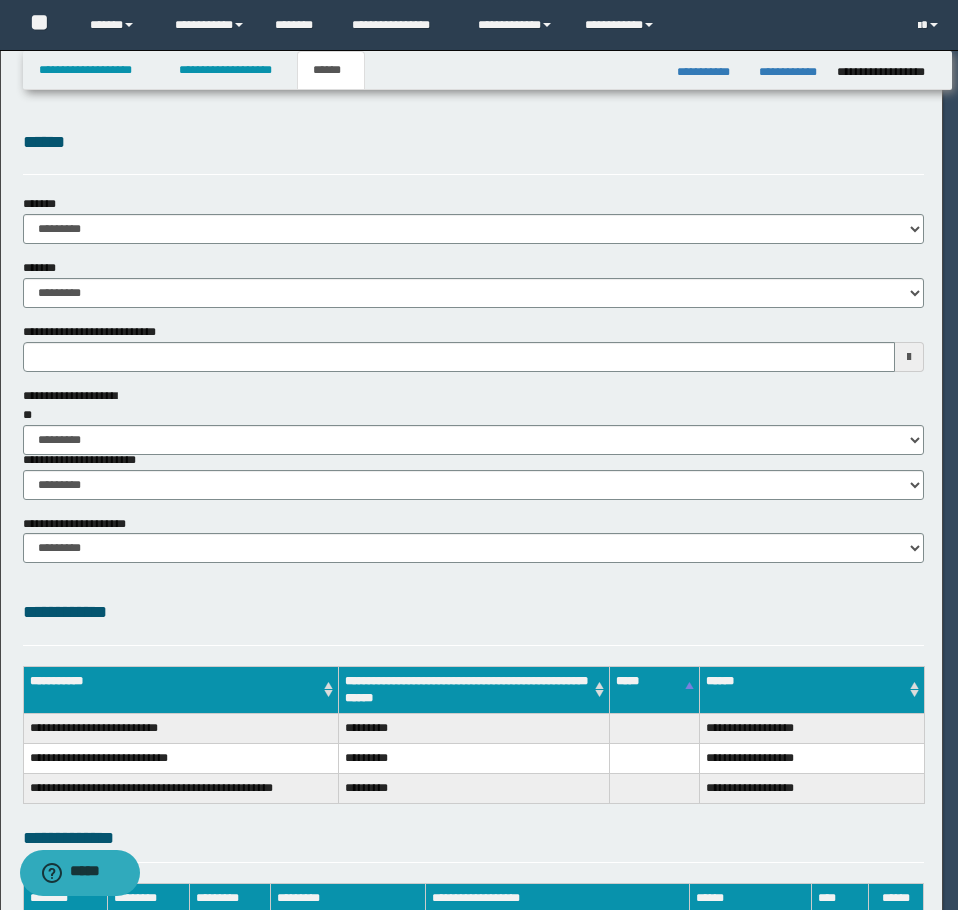 type 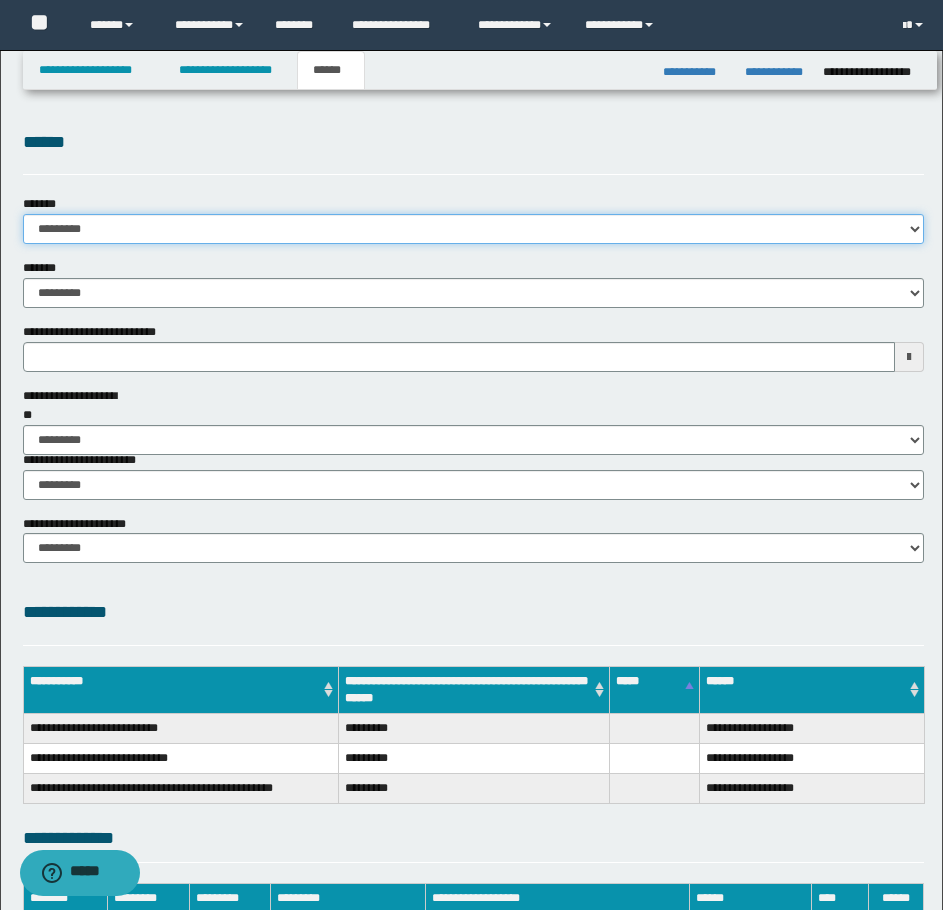 click on "**********" at bounding box center [473, 229] 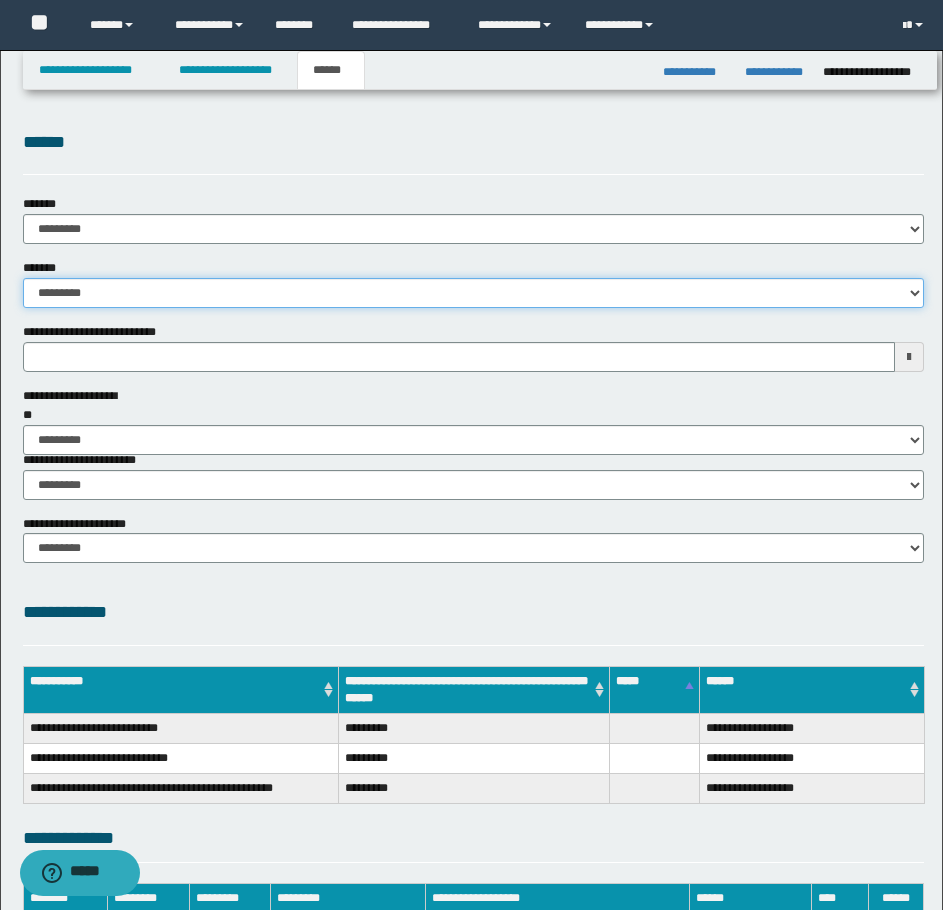 click on "**********" at bounding box center [473, 293] 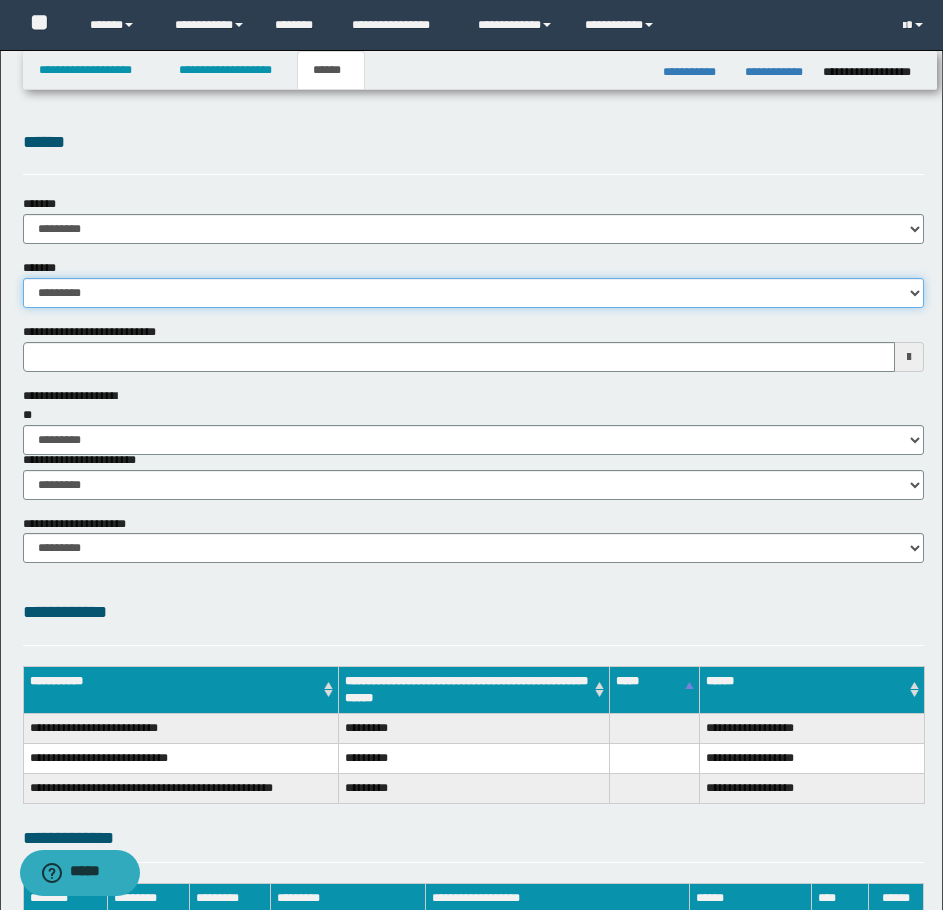 select on "*" 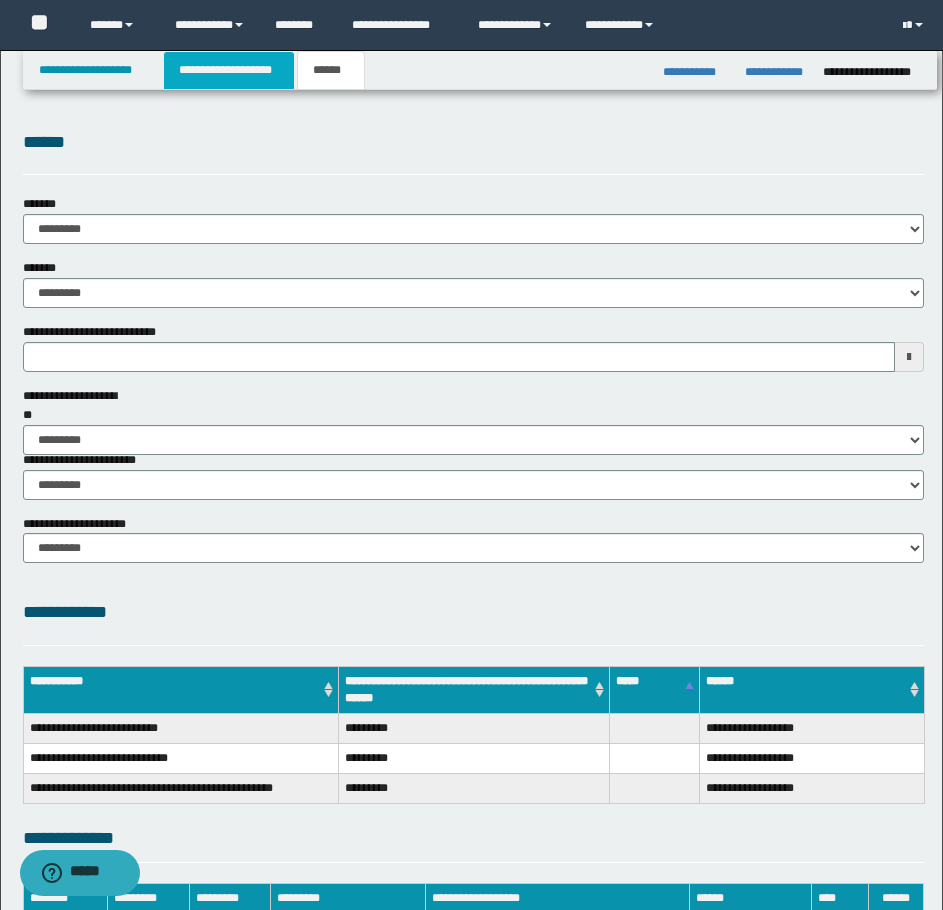 click on "**********" at bounding box center [229, 70] 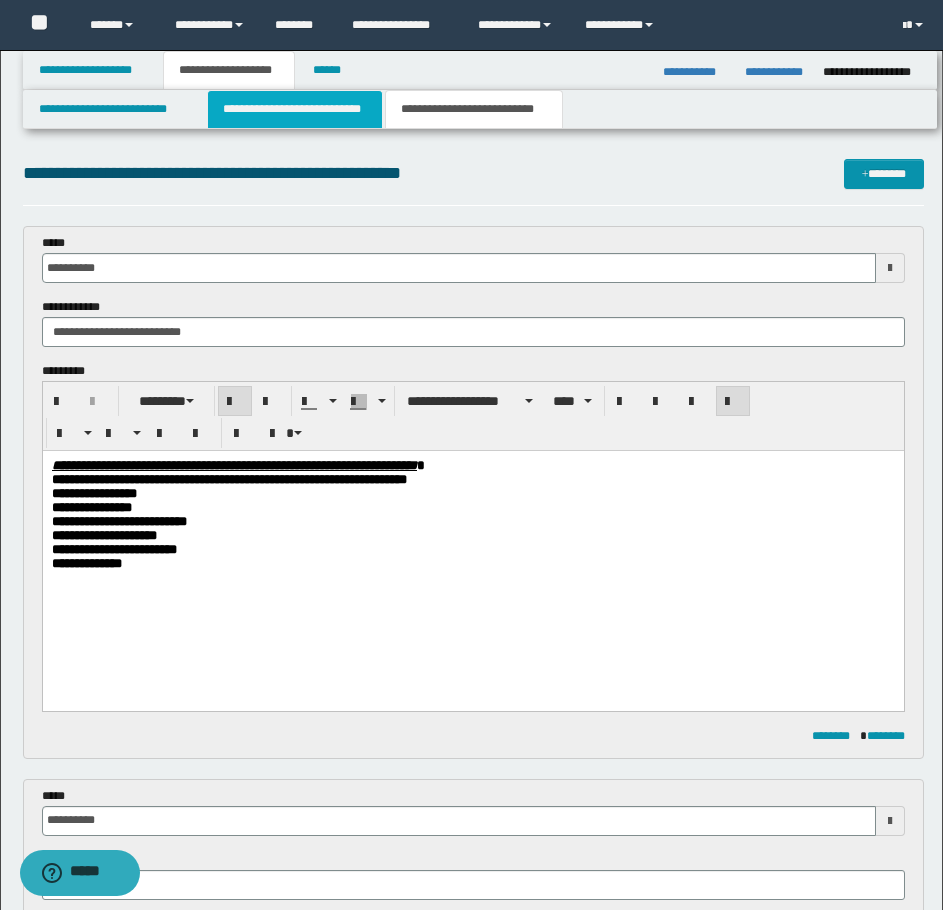click on "**********" at bounding box center [295, 109] 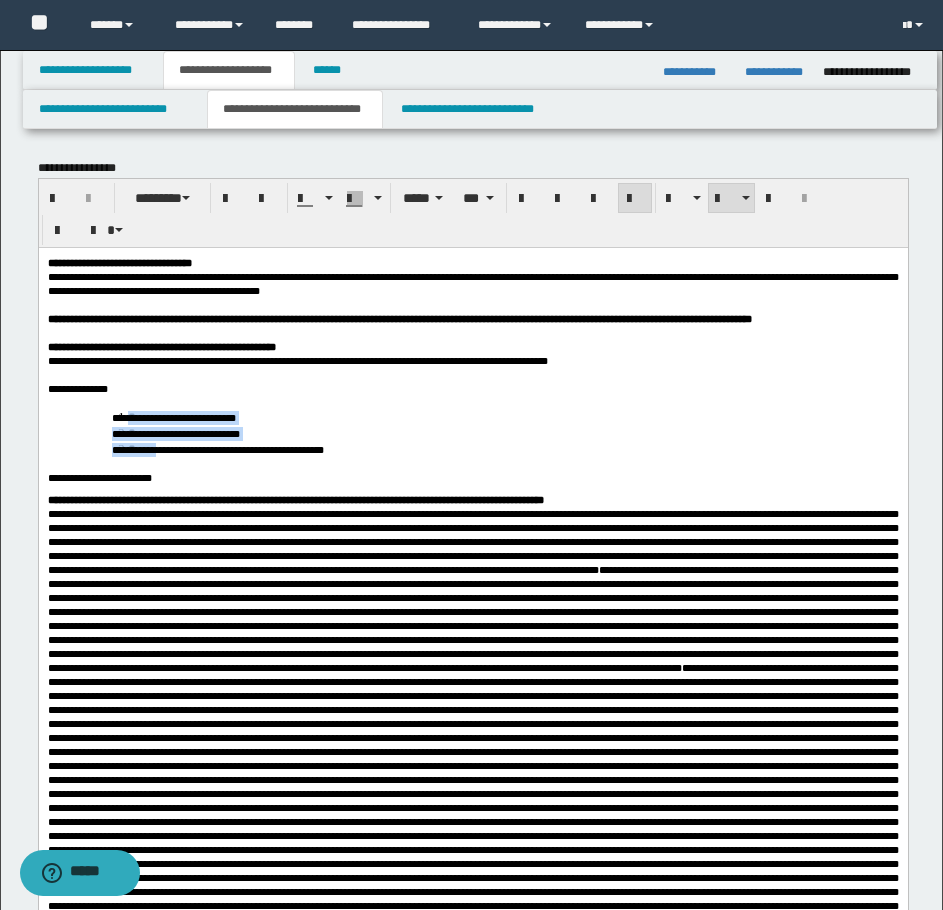 drag, startPoint x: 160, startPoint y: 488, endPoint x: 133, endPoint y: 454, distance: 43.416588 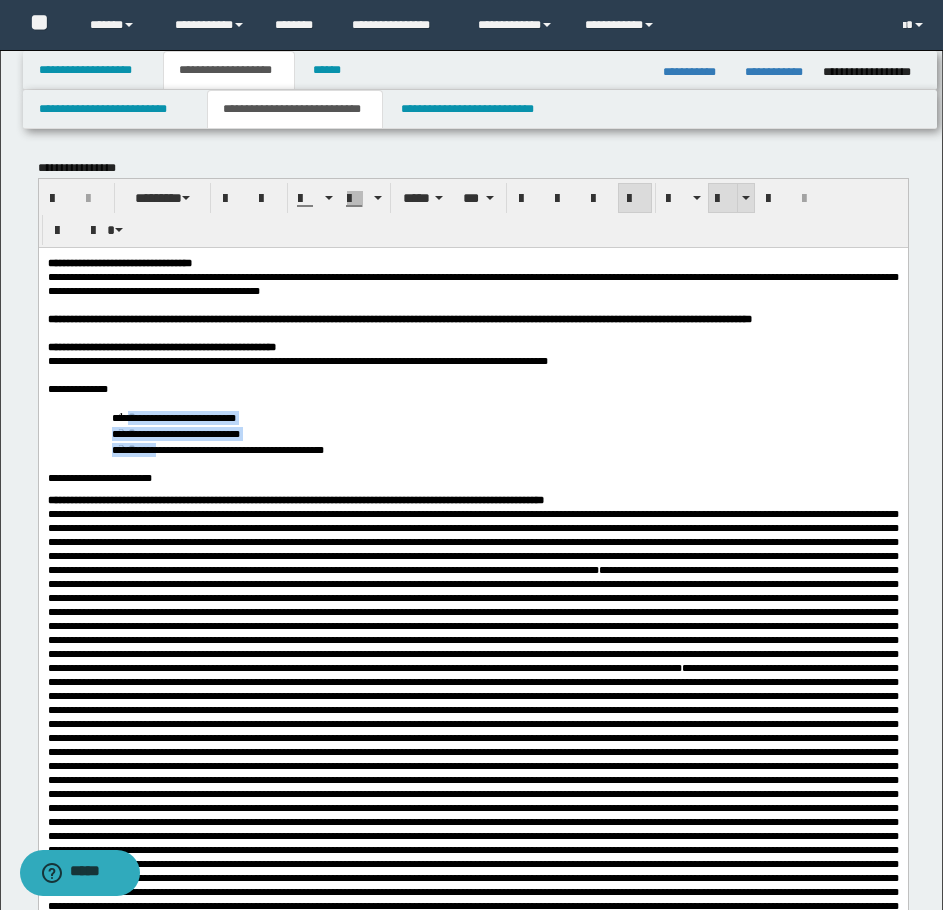click at bounding box center (723, 199) 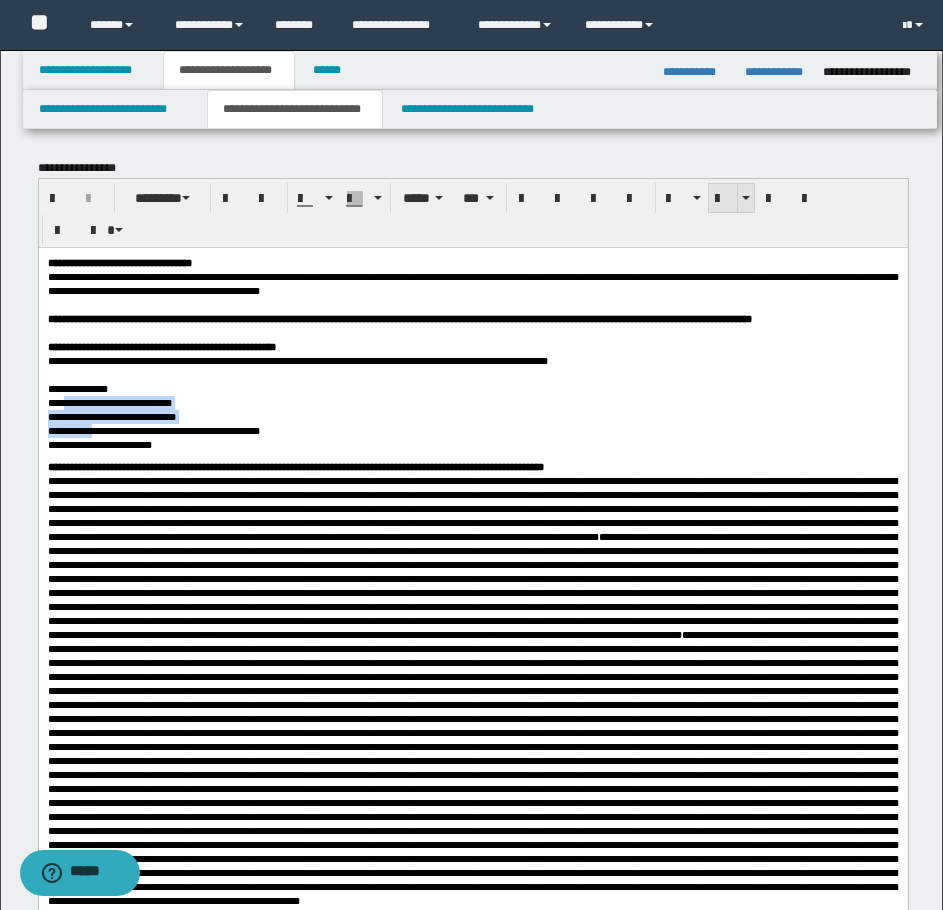click at bounding box center [723, 199] 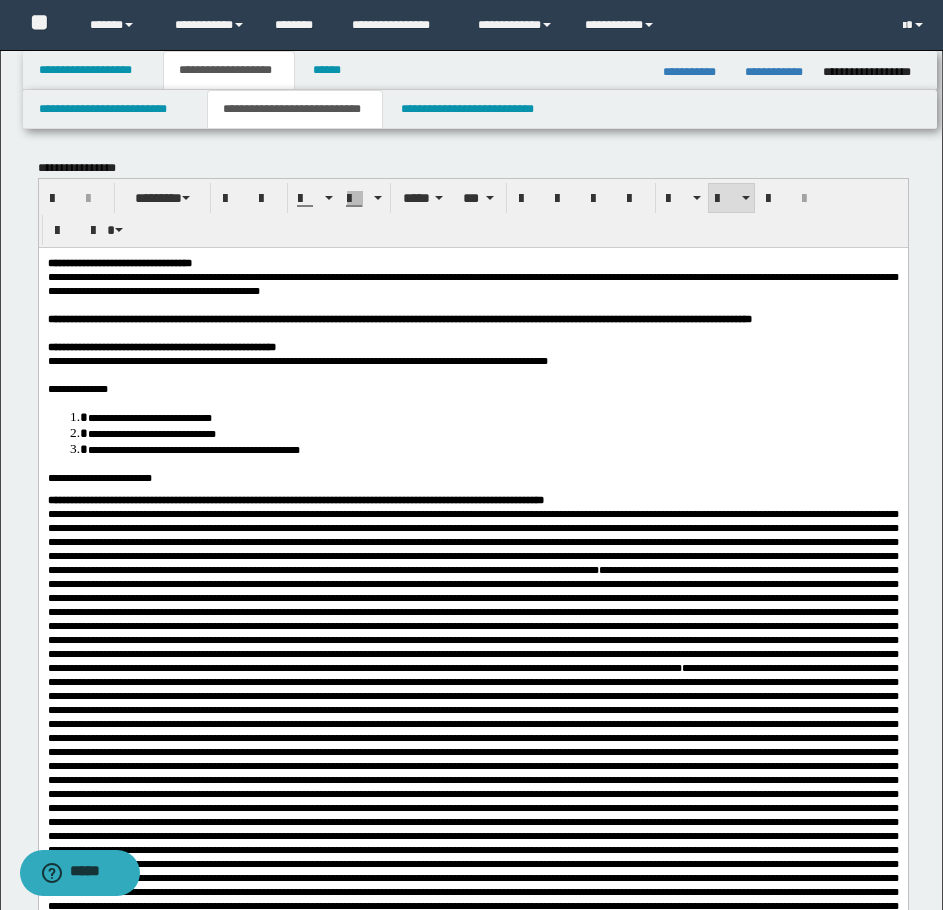 click on "**********" at bounding box center [492, 416] 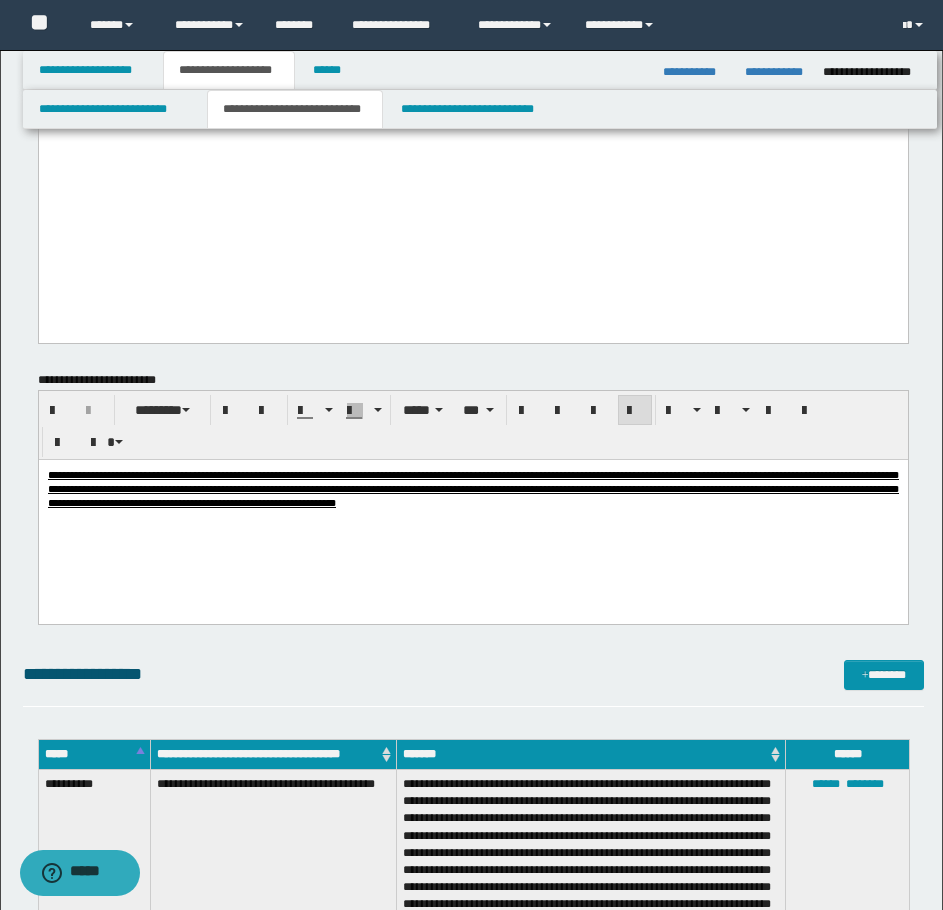 scroll, scrollTop: 1300, scrollLeft: 0, axis: vertical 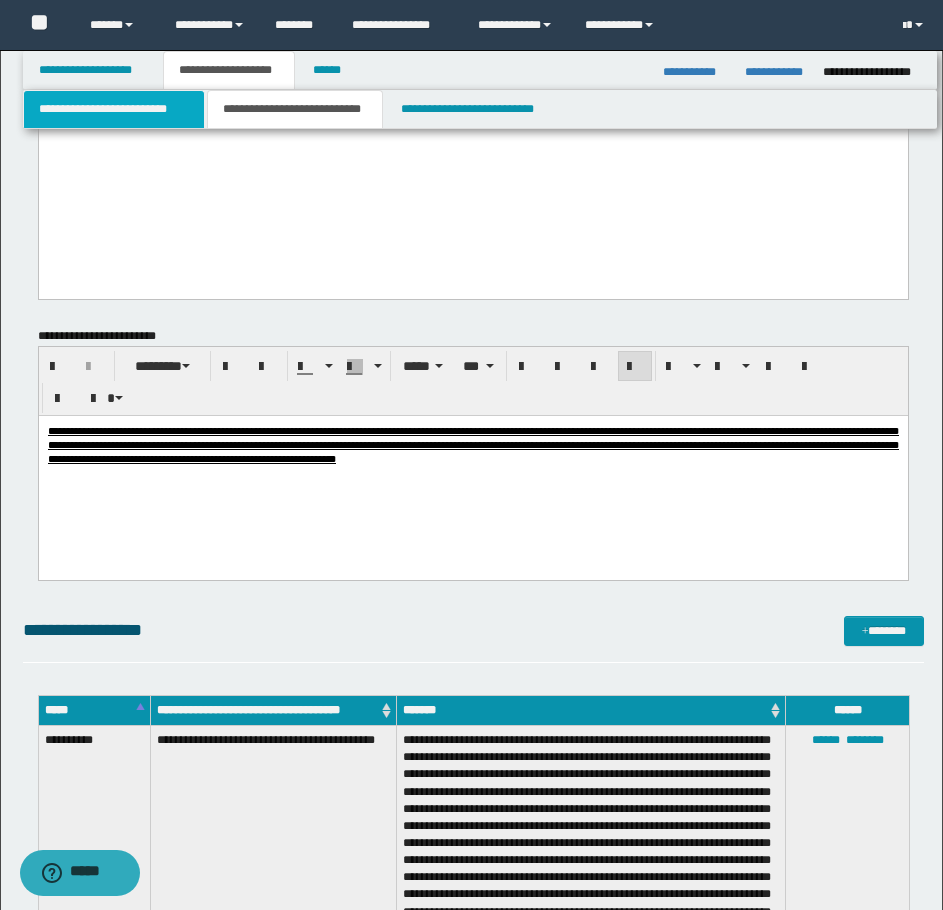 click on "**********" at bounding box center [114, 109] 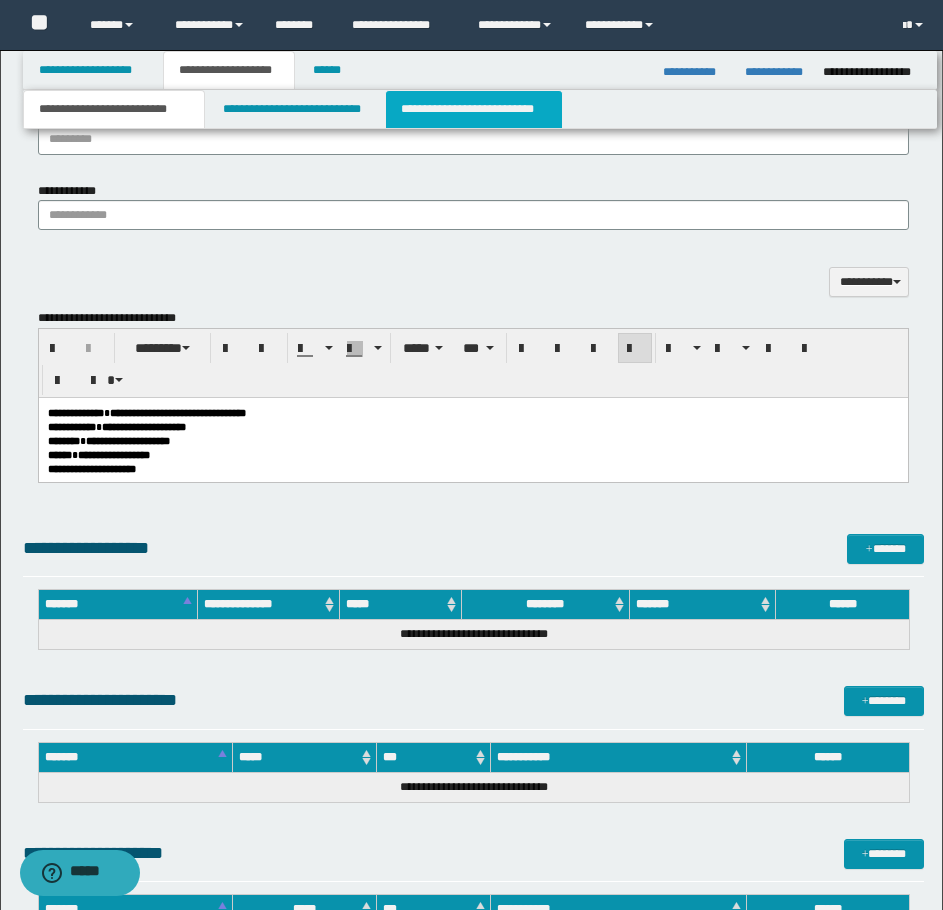 click on "**********" at bounding box center (474, 109) 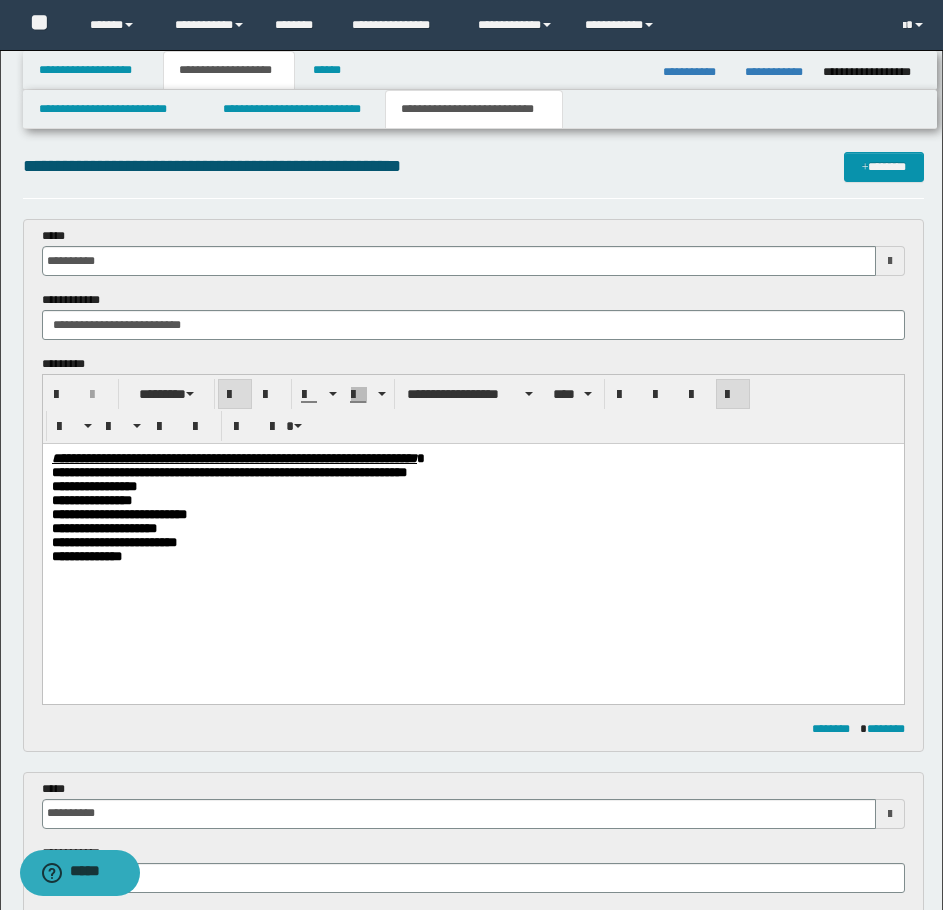 scroll, scrollTop: 0, scrollLeft: 0, axis: both 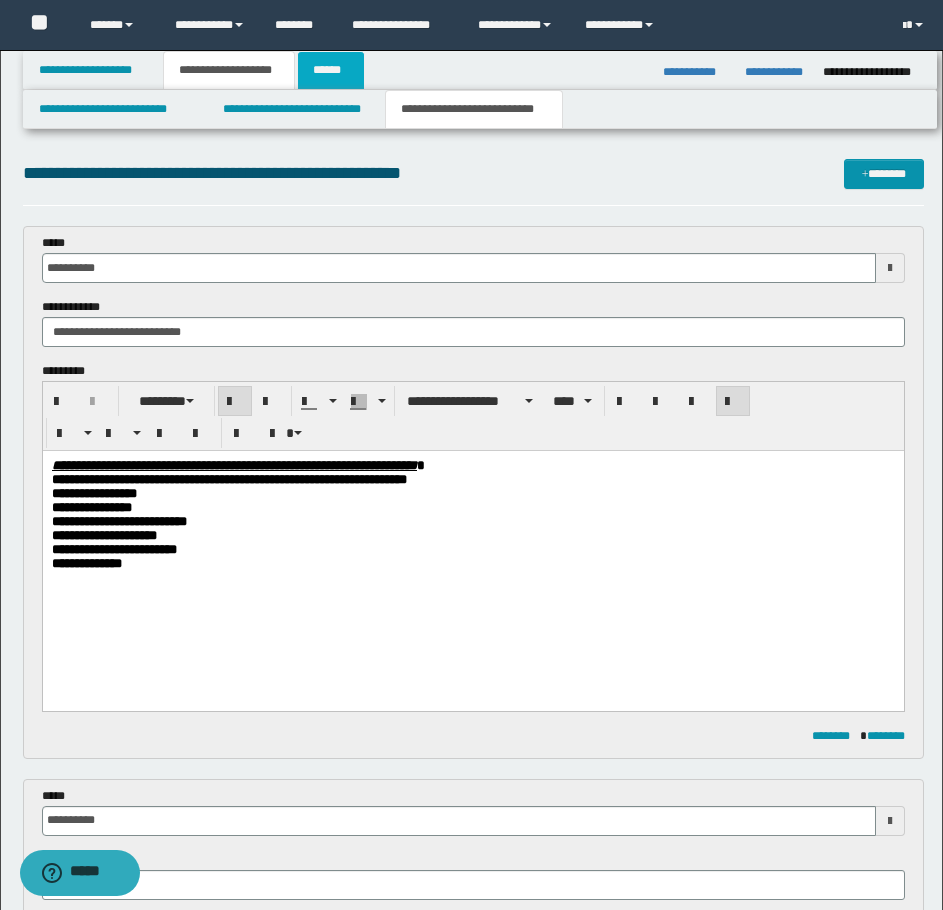 click on "******" at bounding box center [331, 70] 